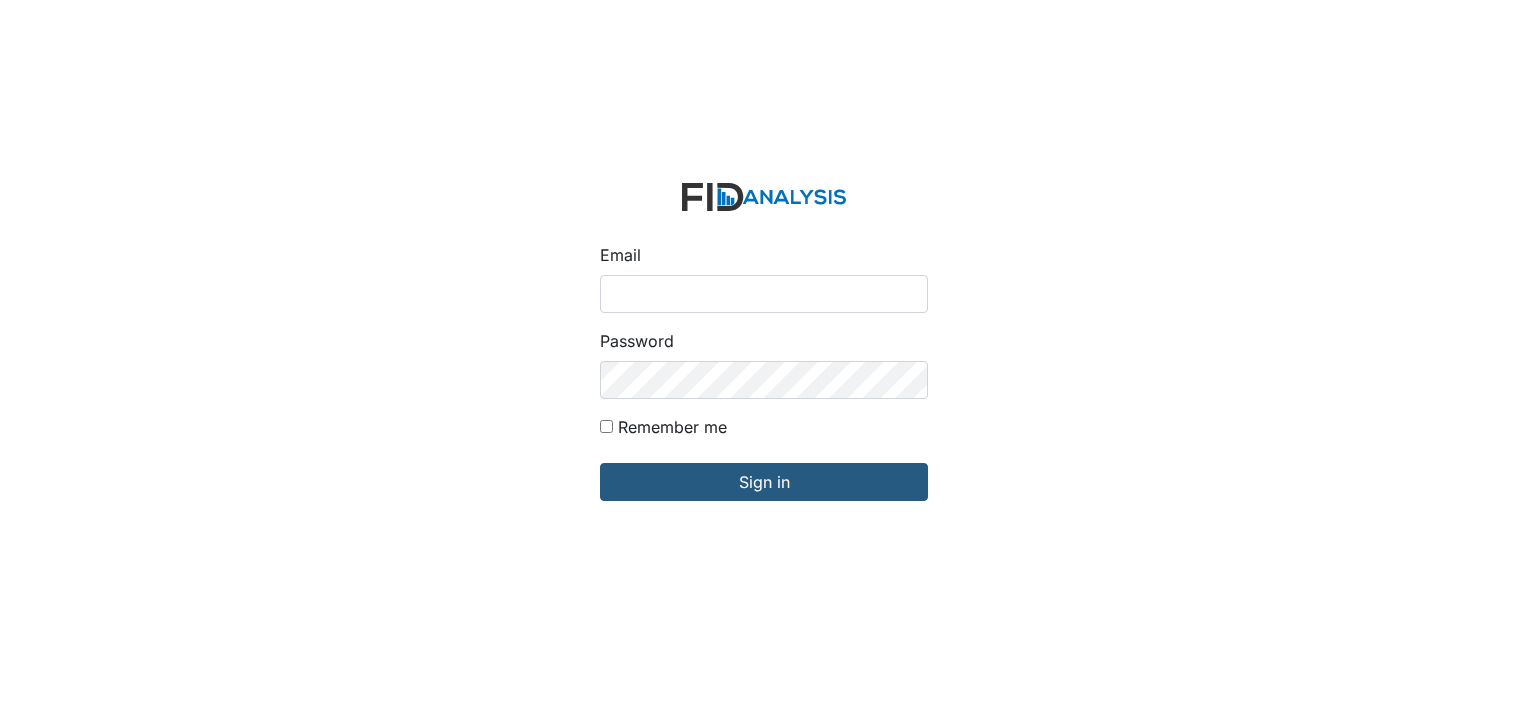 scroll, scrollTop: 0, scrollLeft: 0, axis: both 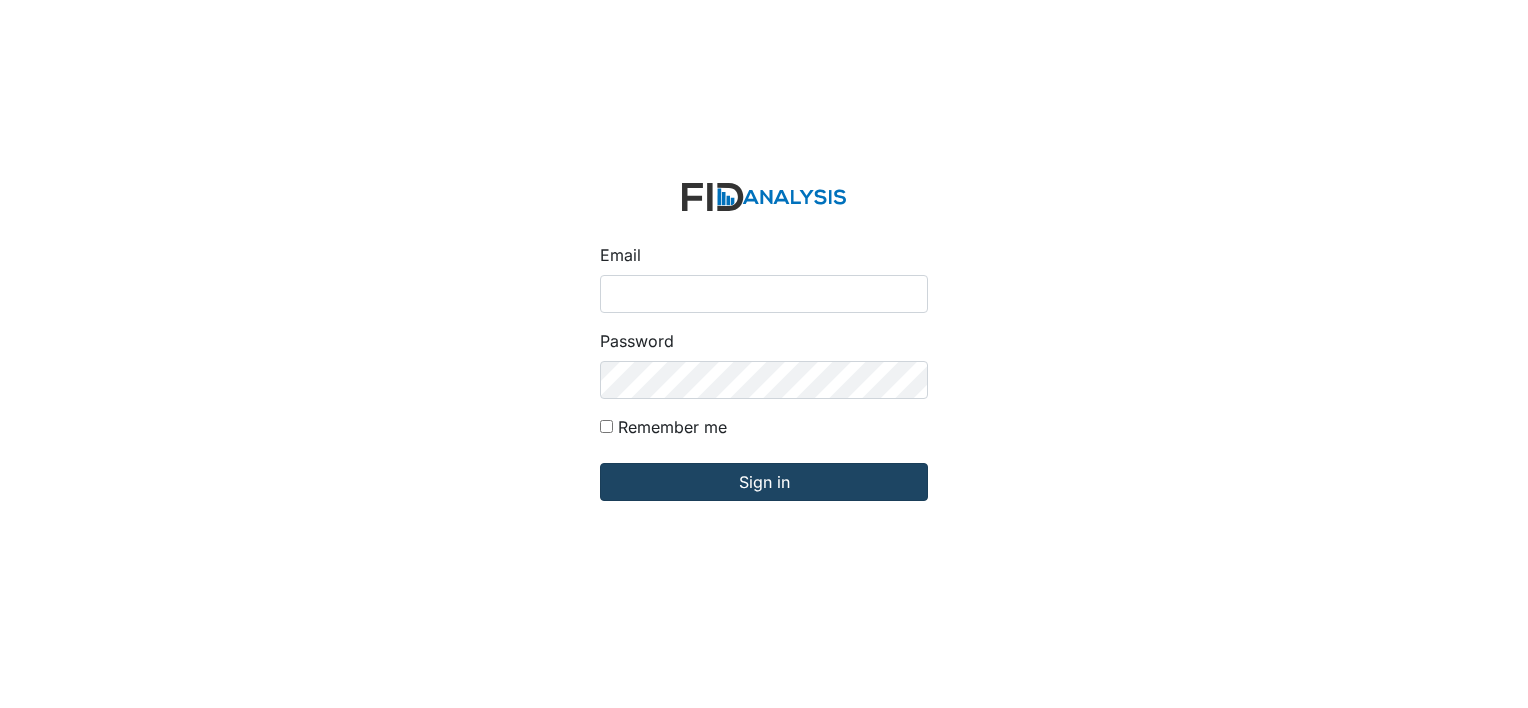 type on "[EMAIL_ADDRESS][DOMAIN_NAME]" 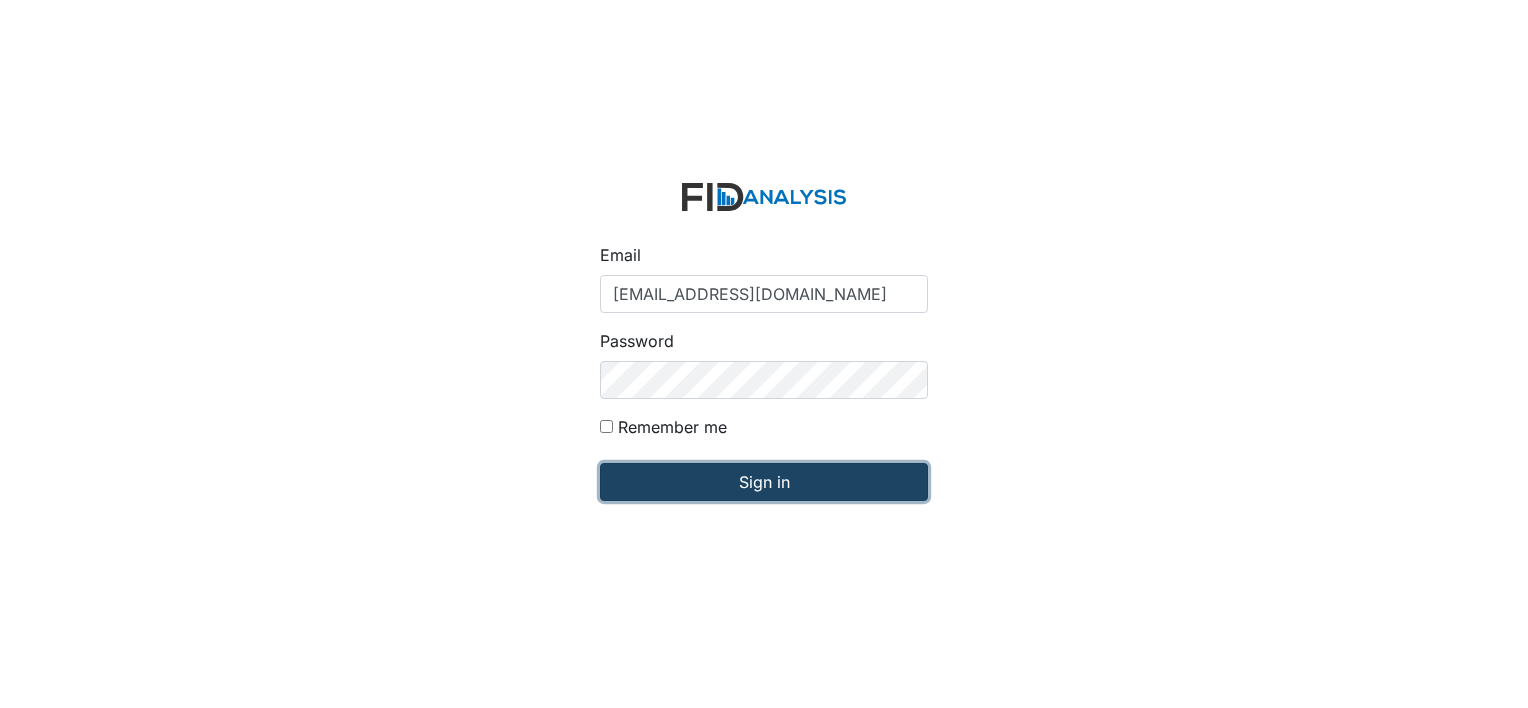 click on "Sign in" at bounding box center [764, 482] 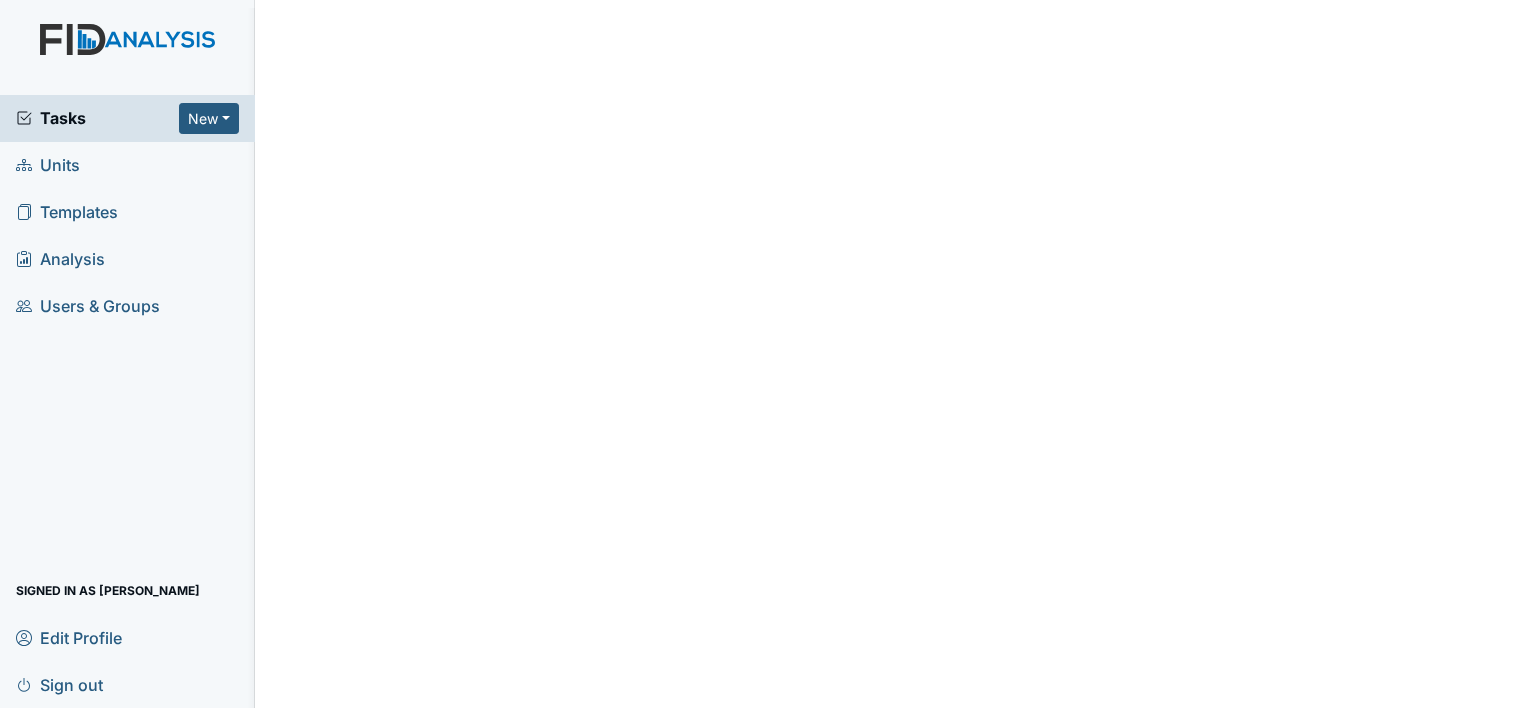 scroll, scrollTop: 0, scrollLeft: 0, axis: both 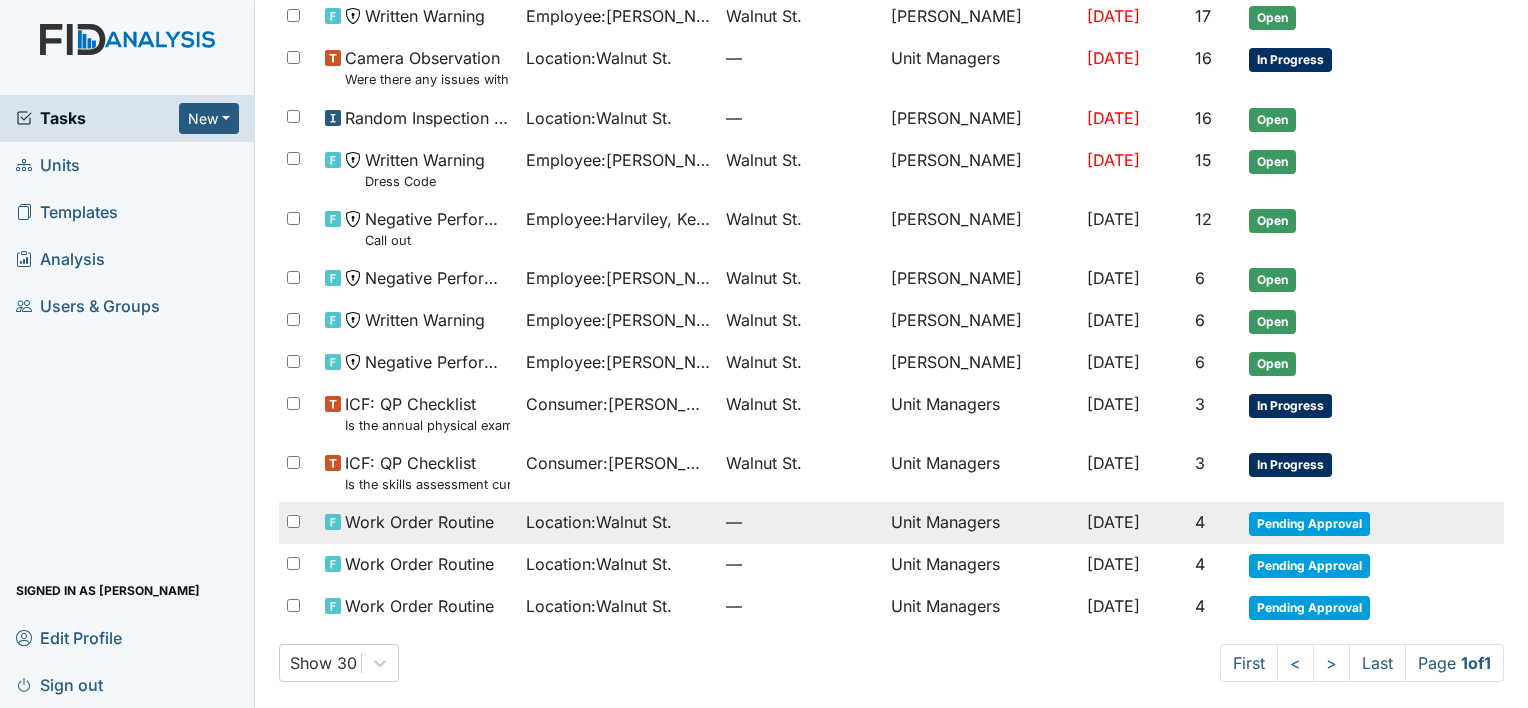 click on "Location :  [GEOGRAPHIC_DATA]." at bounding box center (599, 522) 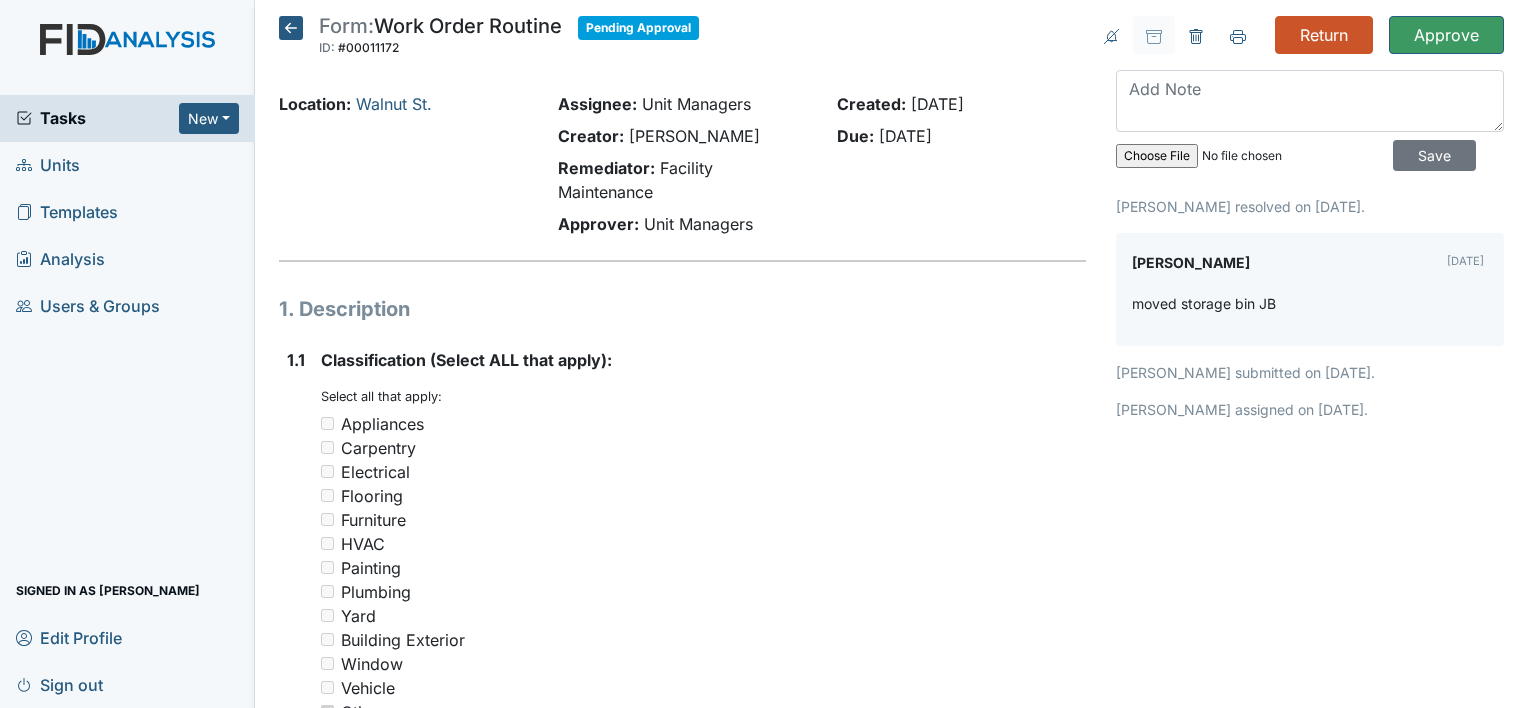 scroll, scrollTop: 0, scrollLeft: 0, axis: both 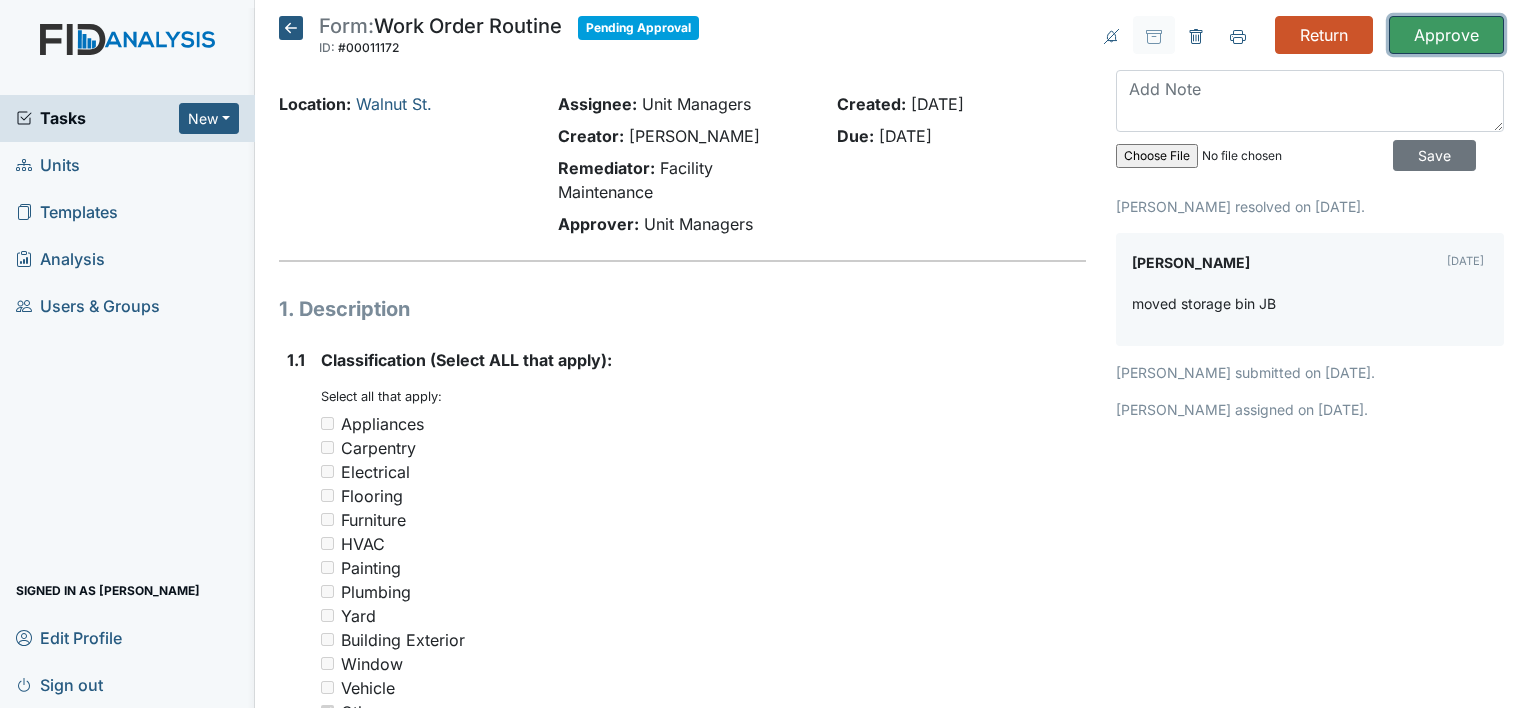 click on "Approve" at bounding box center [1446, 35] 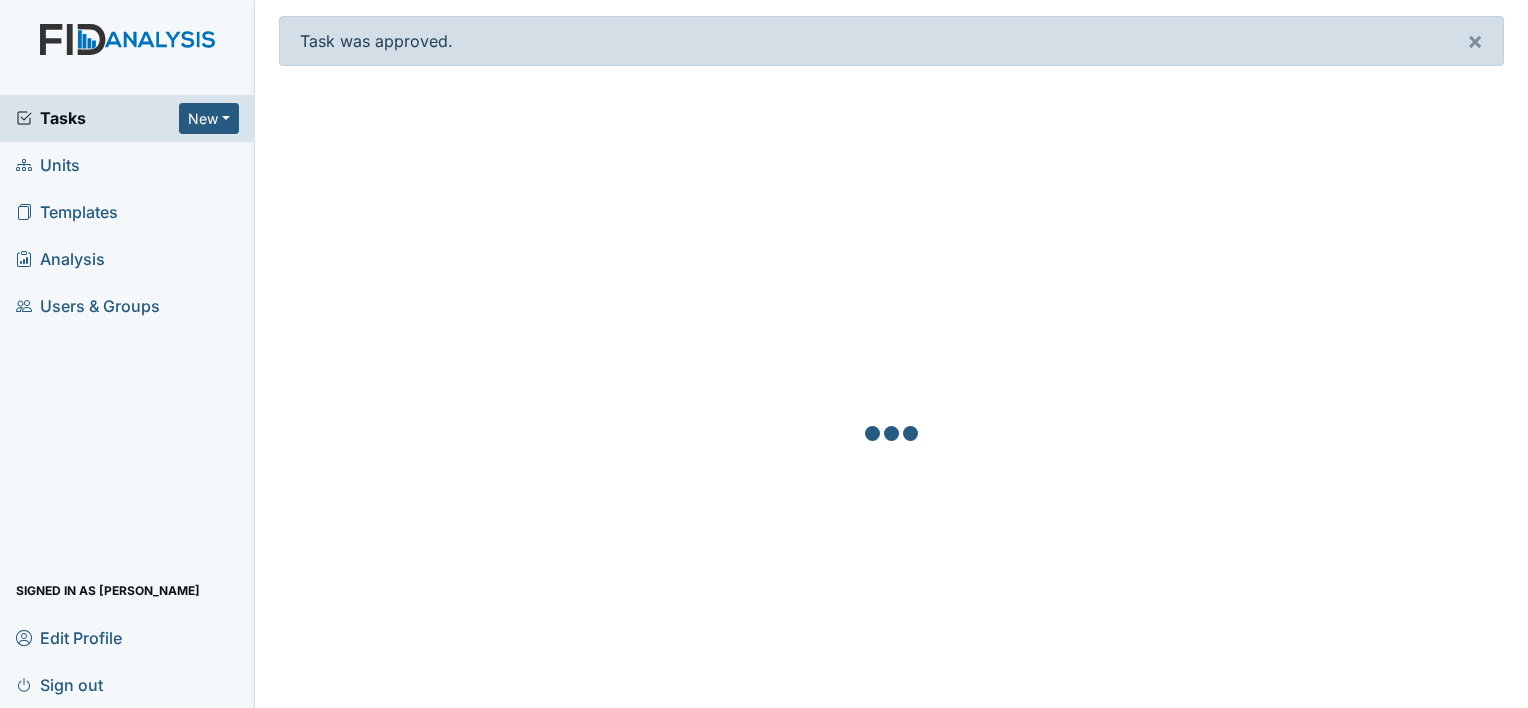 scroll, scrollTop: 0, scrollLeft: 0, axis: both 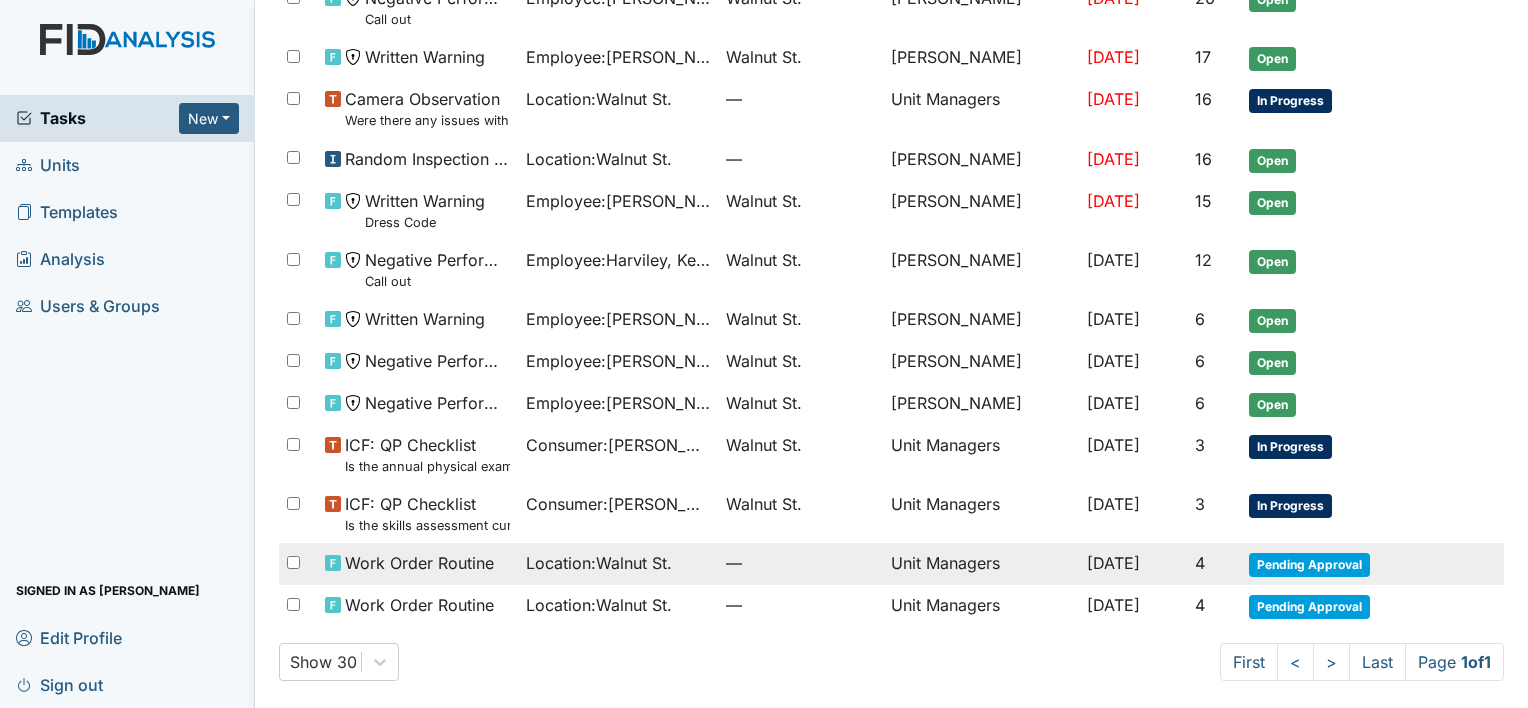 click on "Location :  [GEOGRAPHIC_DATA]." at bounding box center (618, 563) 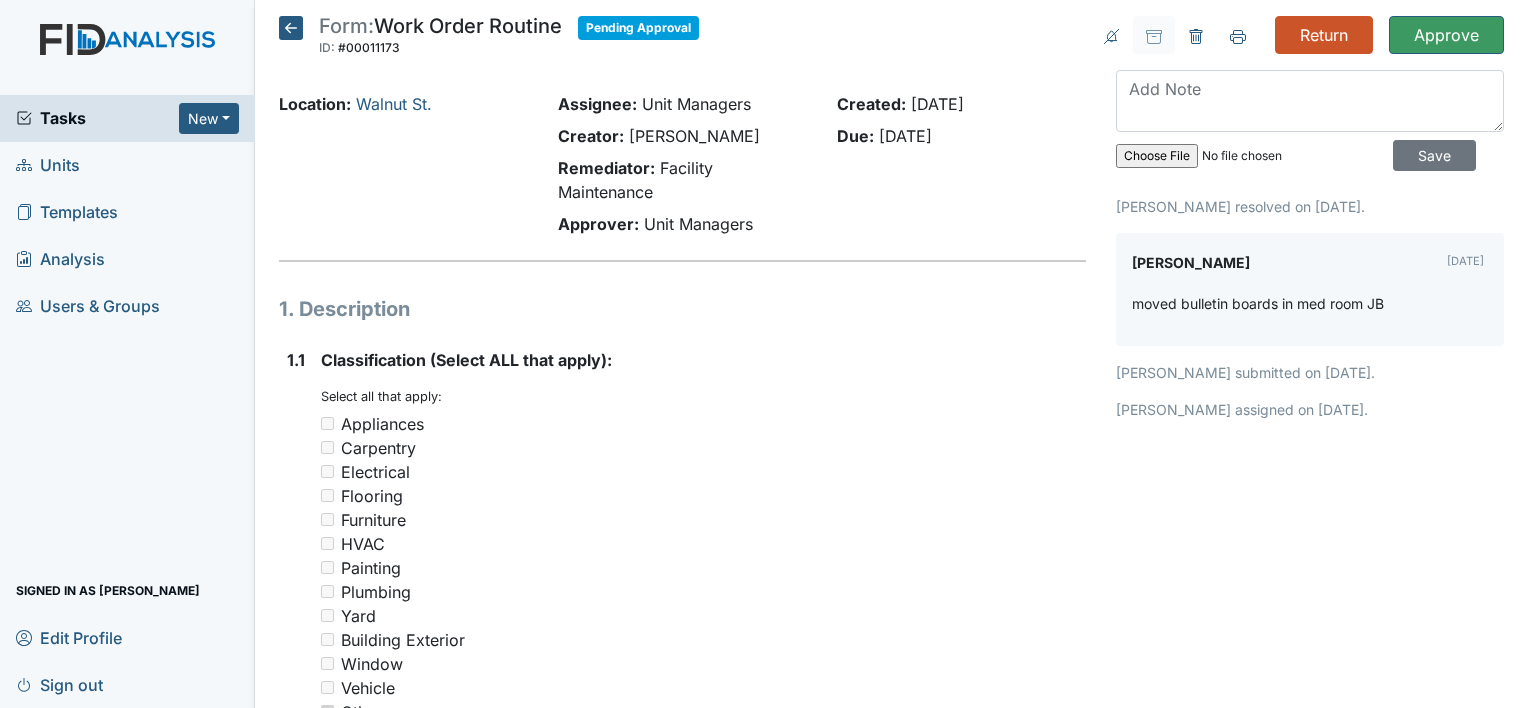 scroll, scrollTop: 0, scrollLeft: 0, axis: both 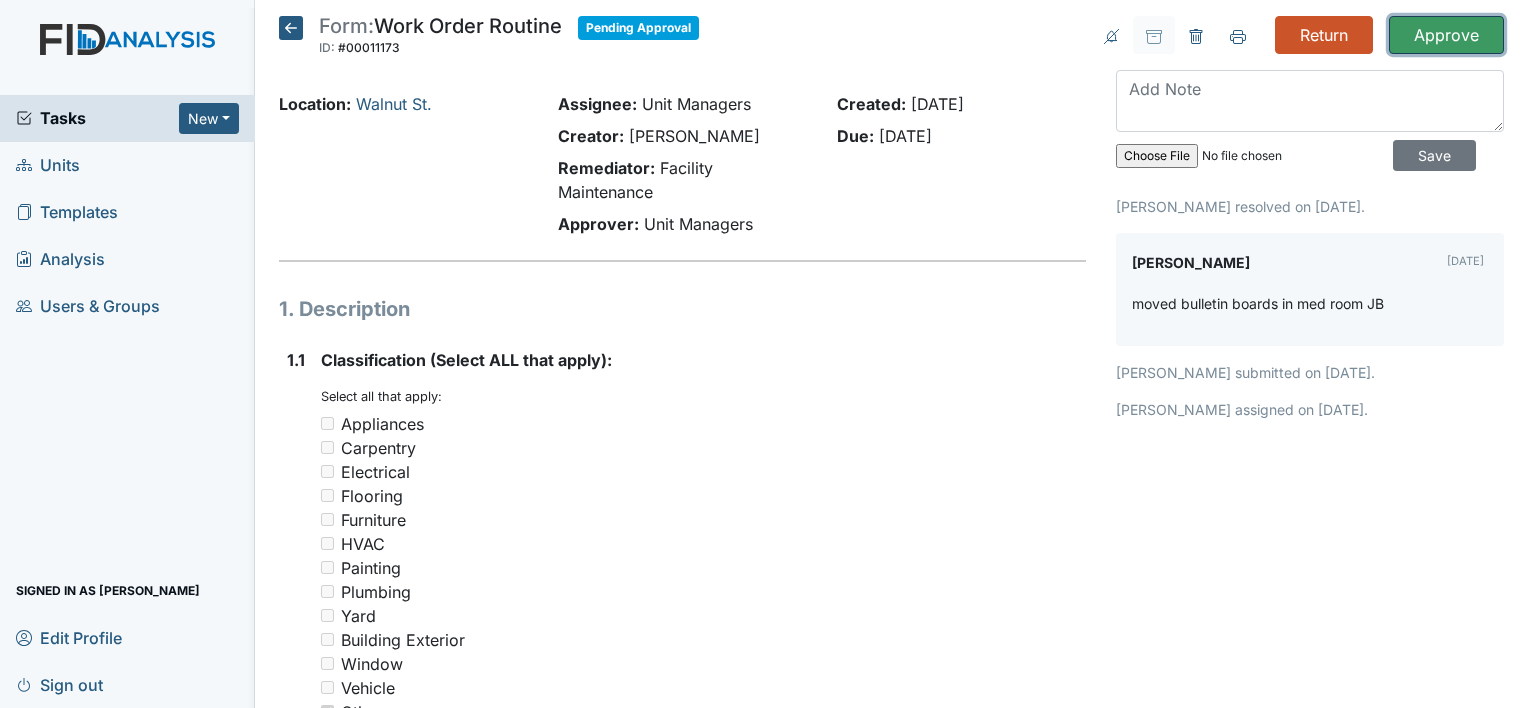 click on "Approve" at bounding box center [1446, 35] 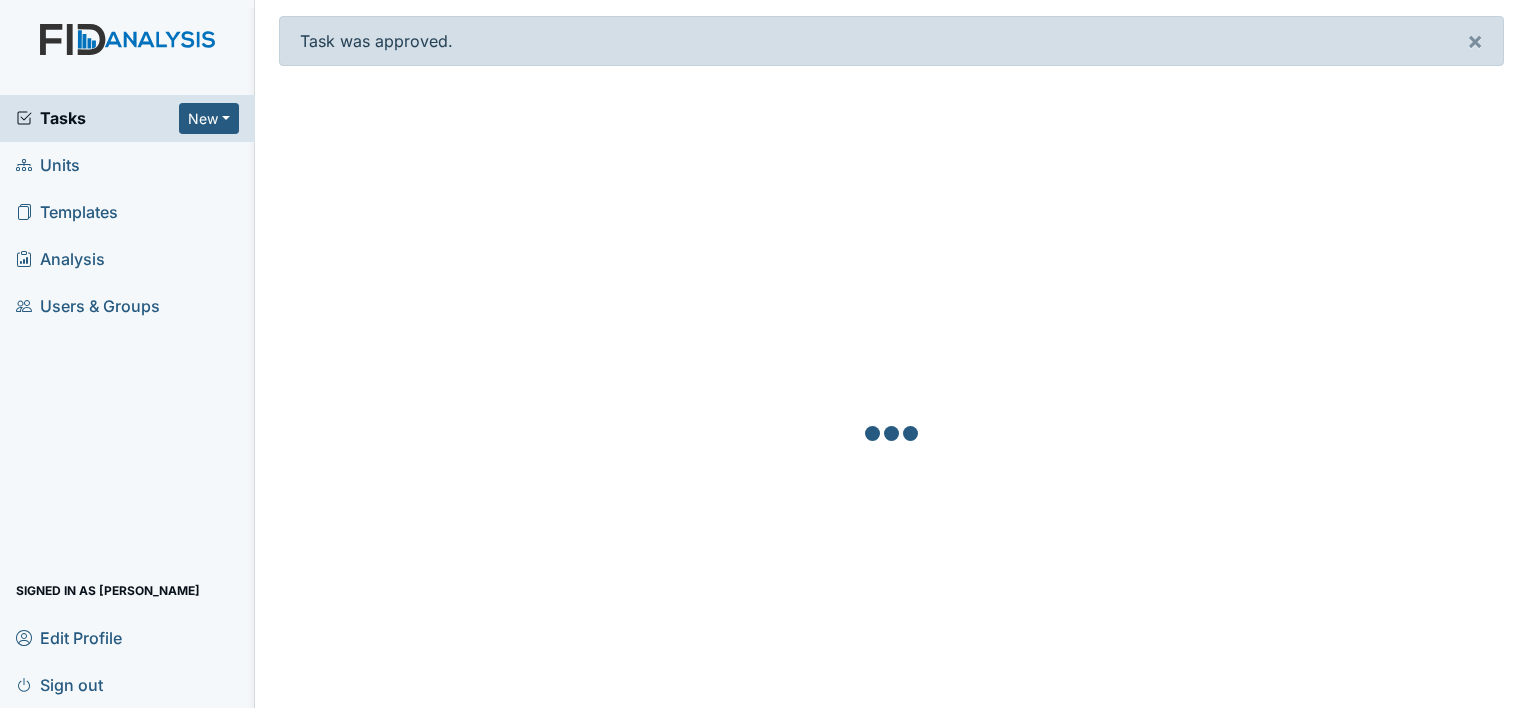 scroll, scrollTop: 0, scrollLeft: 0, axis: both 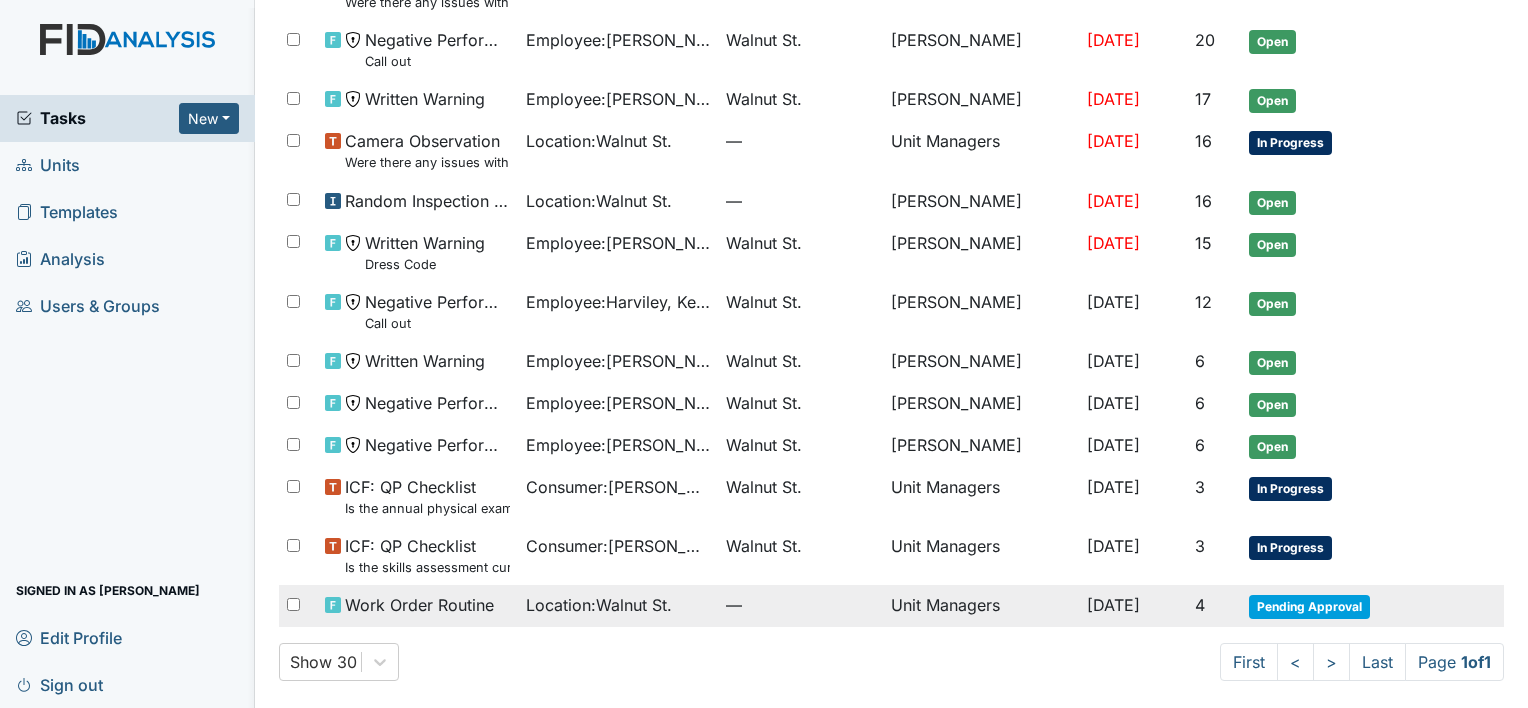 click on "Unit Managers" at bounding box center (981, 606) 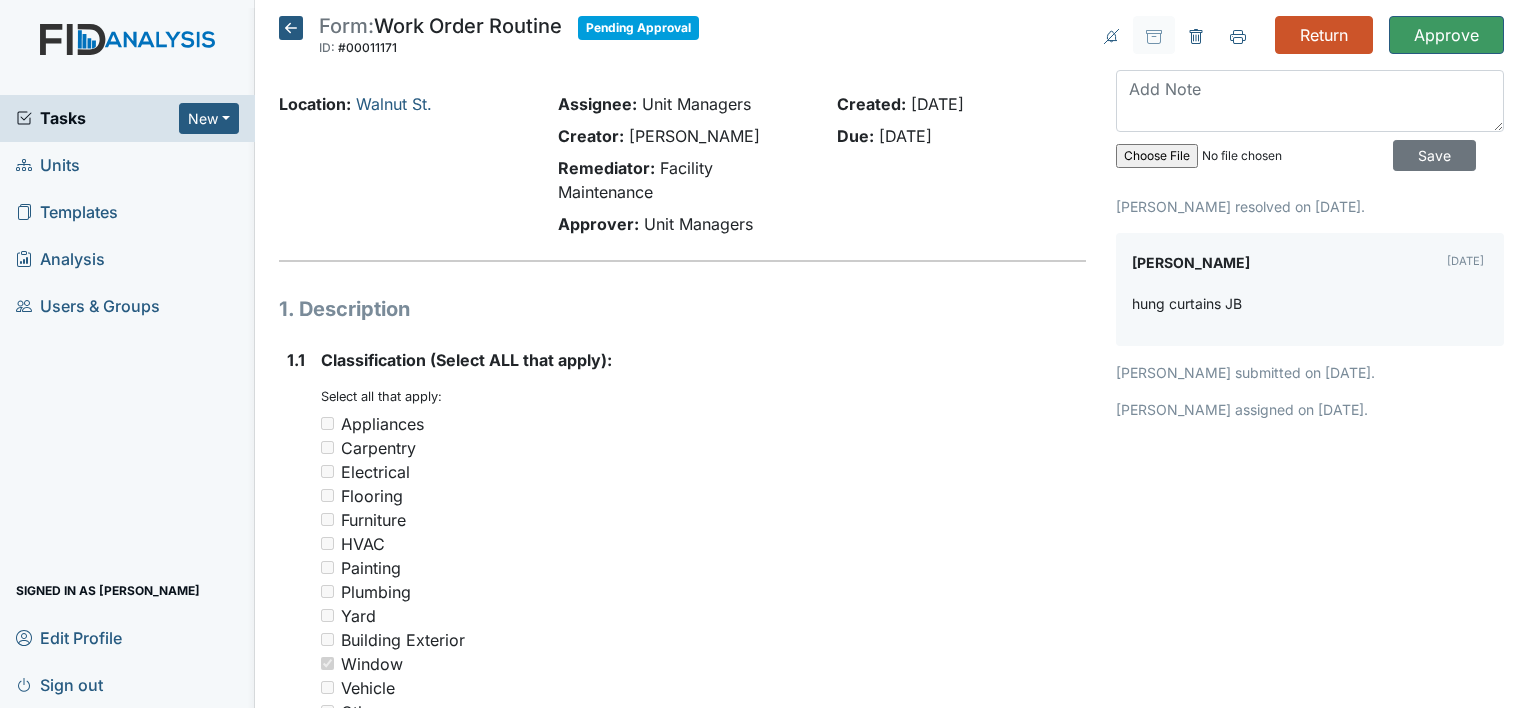 scroll, scrollTop: 0, scrollLeft: 0, axis: both 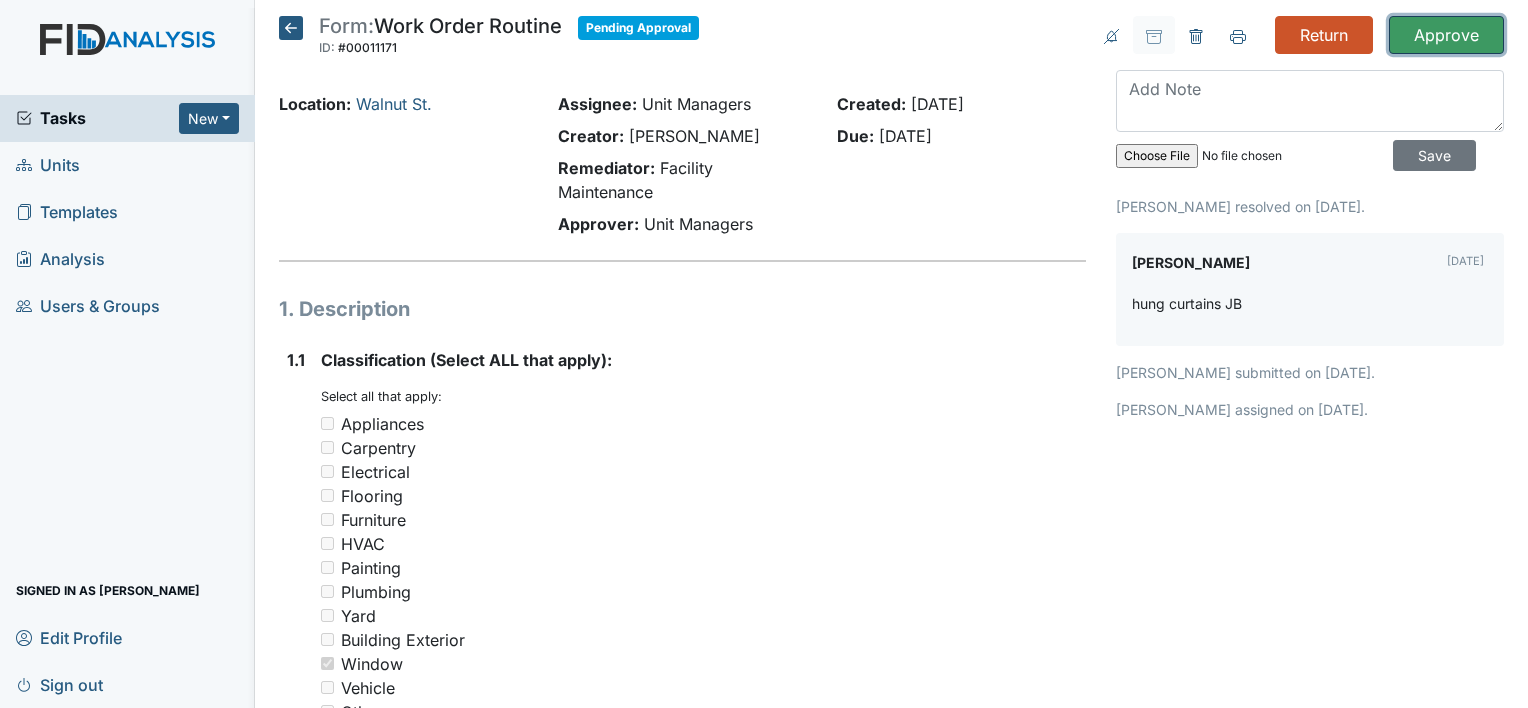 click on "Approve" at bounding box center [1446, 35] 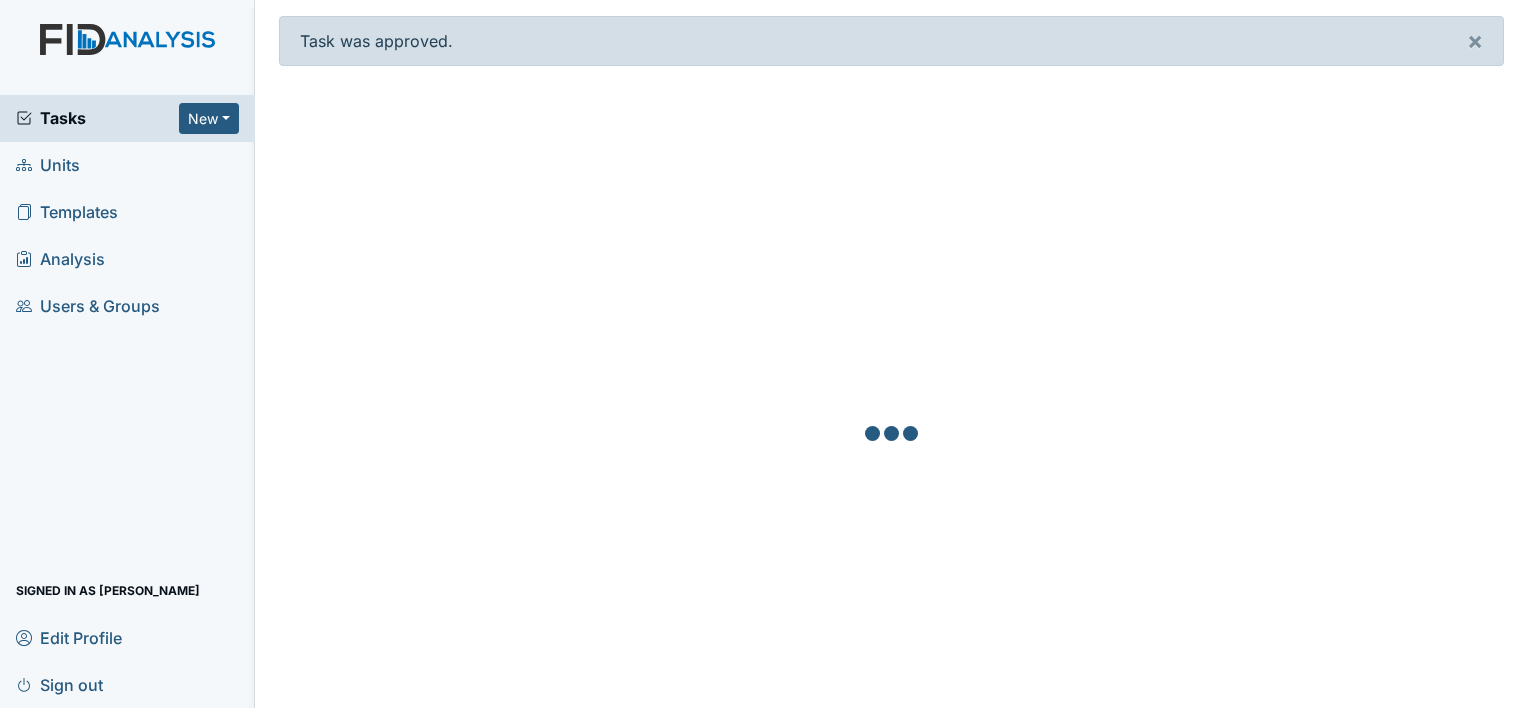 scroll, scrollTop: 0, scrollLeft: 0, axis: both 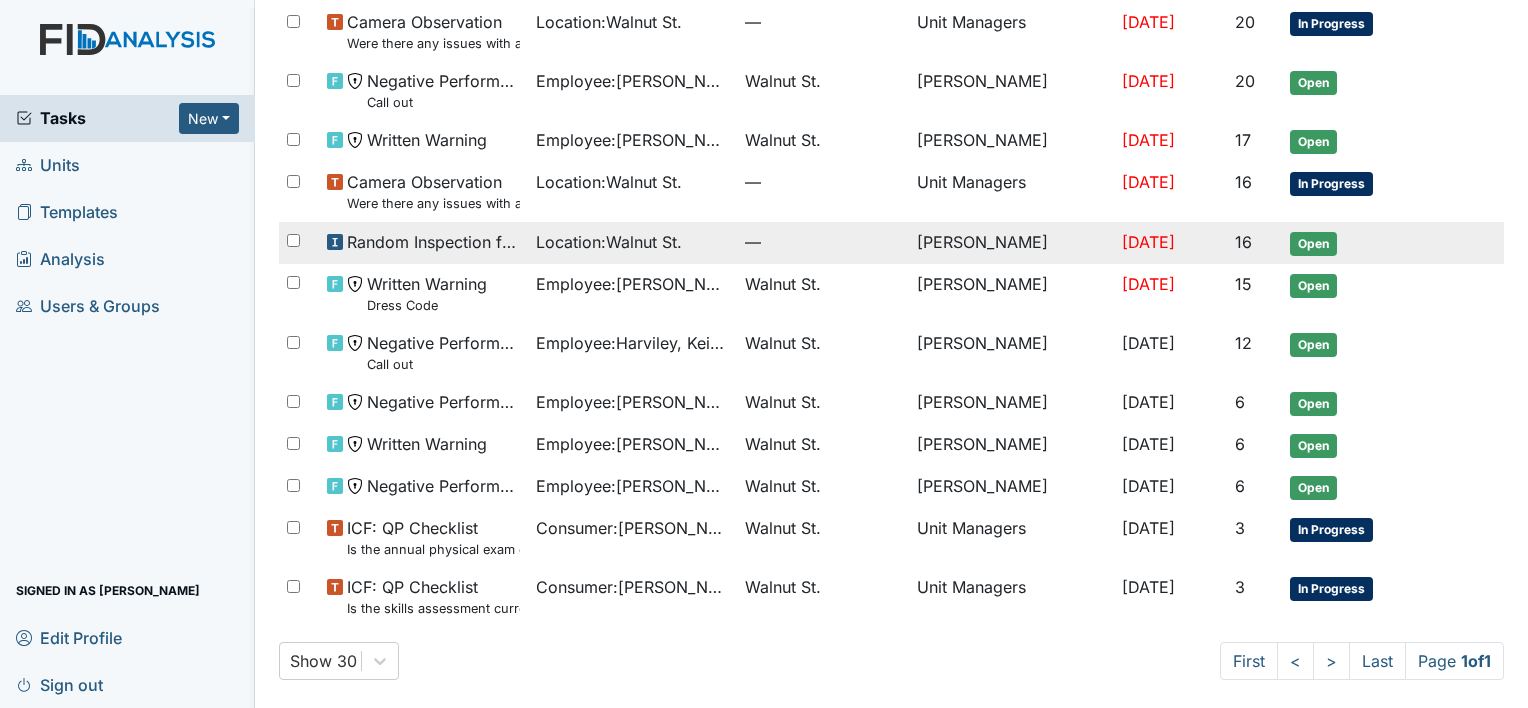 click on "Location :  Walnut St." at bounding box center (632, 242) 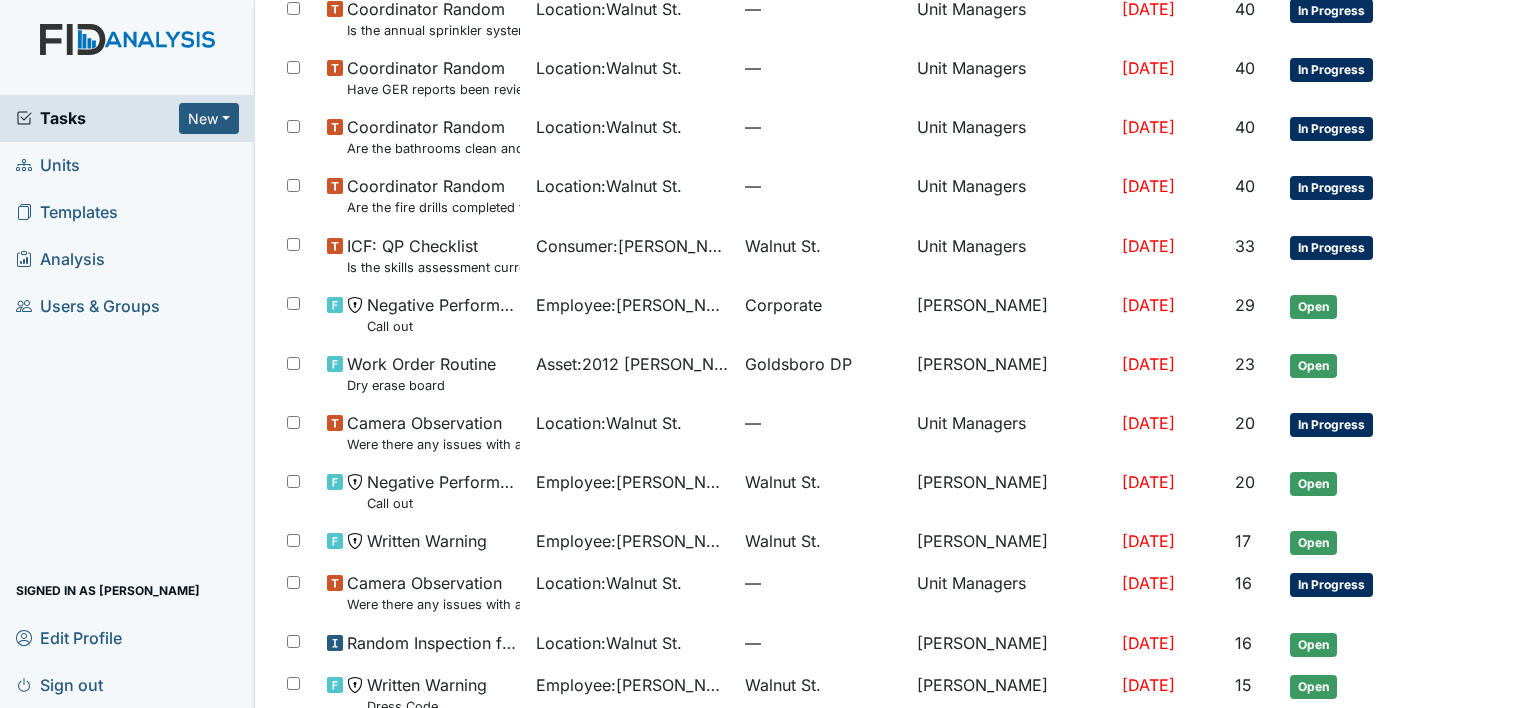 scroll, scrollTop: 0, scrollLeft: 0, axis: both 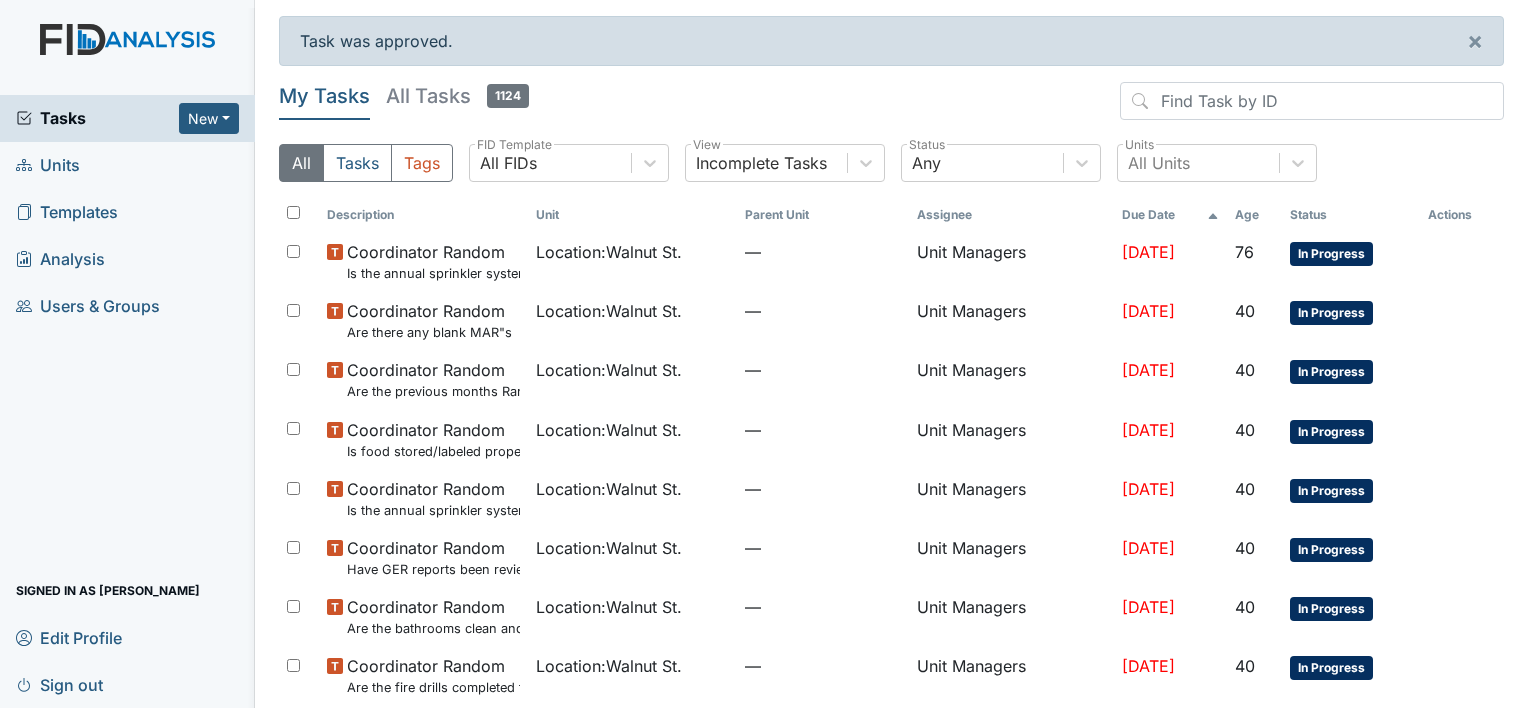 click on "Units" at bounding box center [48, 165] 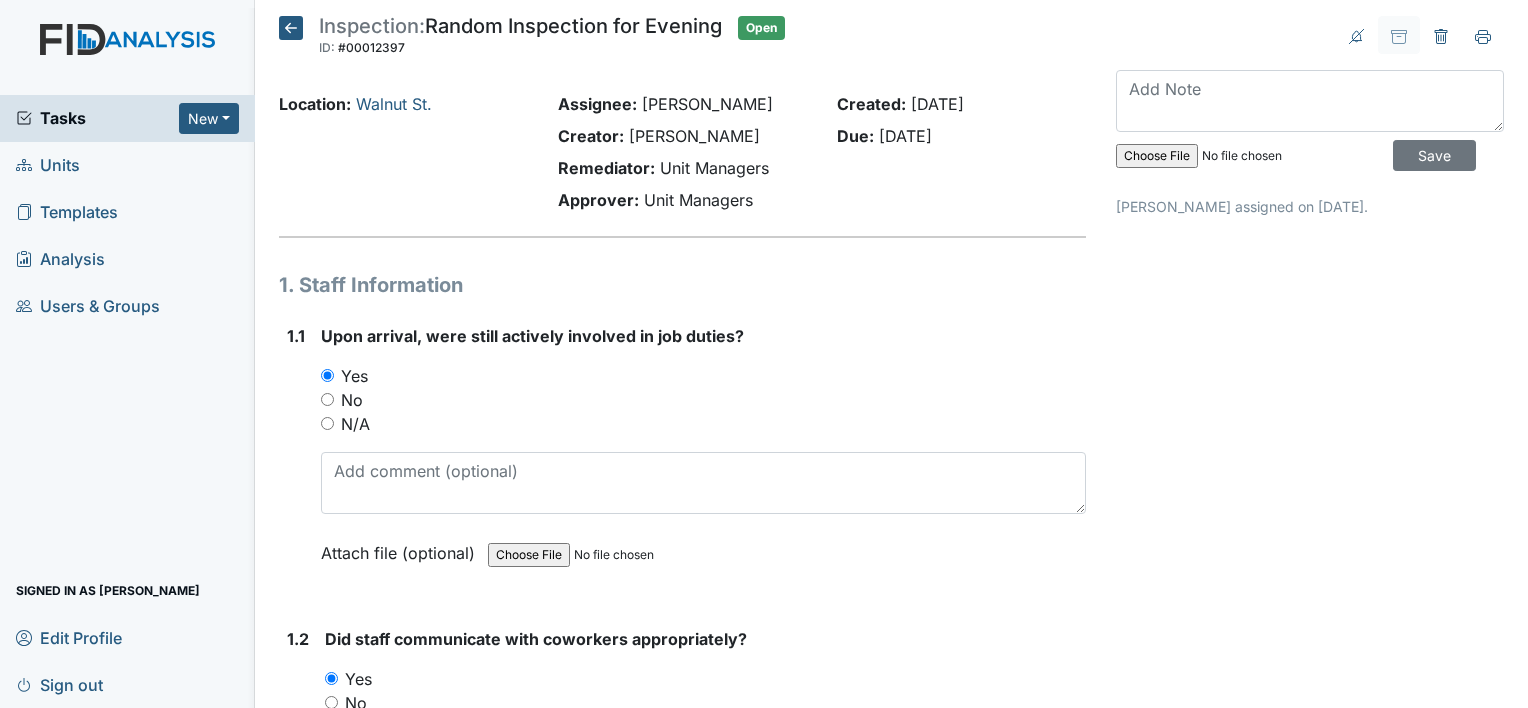 scroll, scrollTop: 0, scrollLeft: 0, axis: both 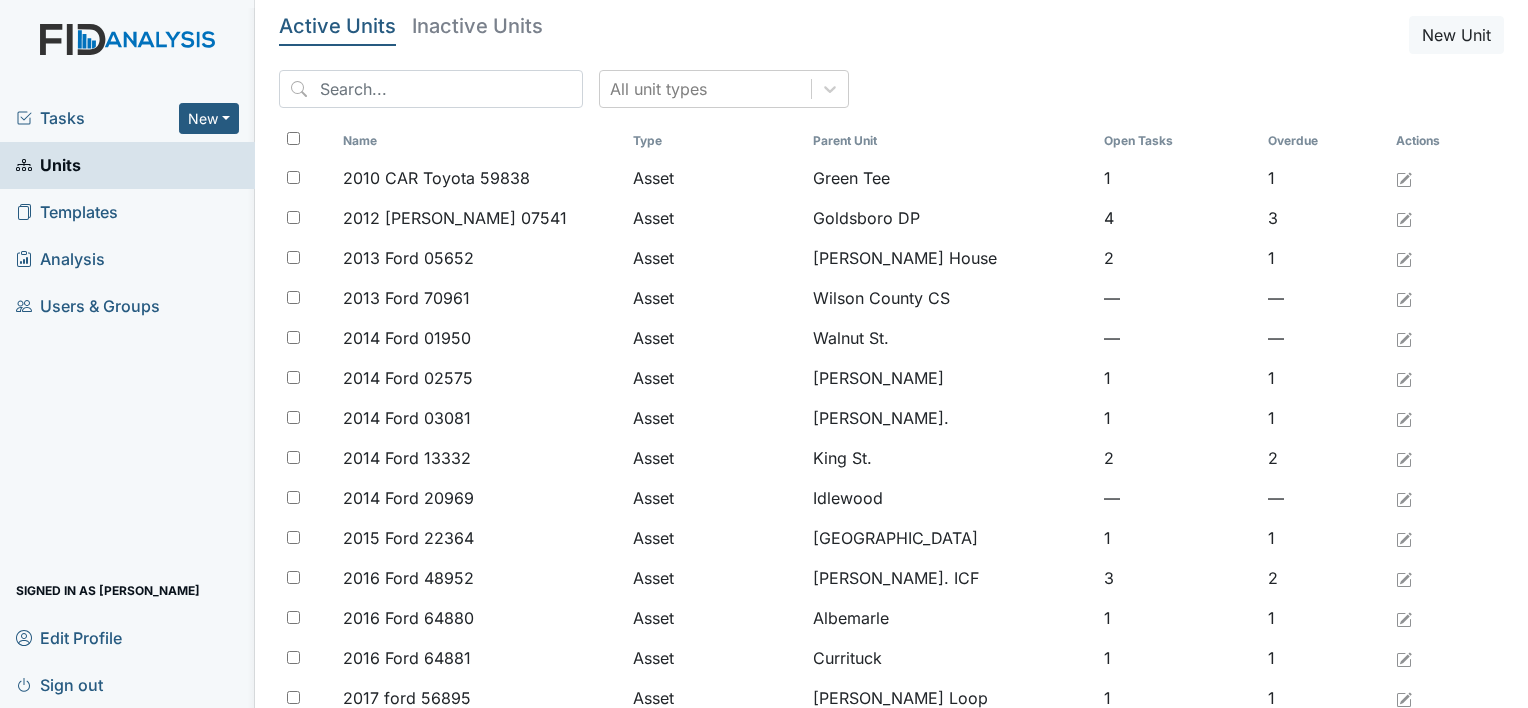 click on "Tasks" at bounding box center (97, 118) 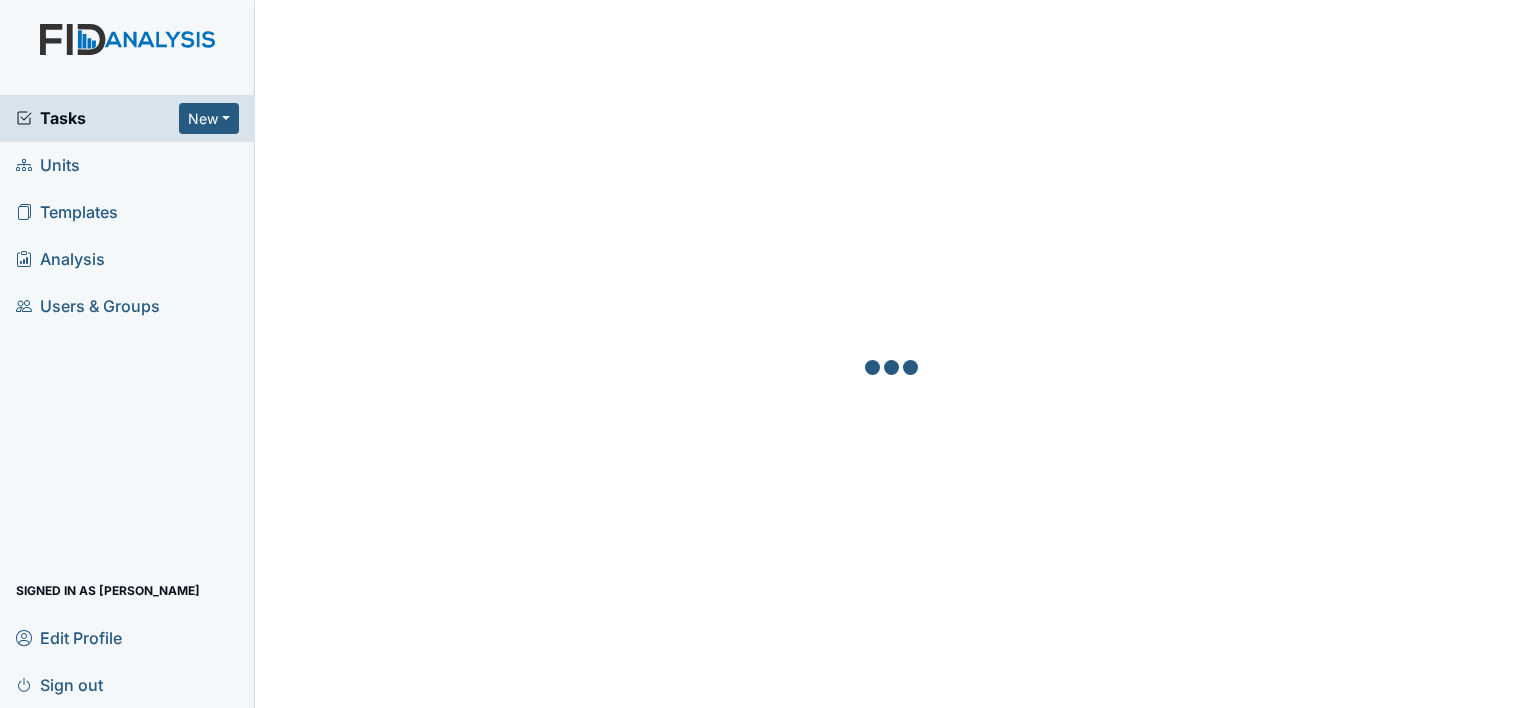 scroll, scrollTop: 0, scrollLeft: 0, axis: both 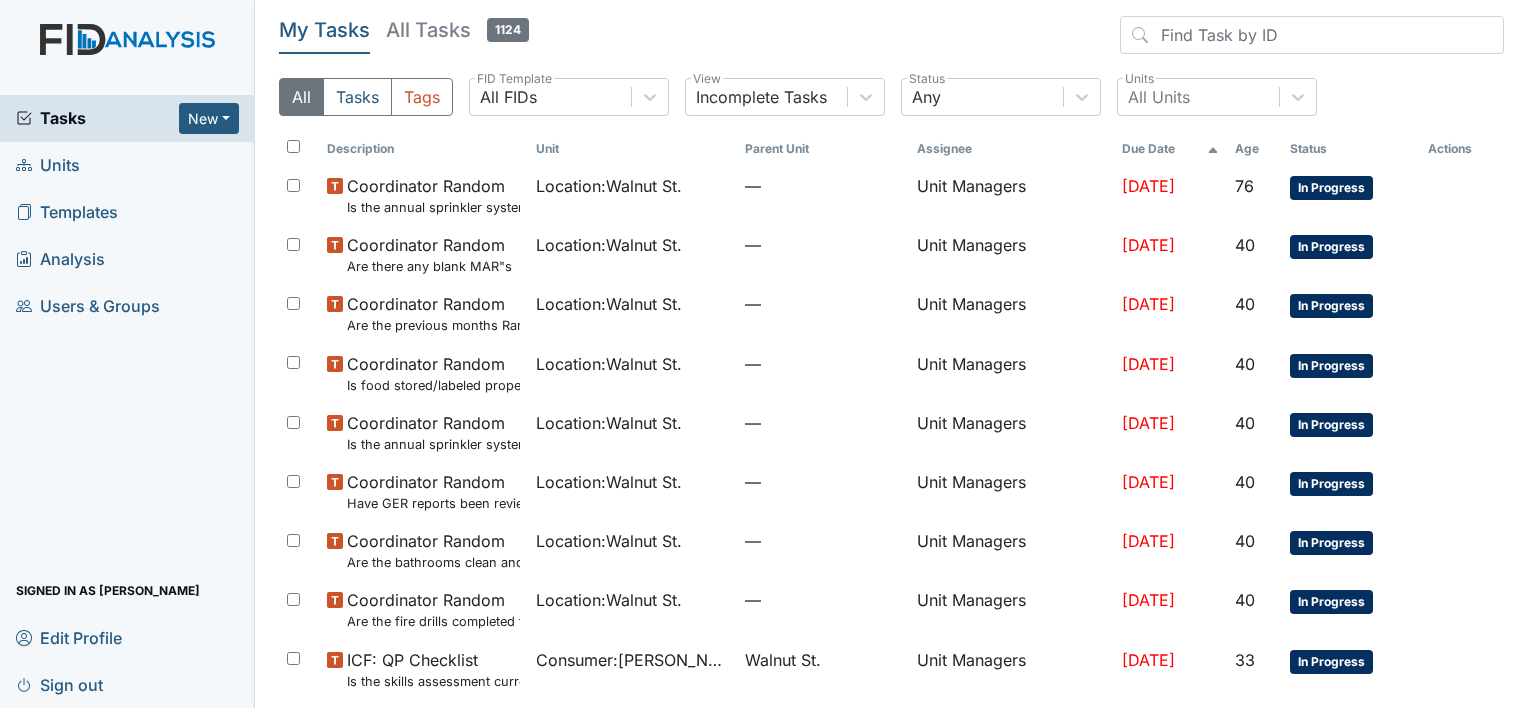 click on "Units" at bounding box center (48, 165) 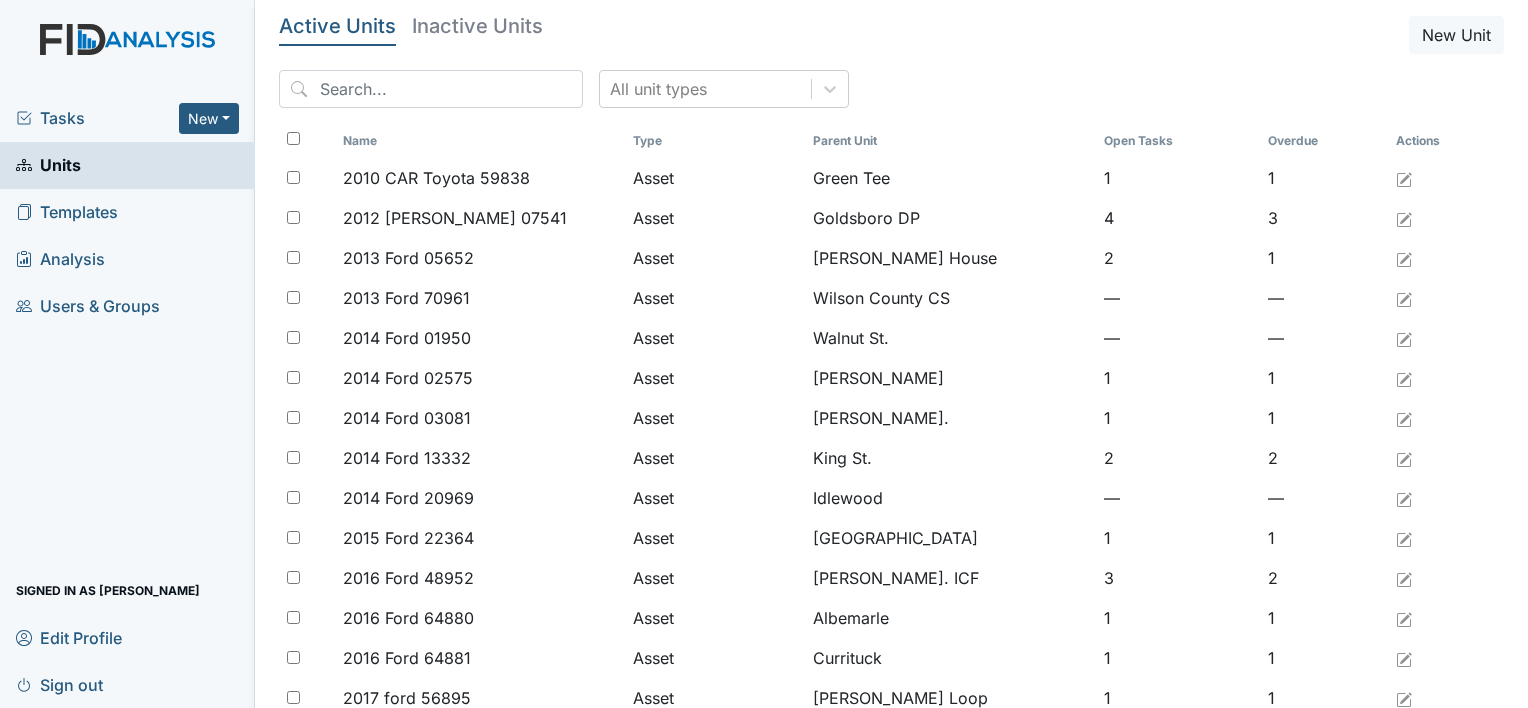 scroll, scrollTop: 0, scrollLeft: 0, axis: both 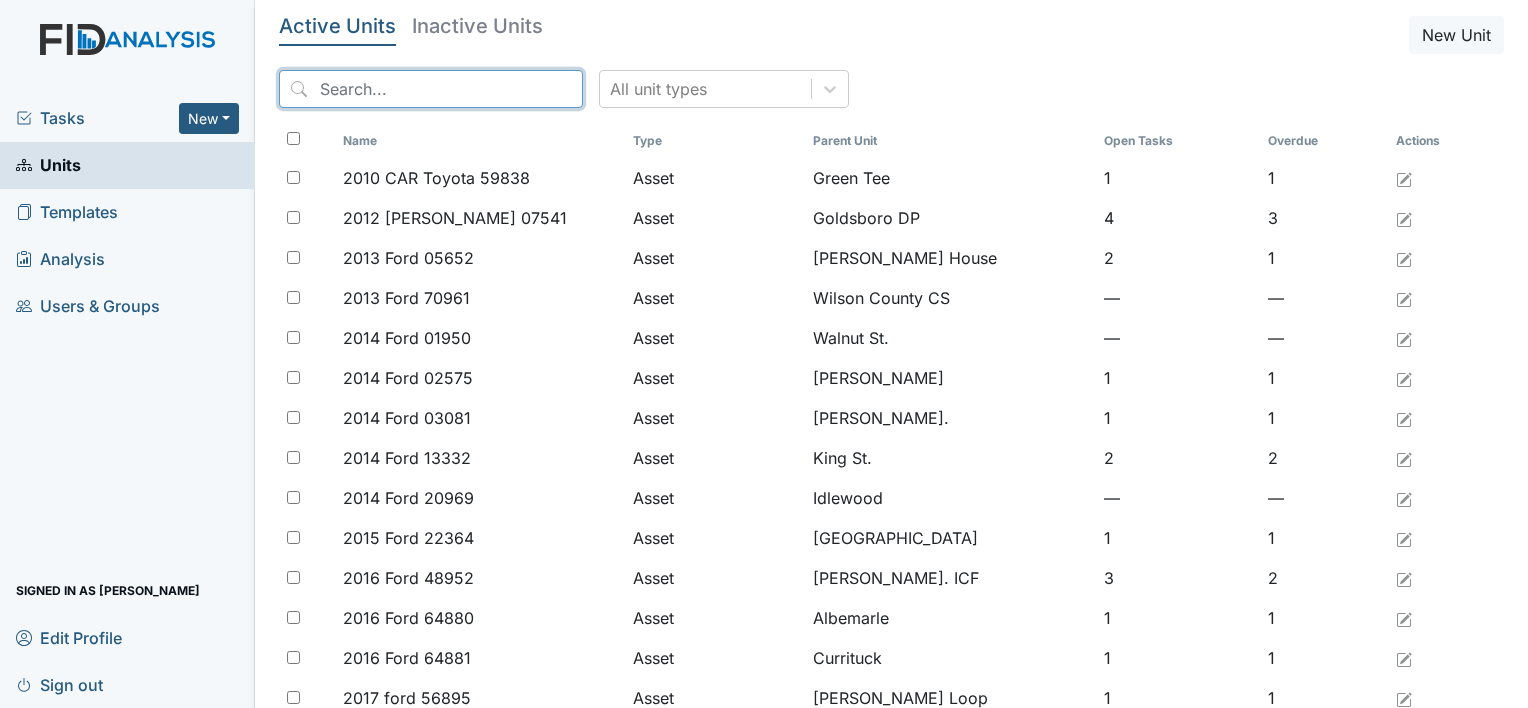 click at bounding box center [431, 89] 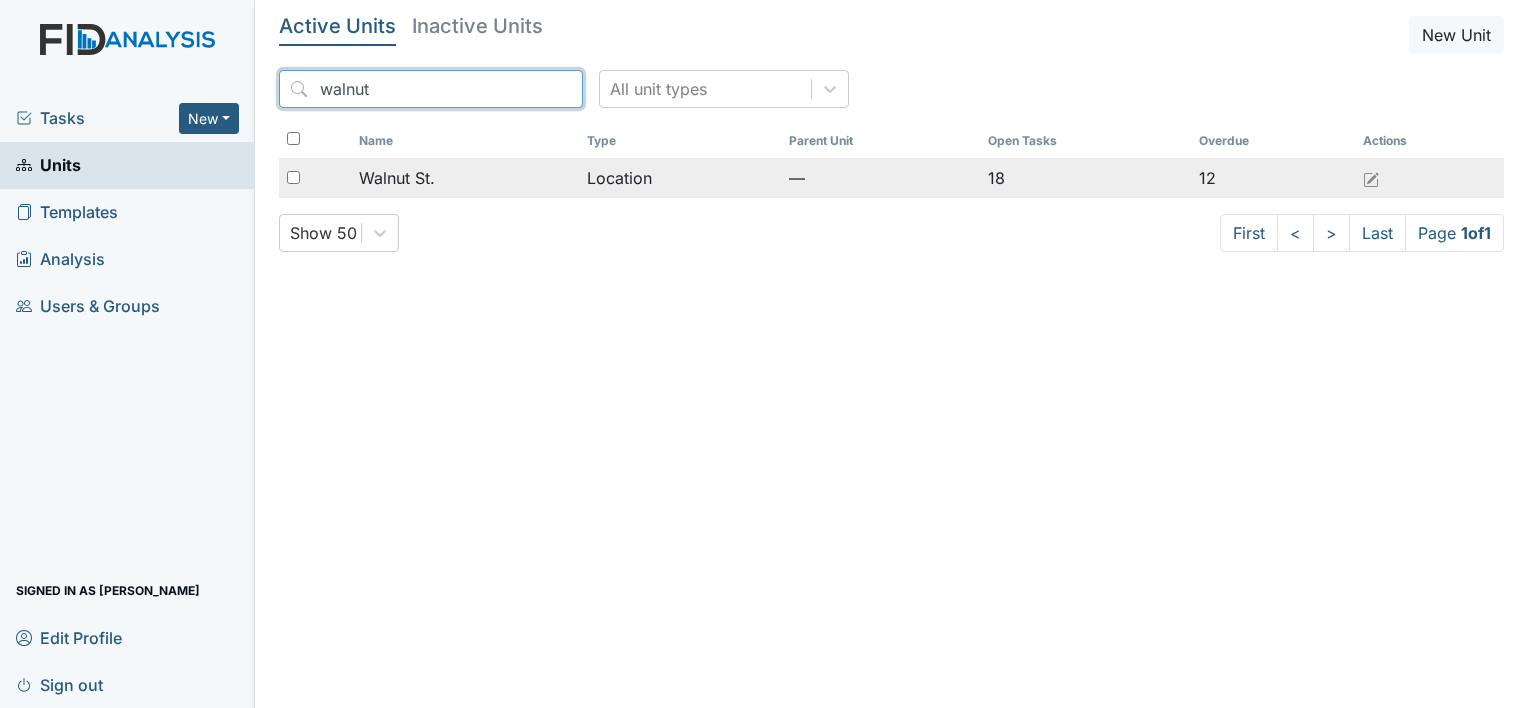 type on "walnut" 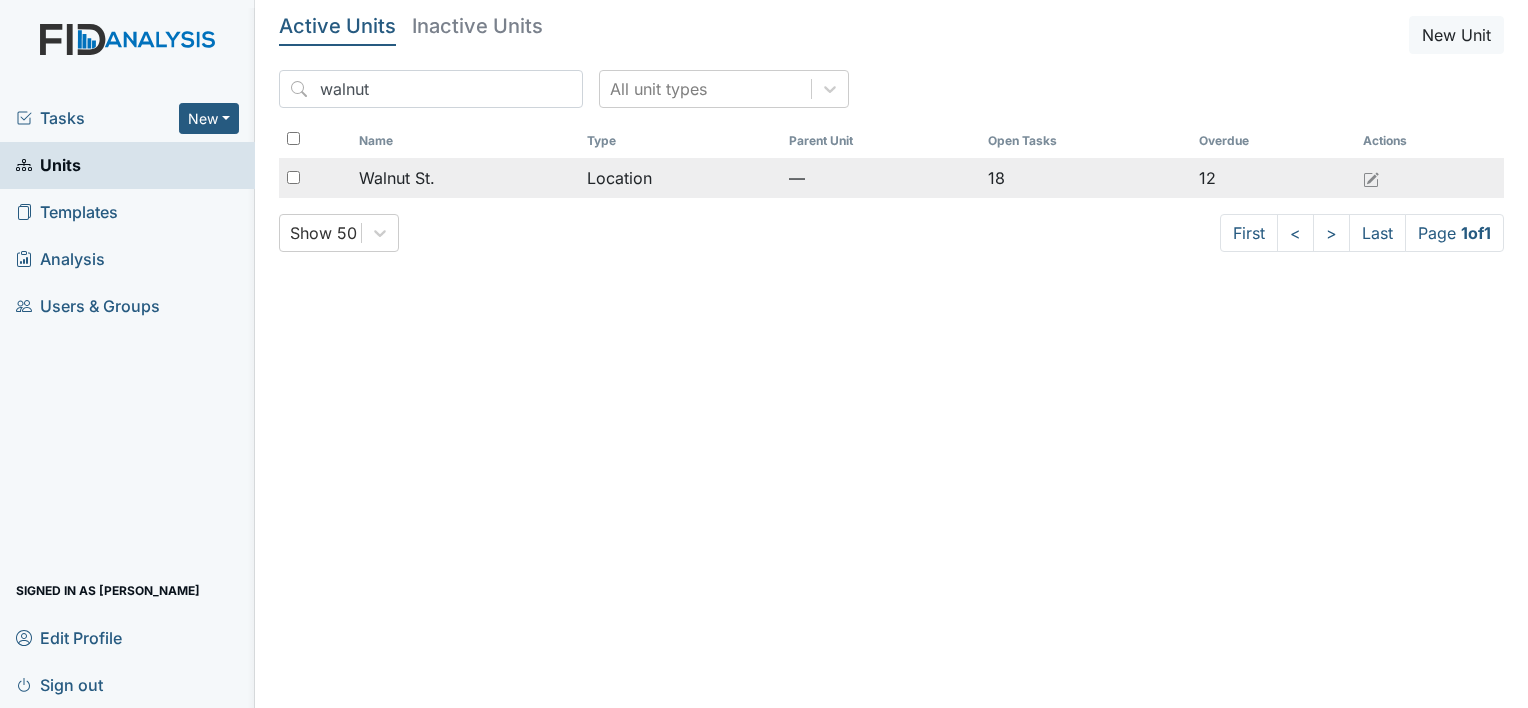 click on "Walnut St." at bounding box center [465, 178] 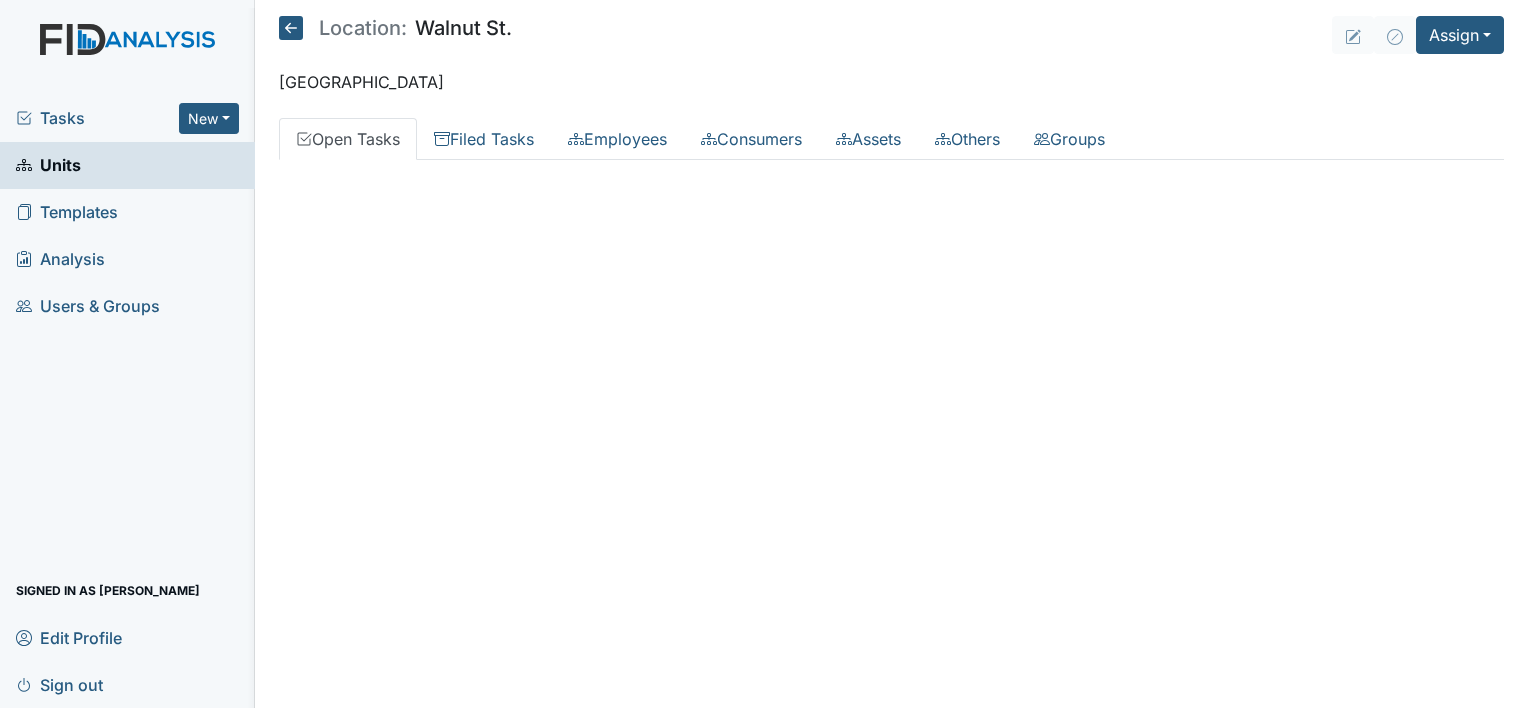scroll, scrollTop: 0, scrollLeft: 0, axis: both 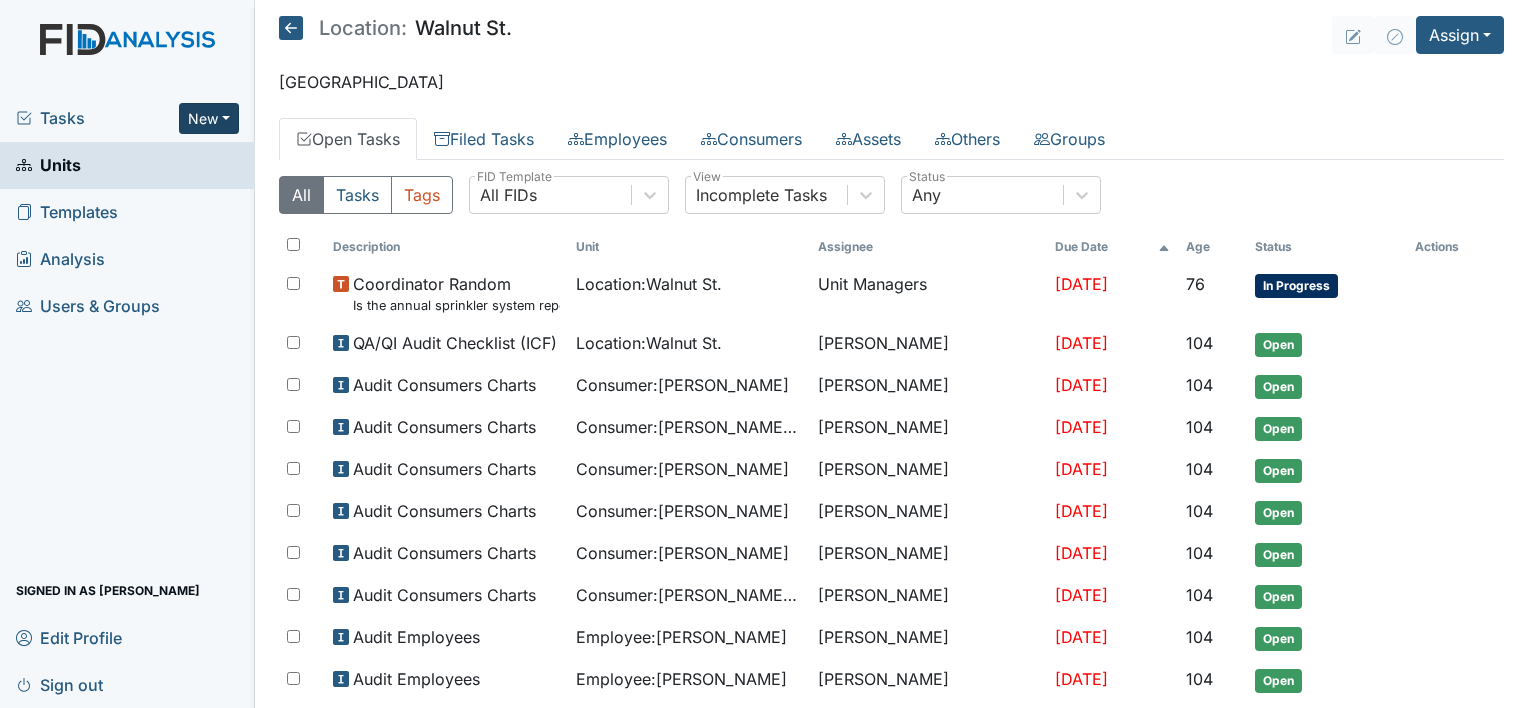 click on "New" at bounding box center [209, 118] 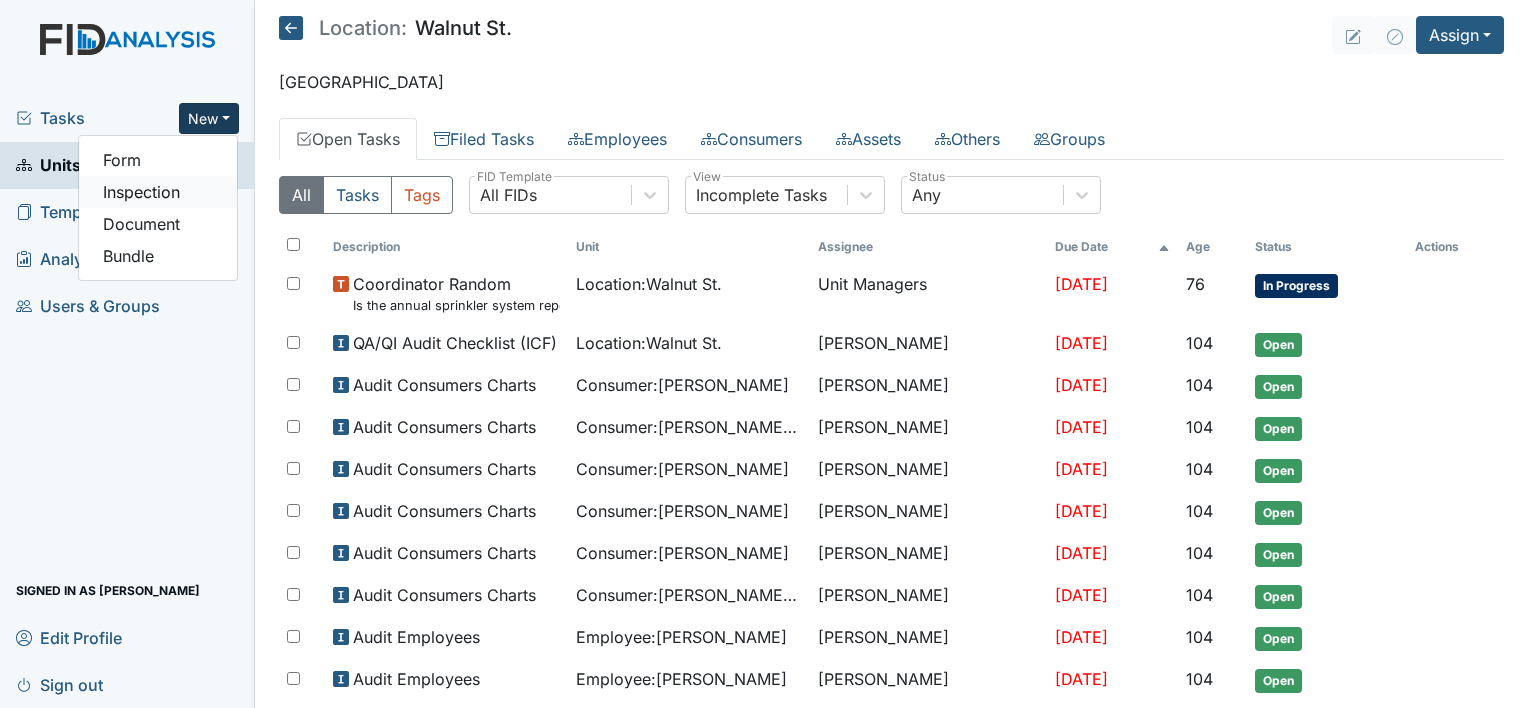 click on "Inspection" at bounding box center (158, 192) 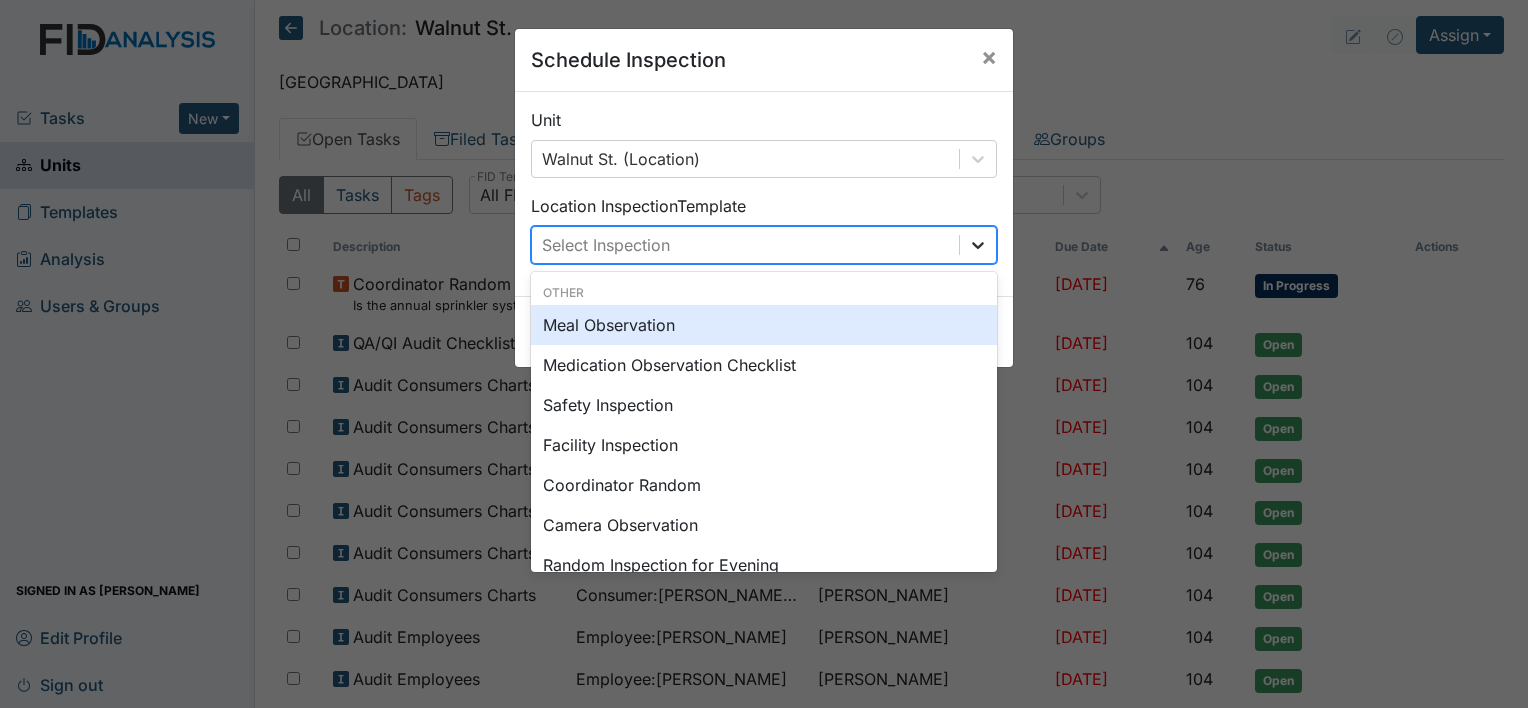 click 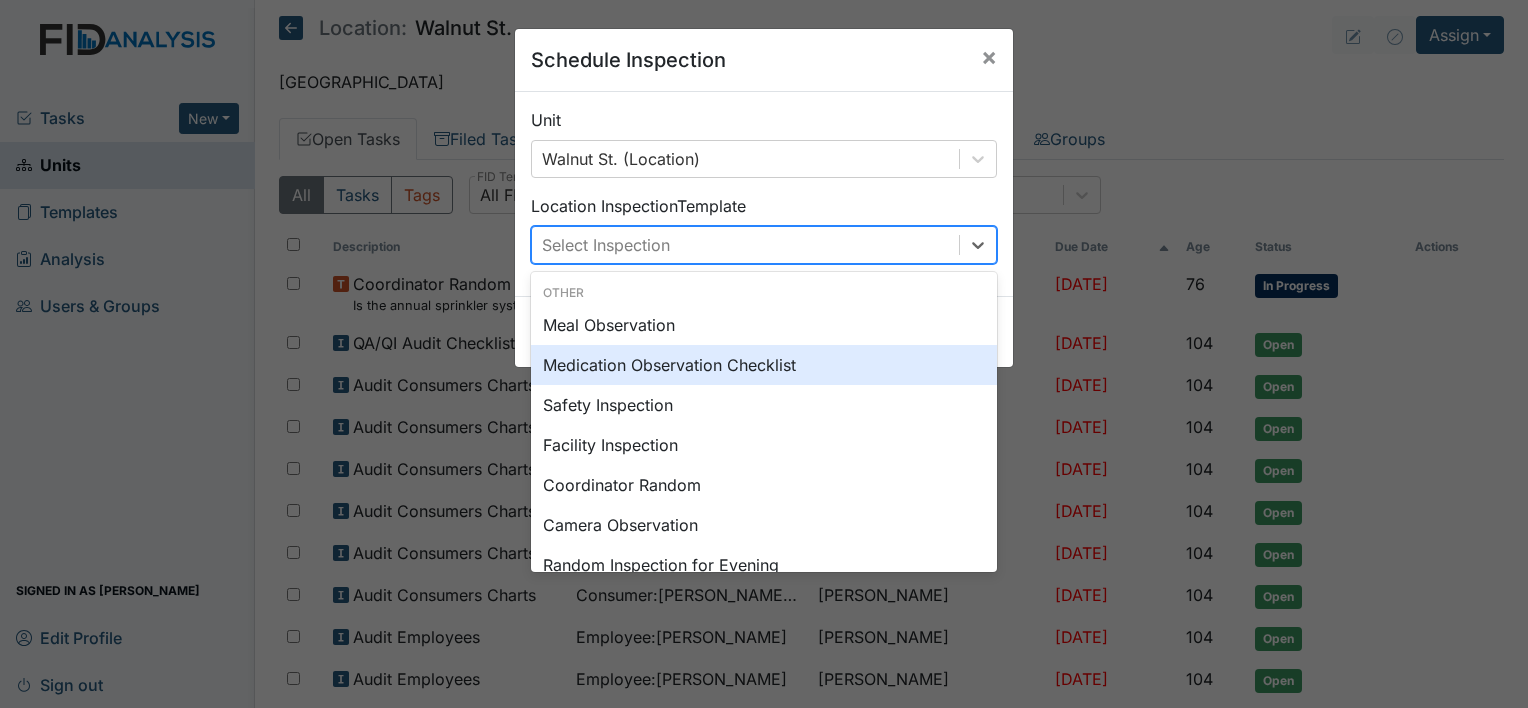 scroll, scrollTop: 344, scrollLeft: 0, axis: vertical 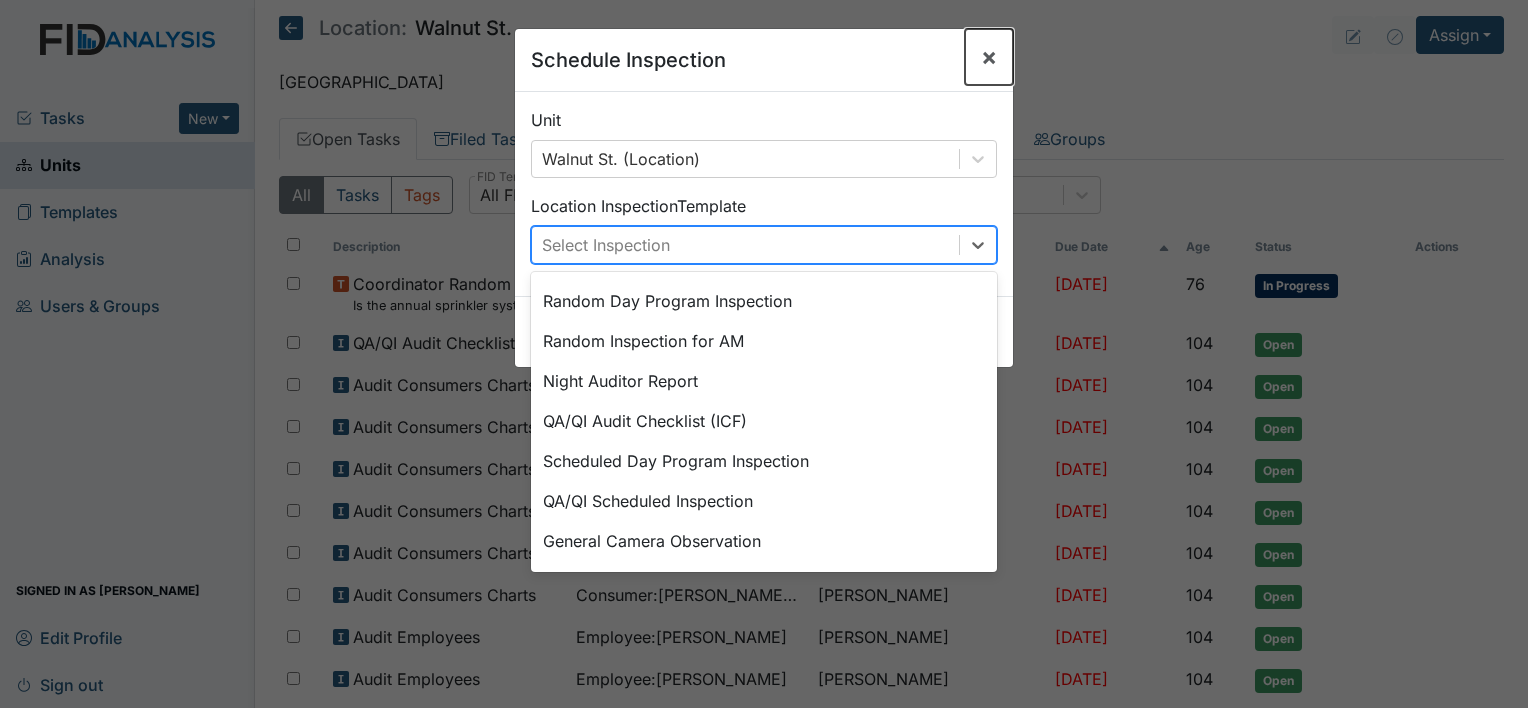 click on "×" at bounding box center (989, 56) 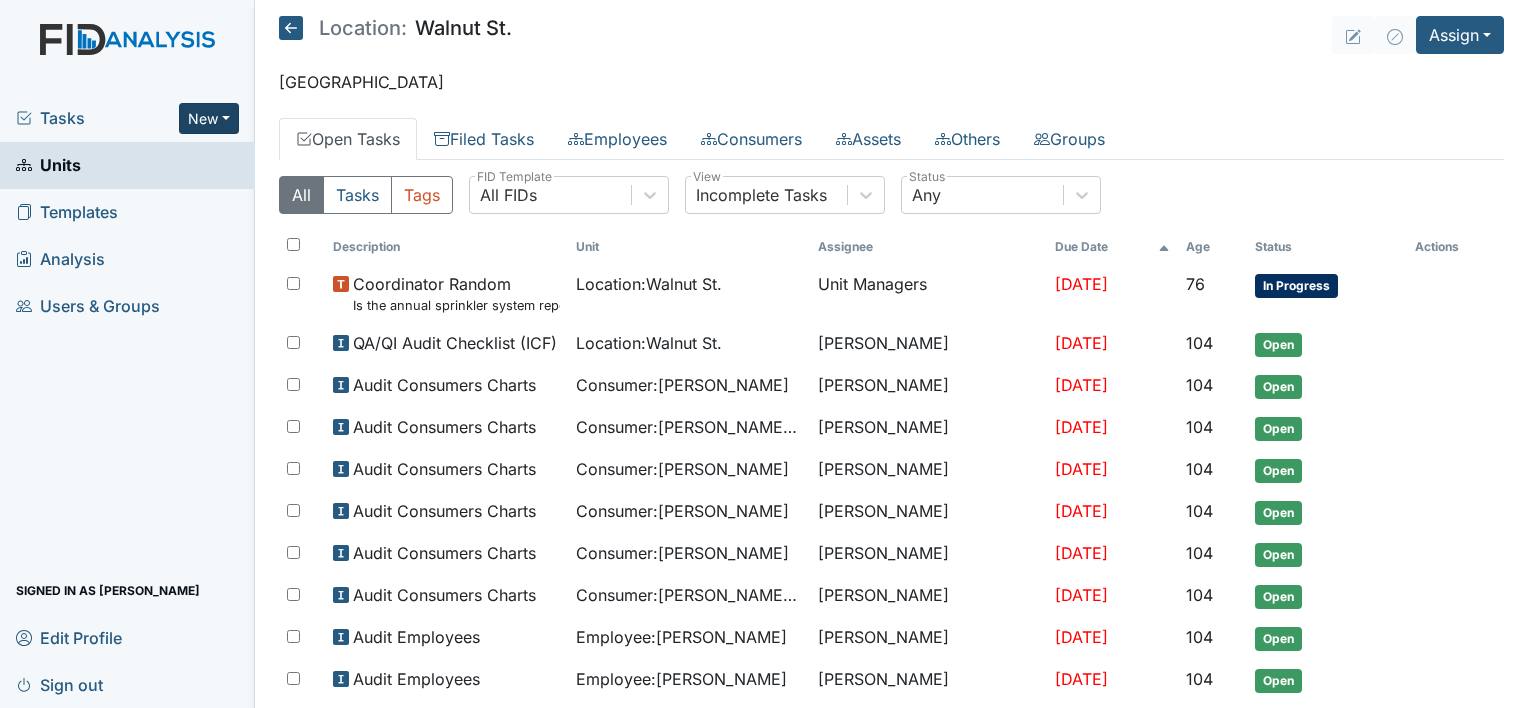 click on "New" at bounding box center [209, 118] 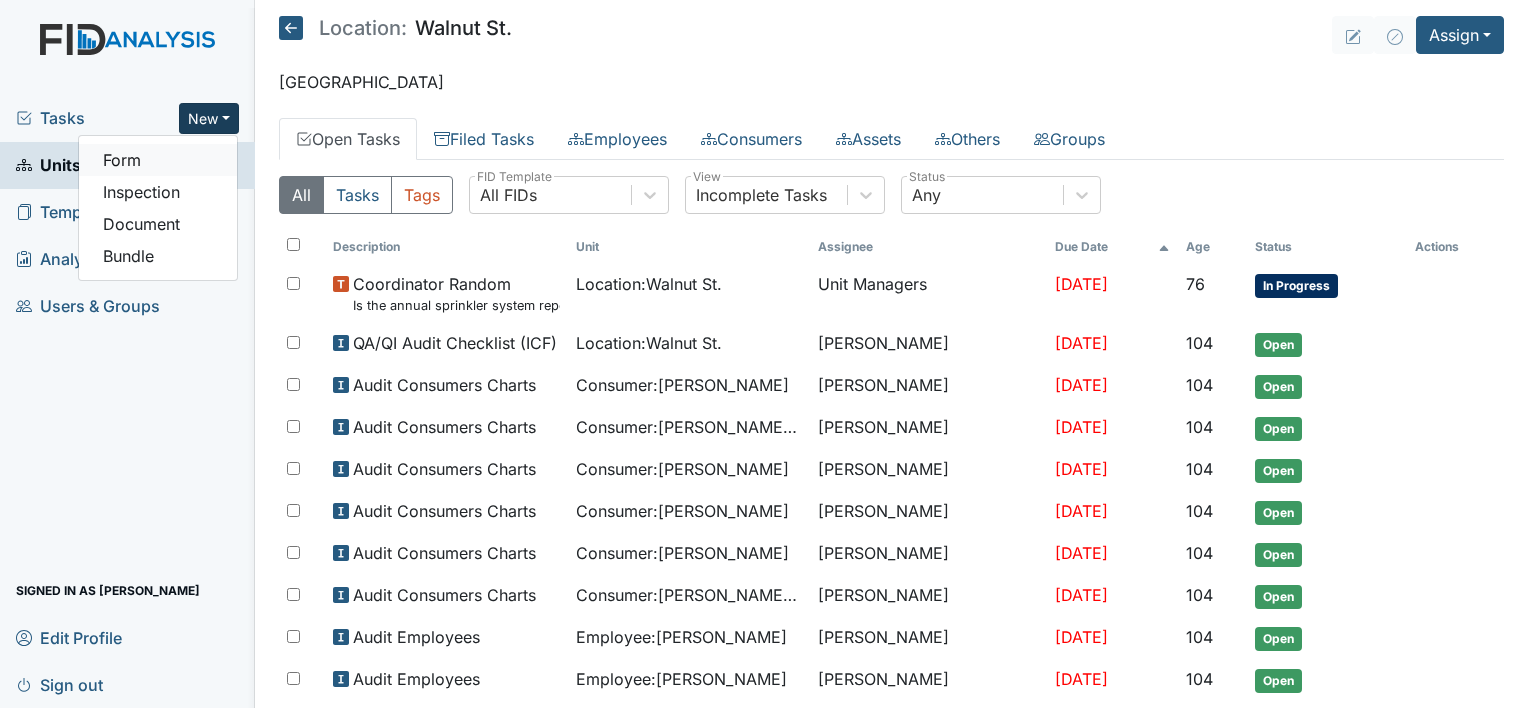 click on "Form" at bounding box center (158, 160) 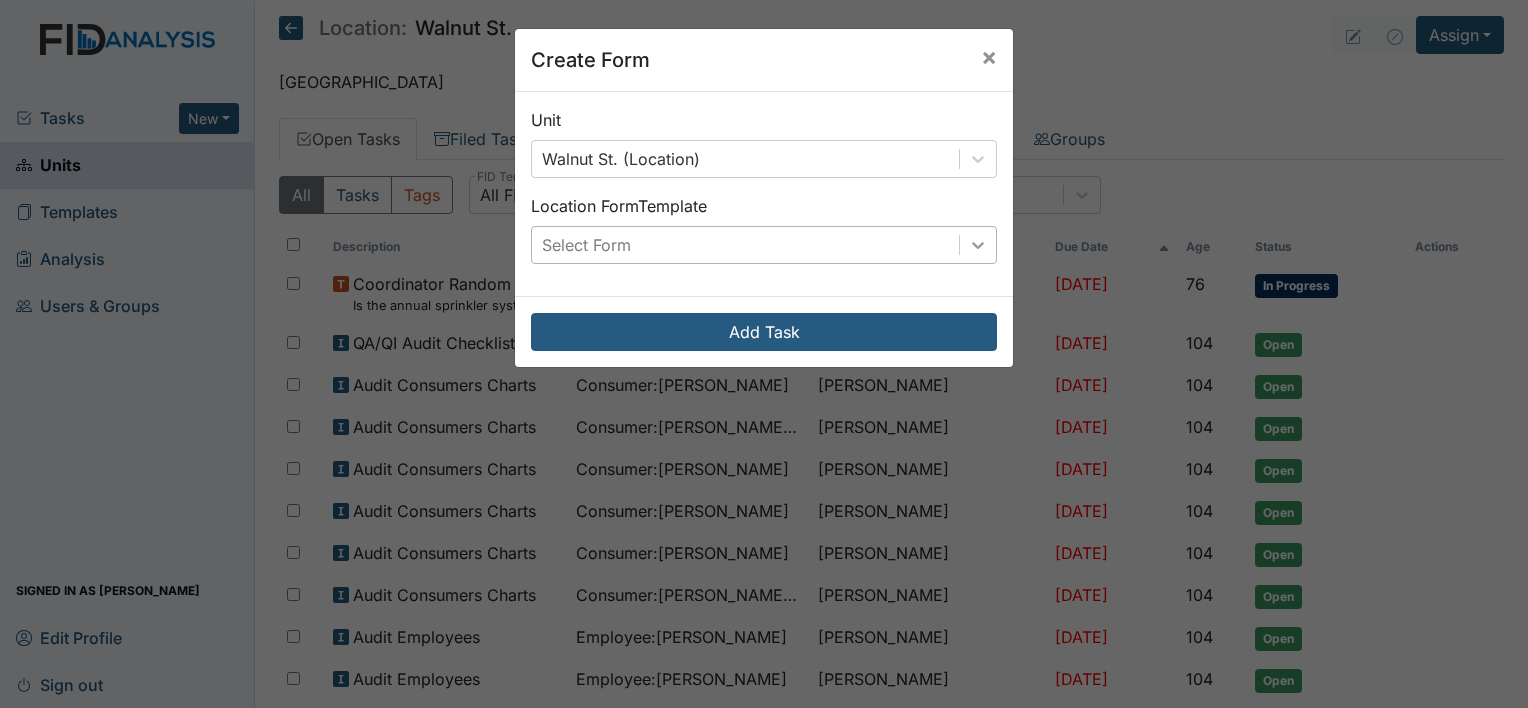 click 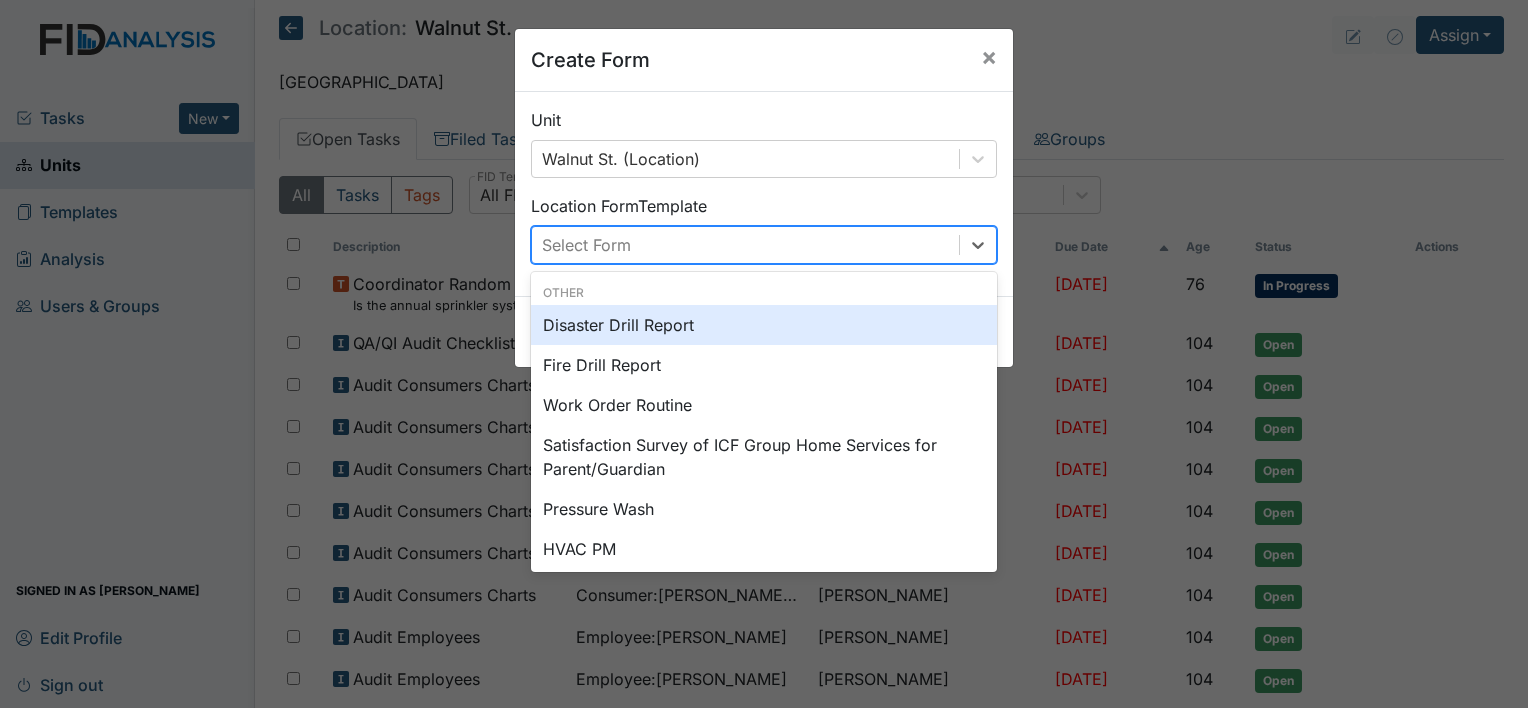 click on "Disaster Drill Report" at bounding box center (764, 325) 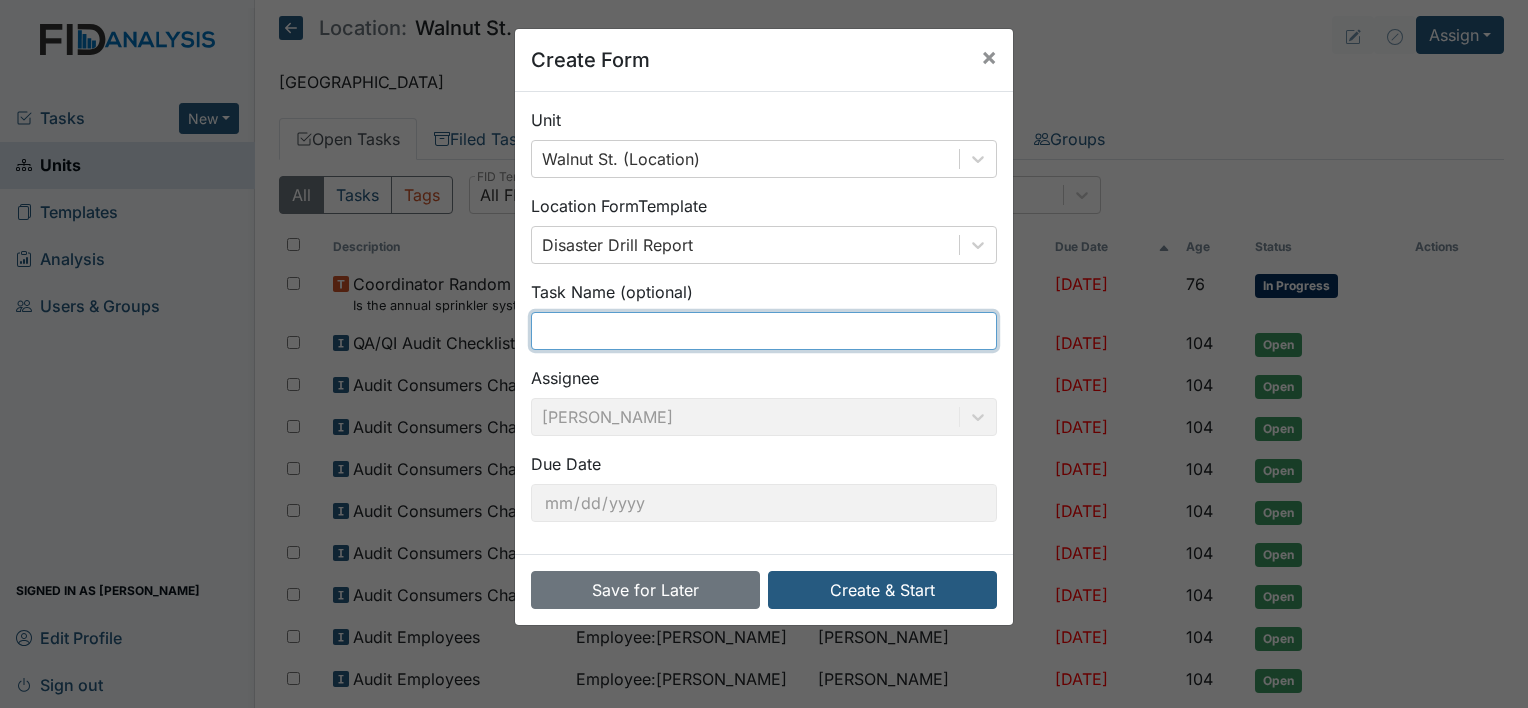 click at bounding box center [764, 331] 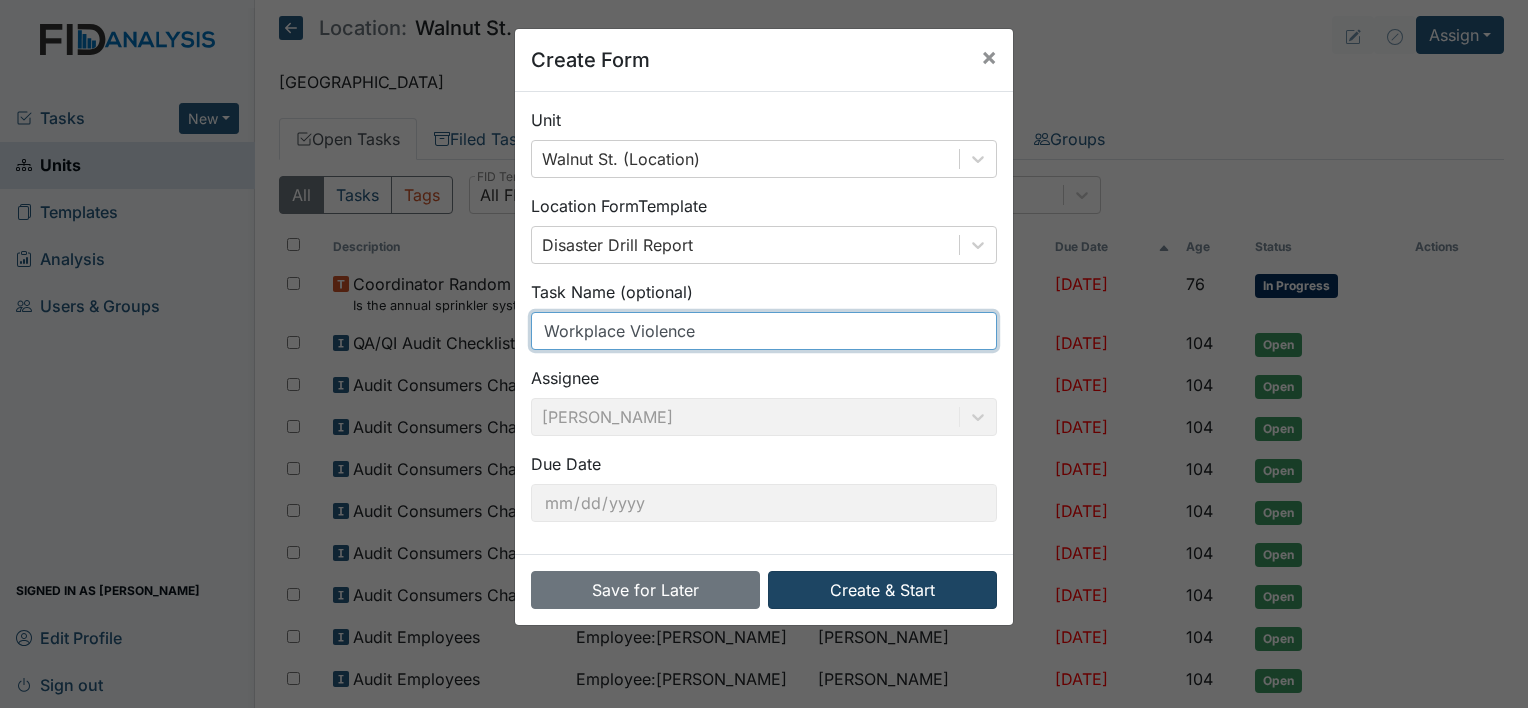 type on "Workplace Violence" 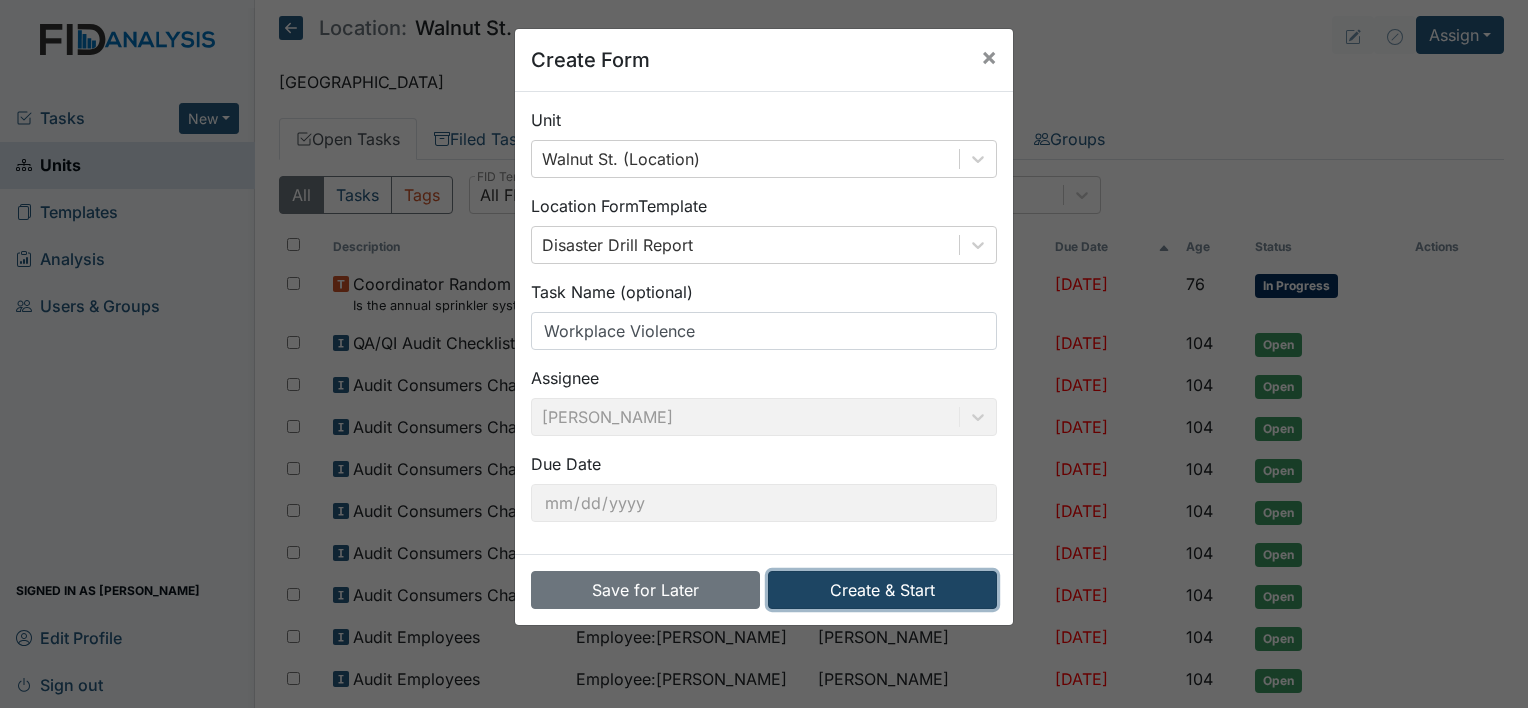 click on "Create & Start" at bounding box center [882, 590] 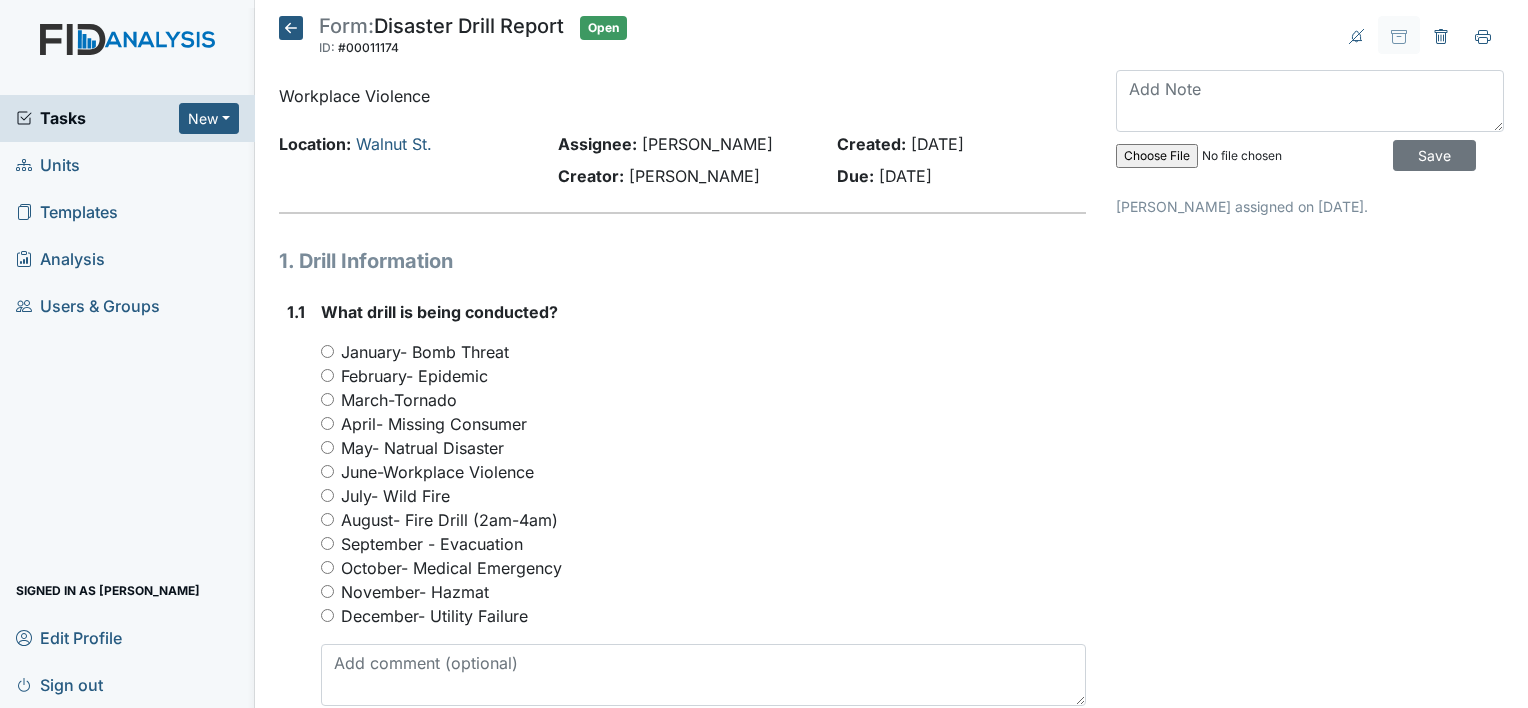 scroll, scrollTop: 0, scrollLeft: 0, axis: both 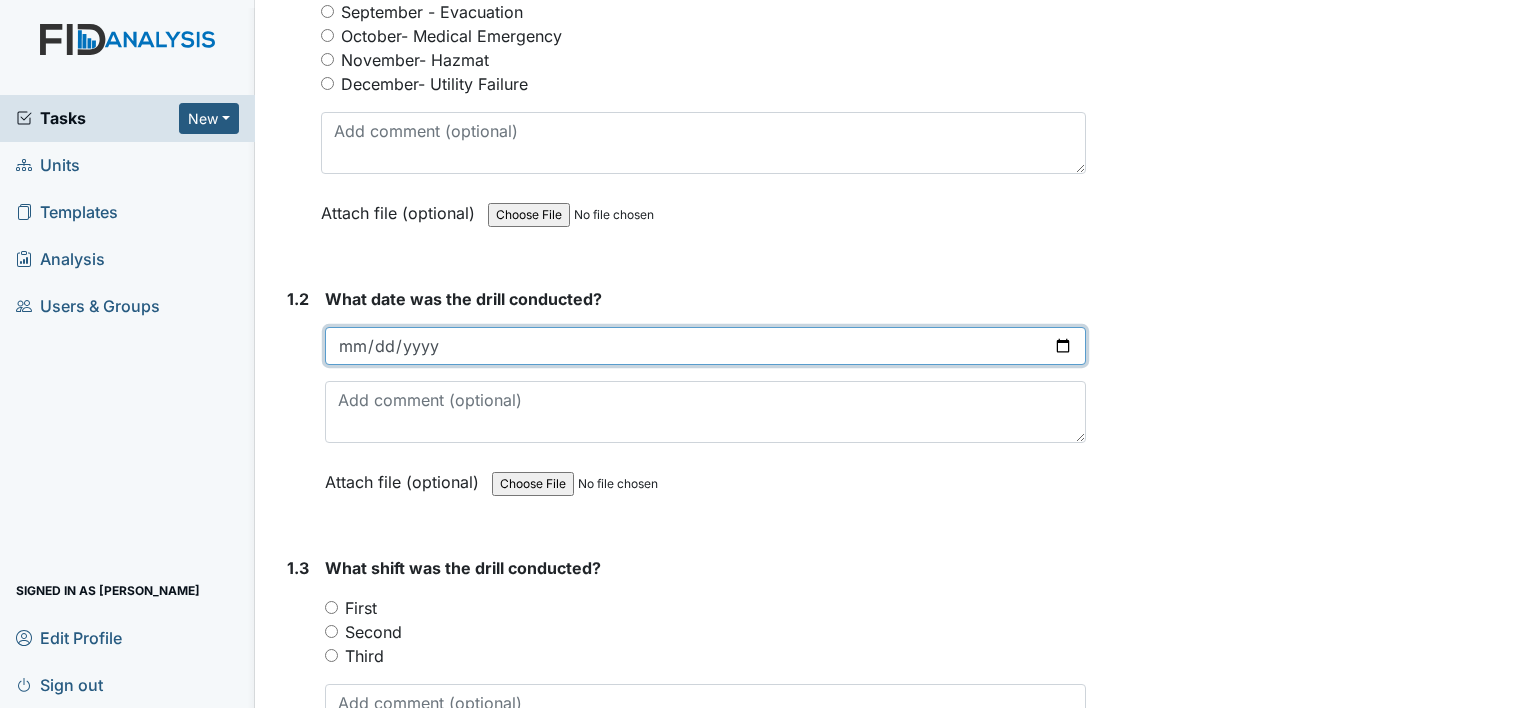 click at bounding box center (705, 346) 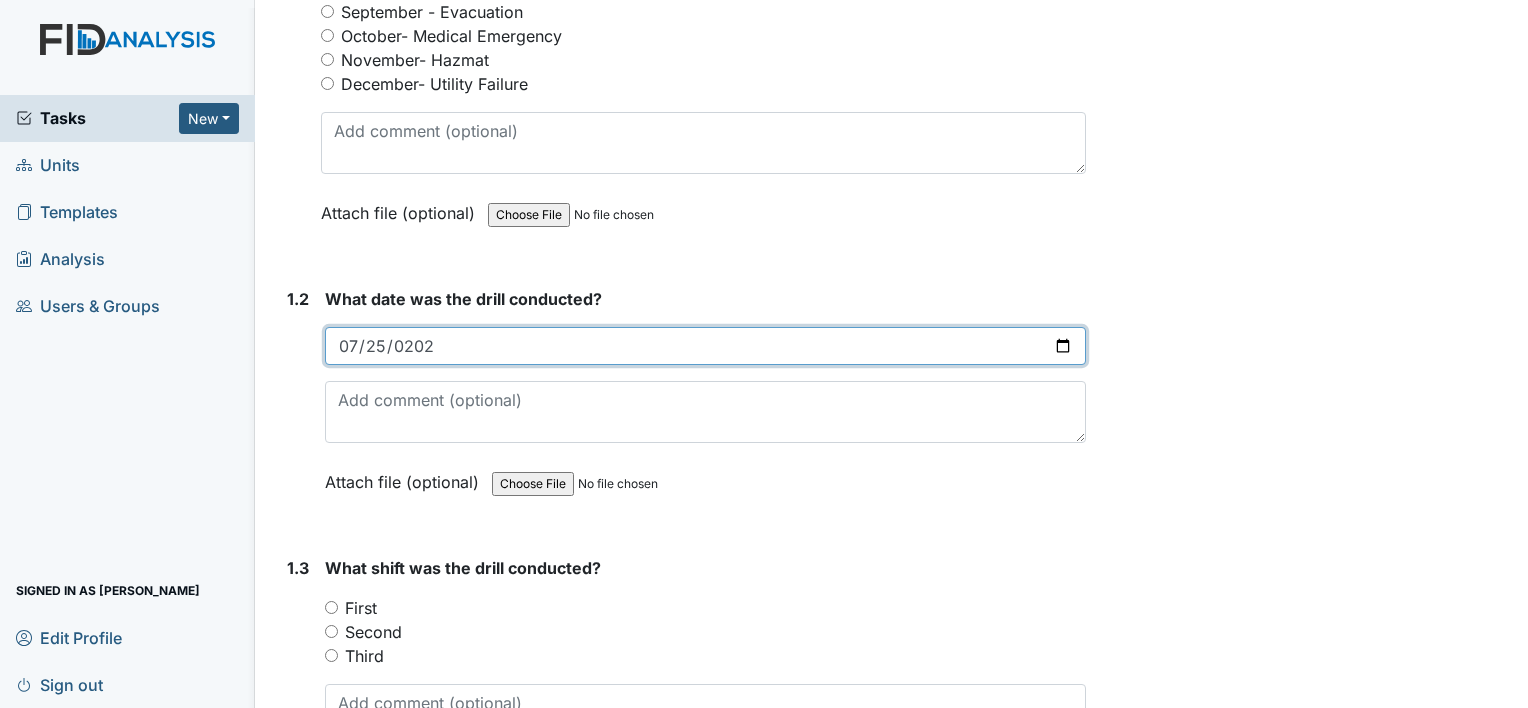 type on "2025-07-25" 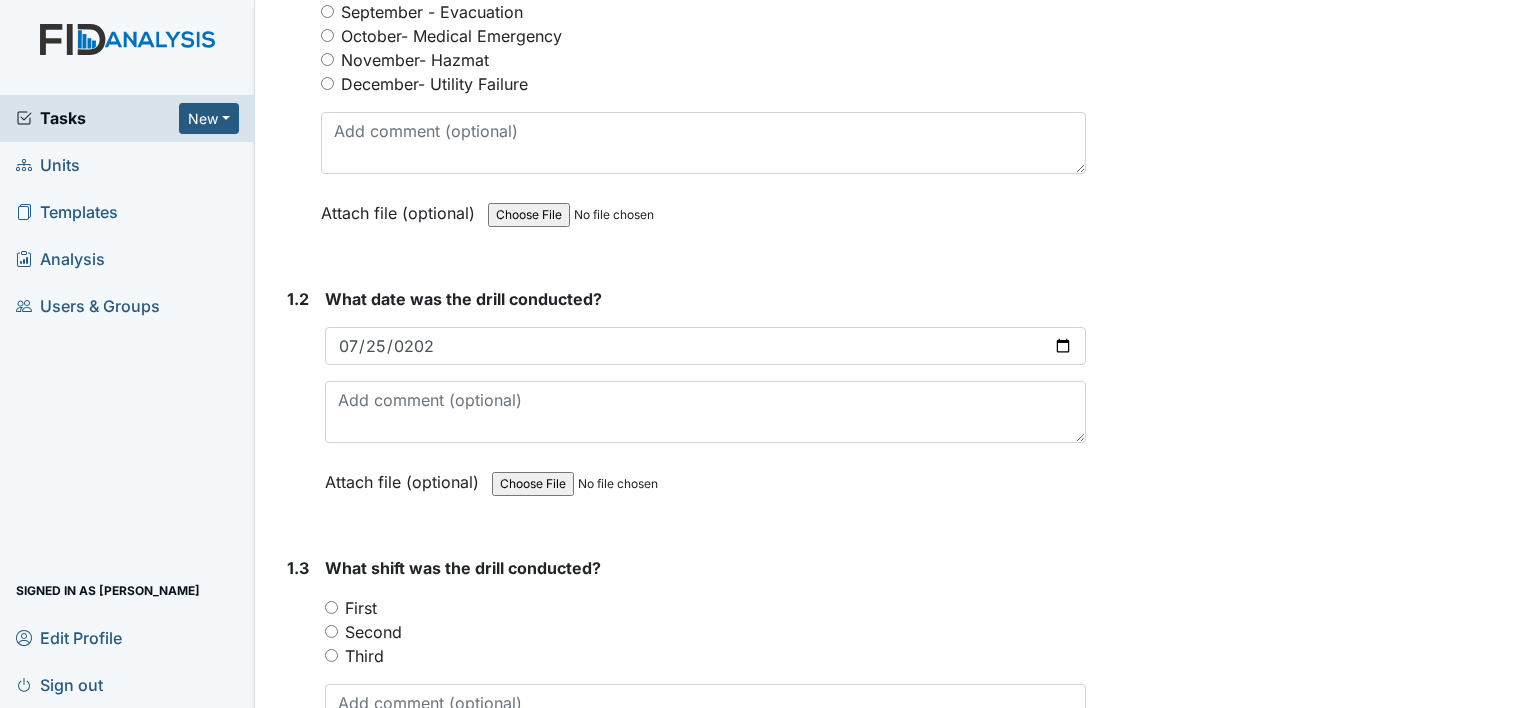 click on "Third" at bounding box center [705, 656] 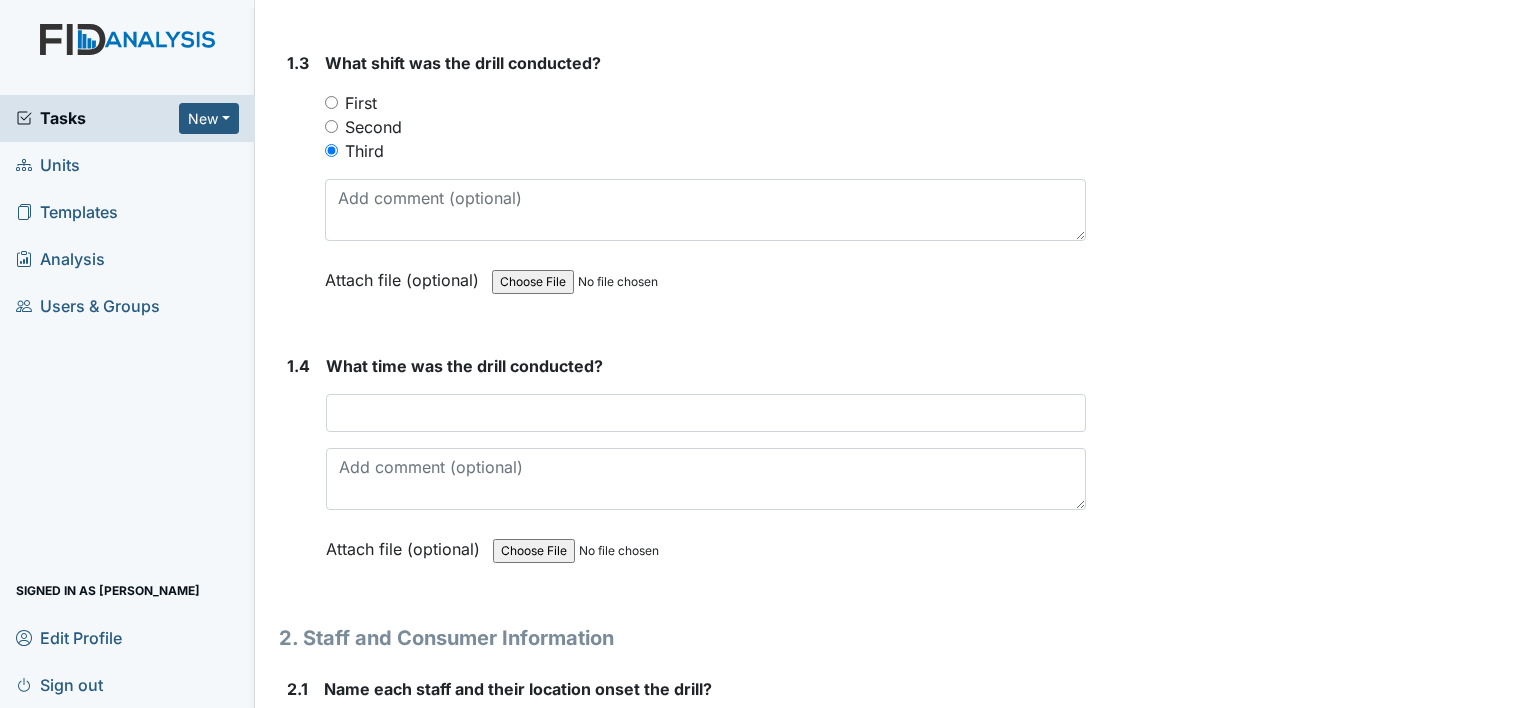 scroll, scrollTop: 1090, scrollLeft: 0, axis: vertical 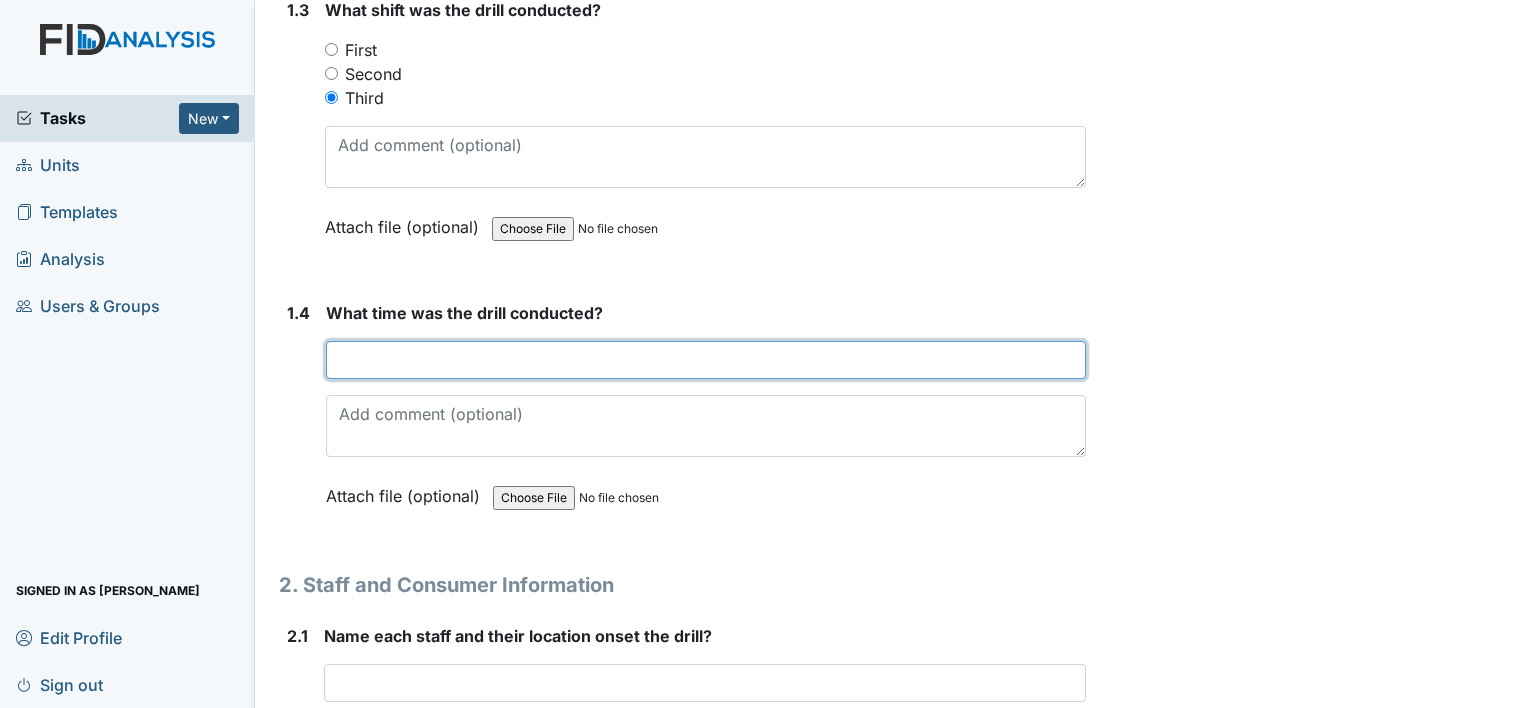 click at bounding box center (706, 360) 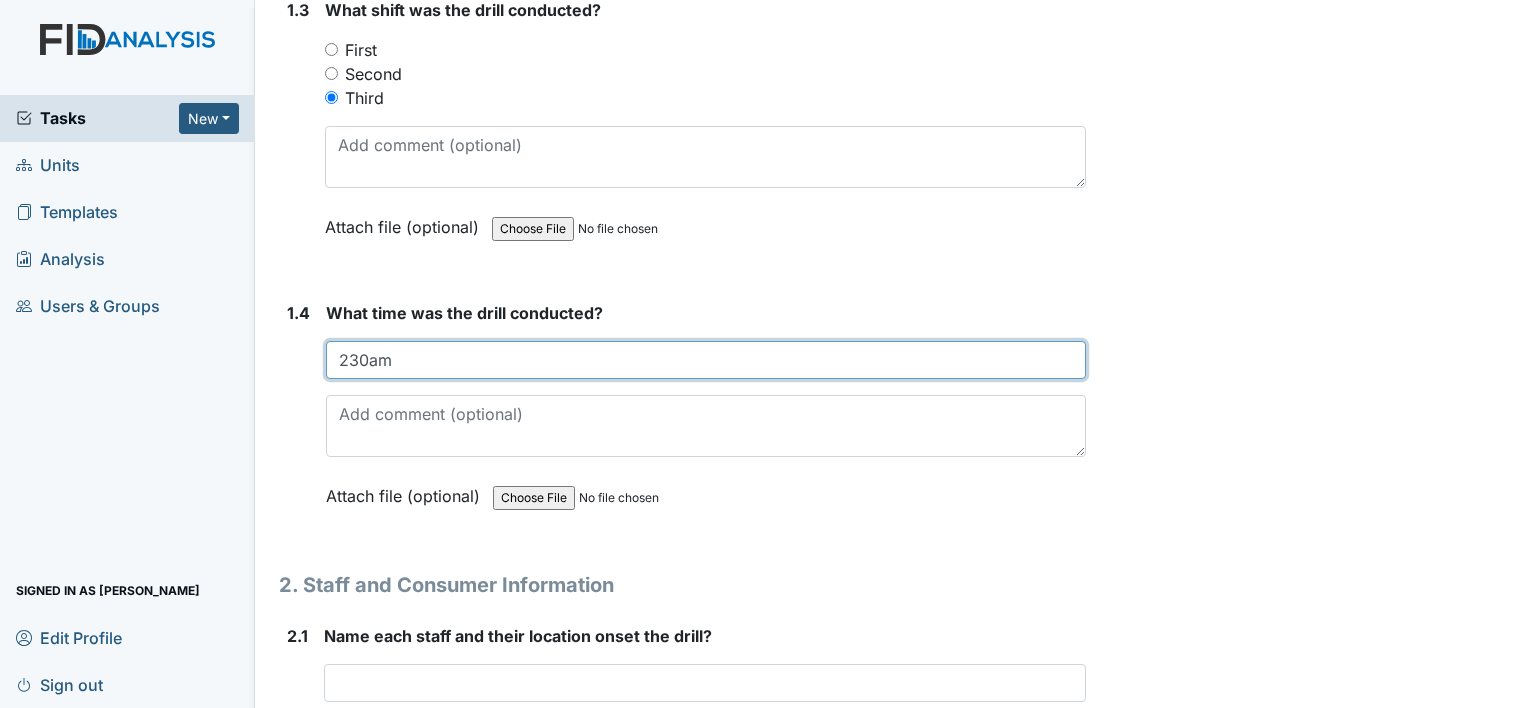 type on "230am" 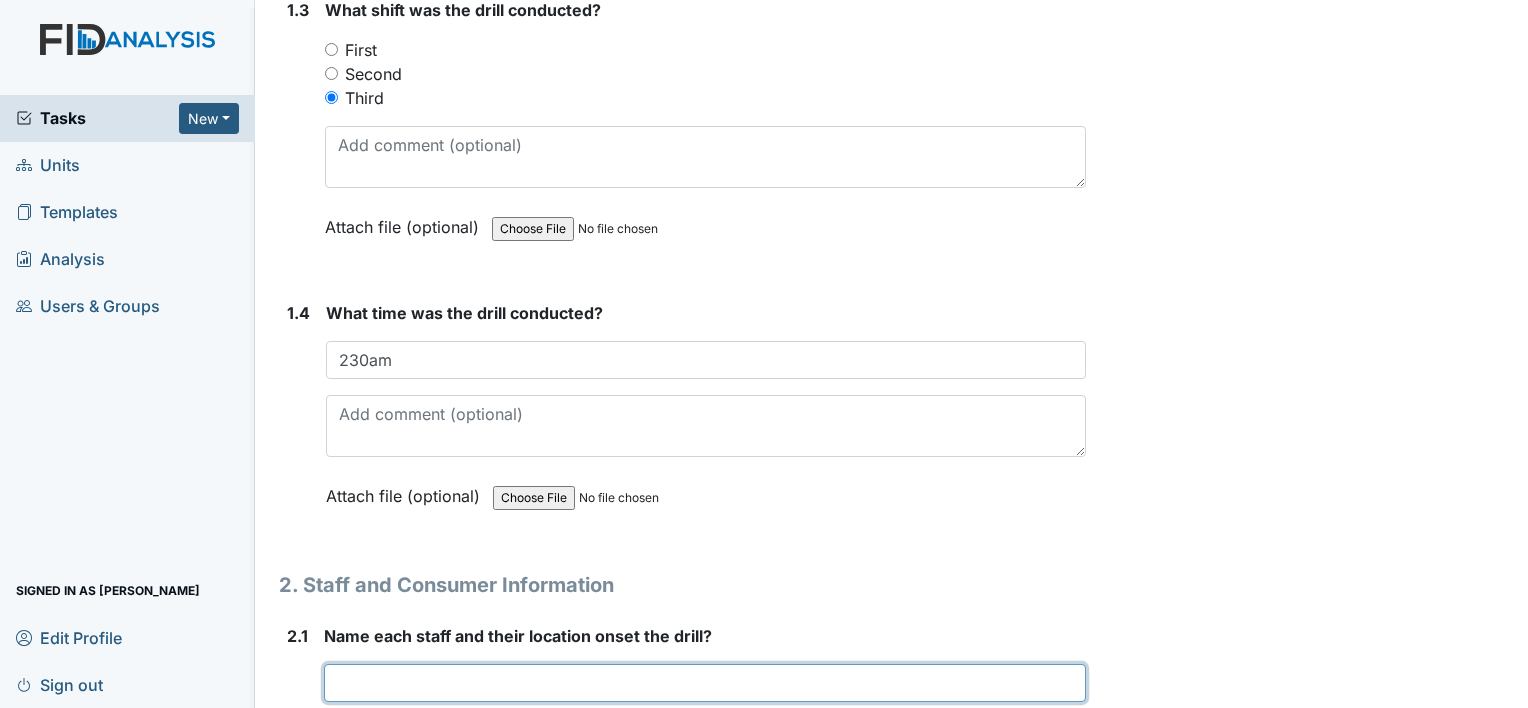 click at bounding box center [705, 683] 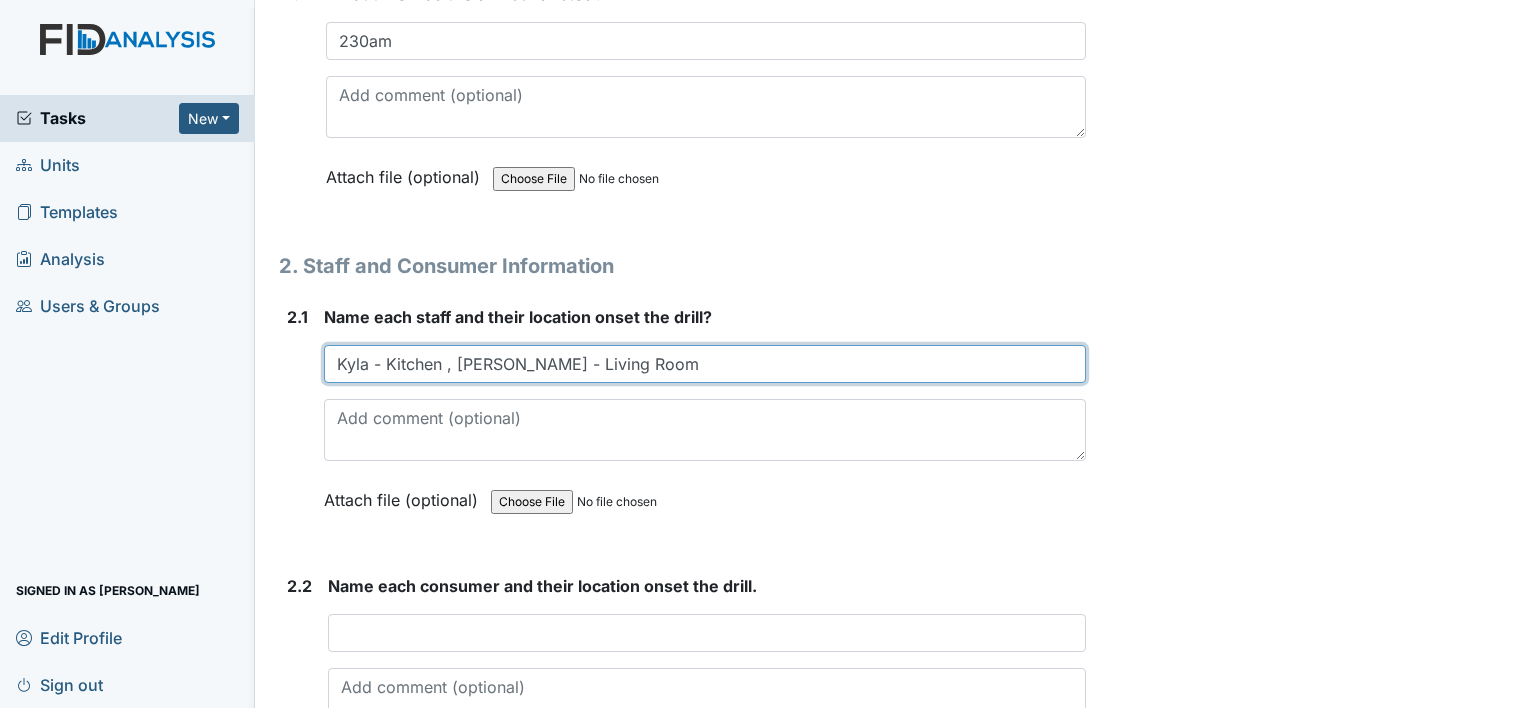 scroll, scrollTop: 1436, scrollLeft: 0, axis: vertical 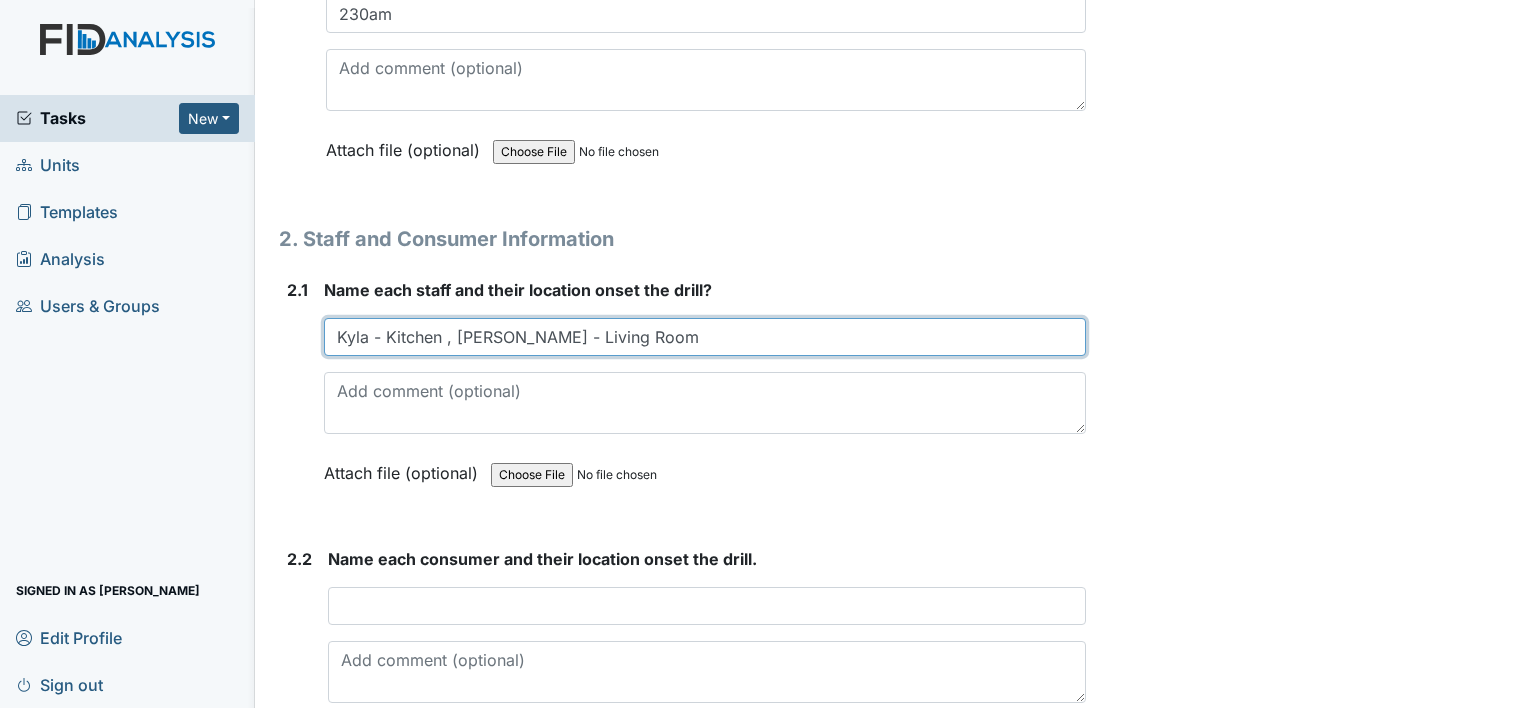 type on "Kyla - Kitchen , Shirley - Living Room" 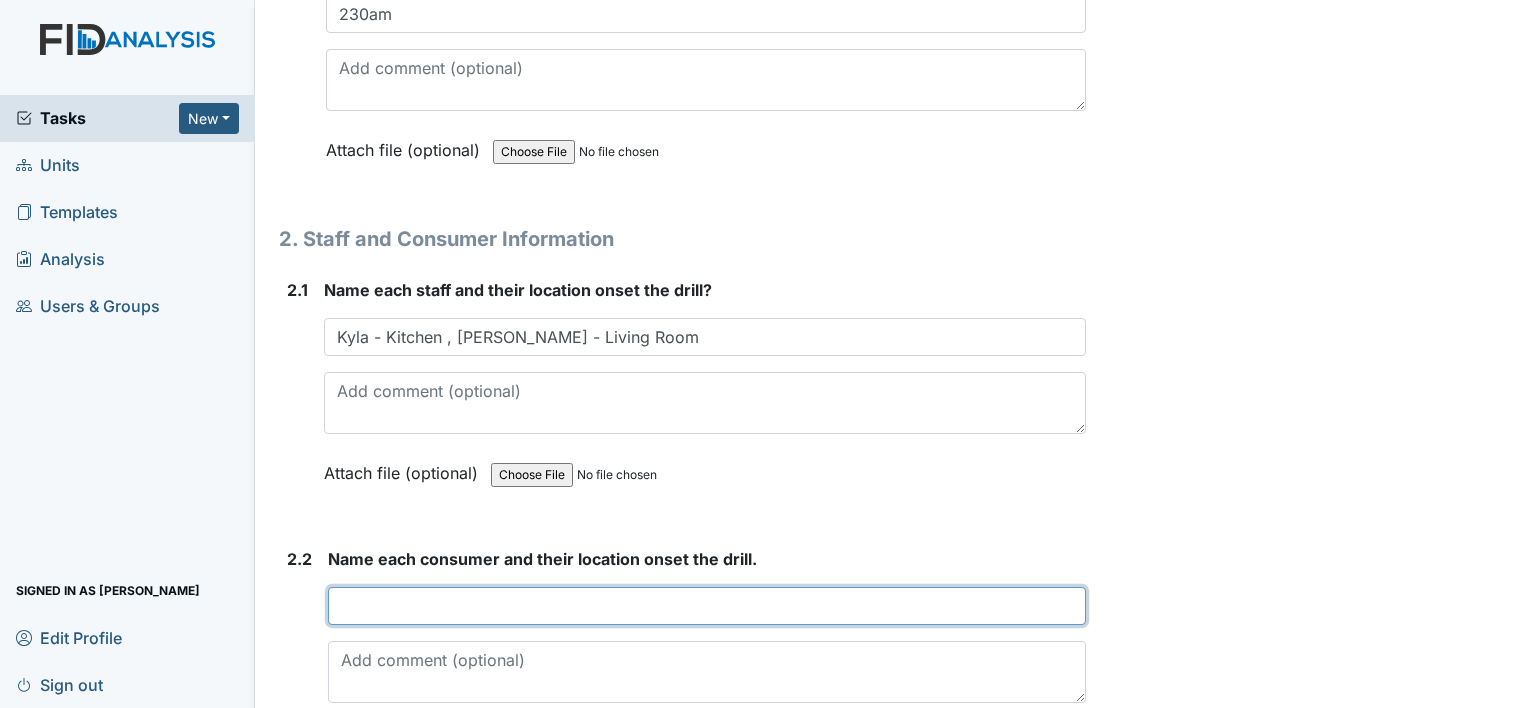 click at bounding box center [707, 606] 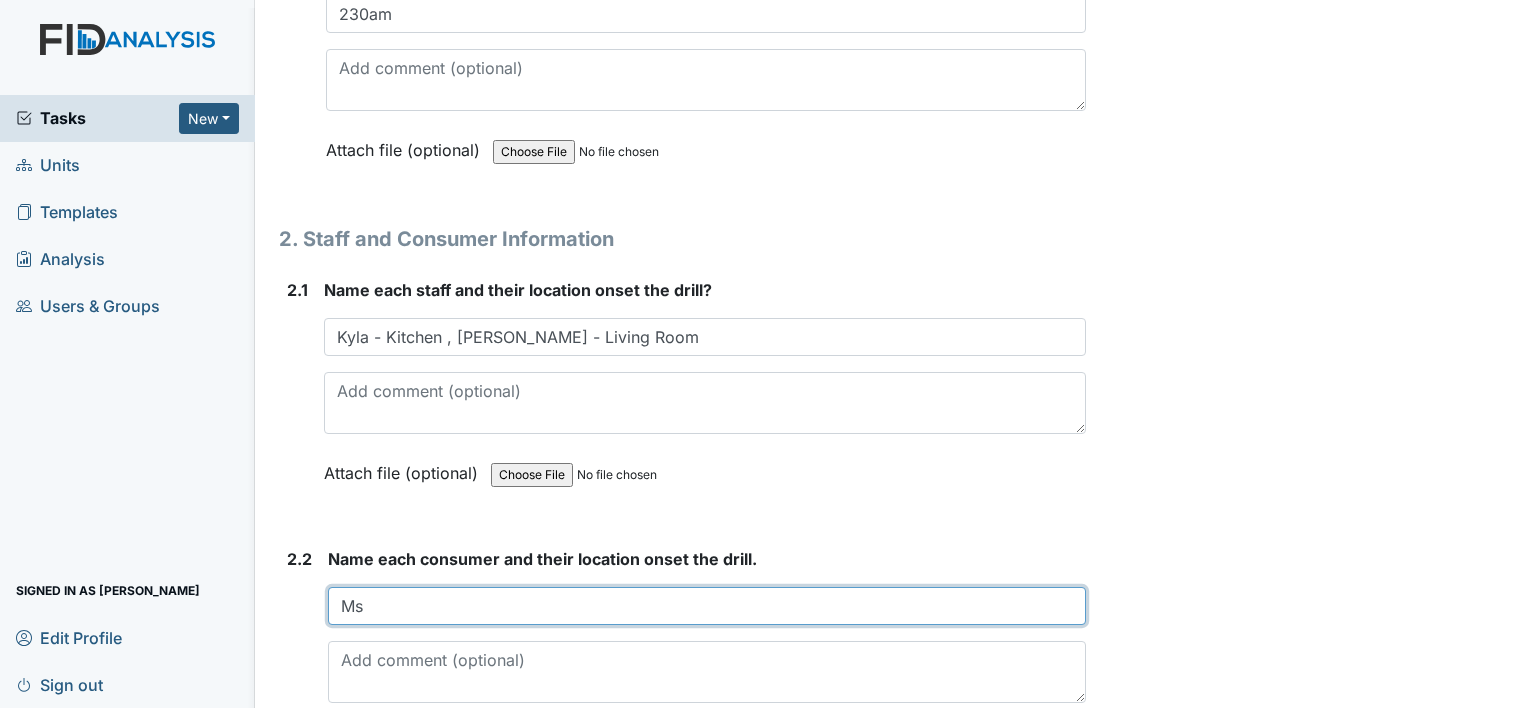 type on "M" 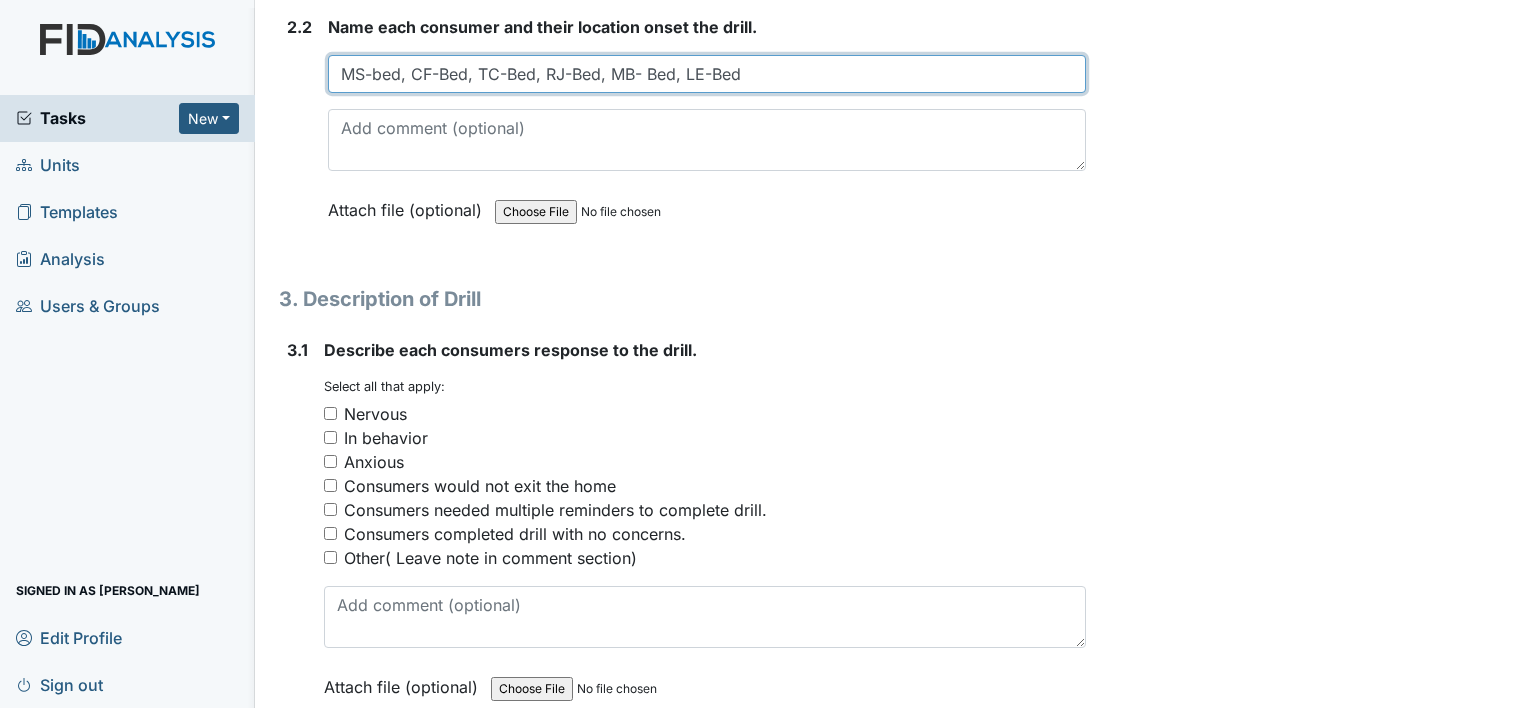 scroll, scrollTop: 2008, scrollLeft: 0, axis: vertical 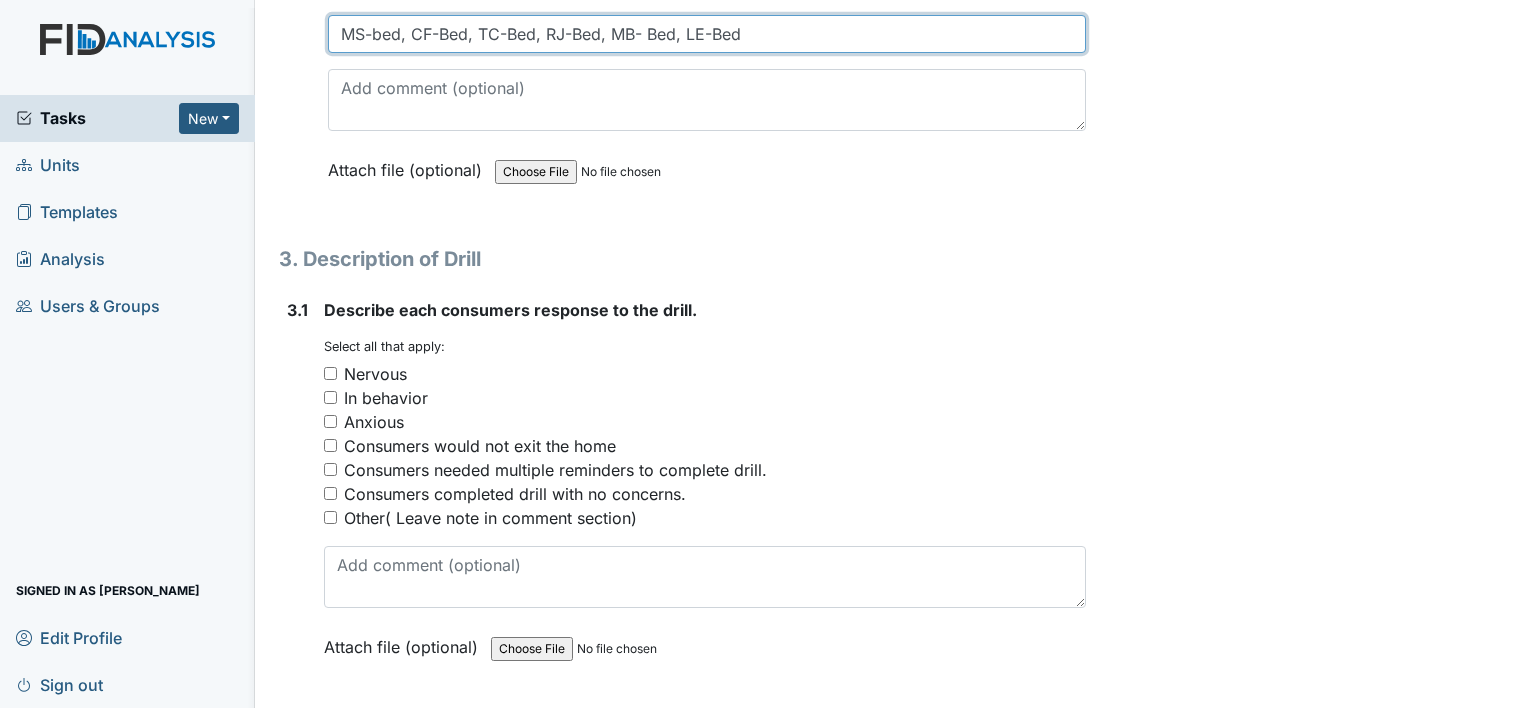 type on "MS-bed, CF-Bed, TC-Bed, RJ-Bed, MB- Bed, LE-Bed" 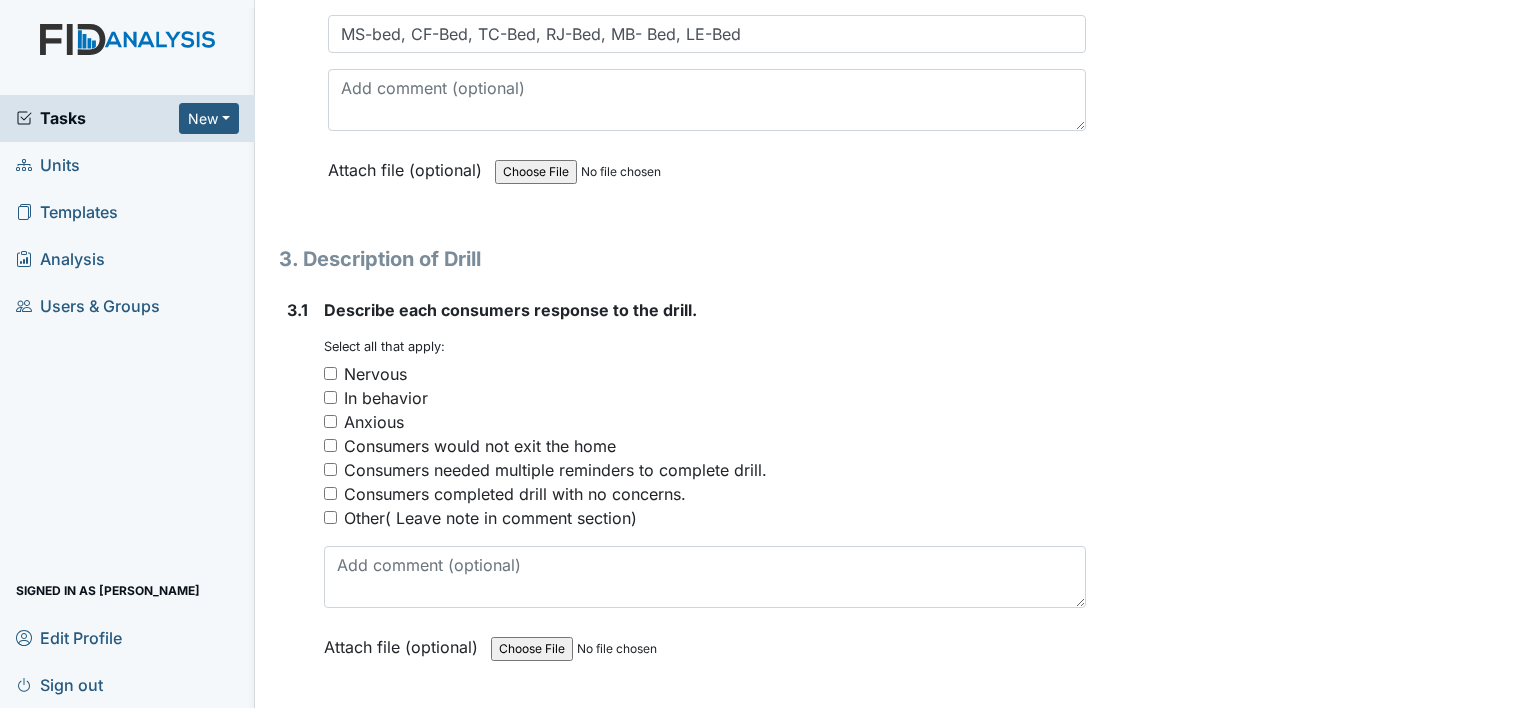 click on "Consumers completed drill with no concerns." at bounding box center (330, 493) 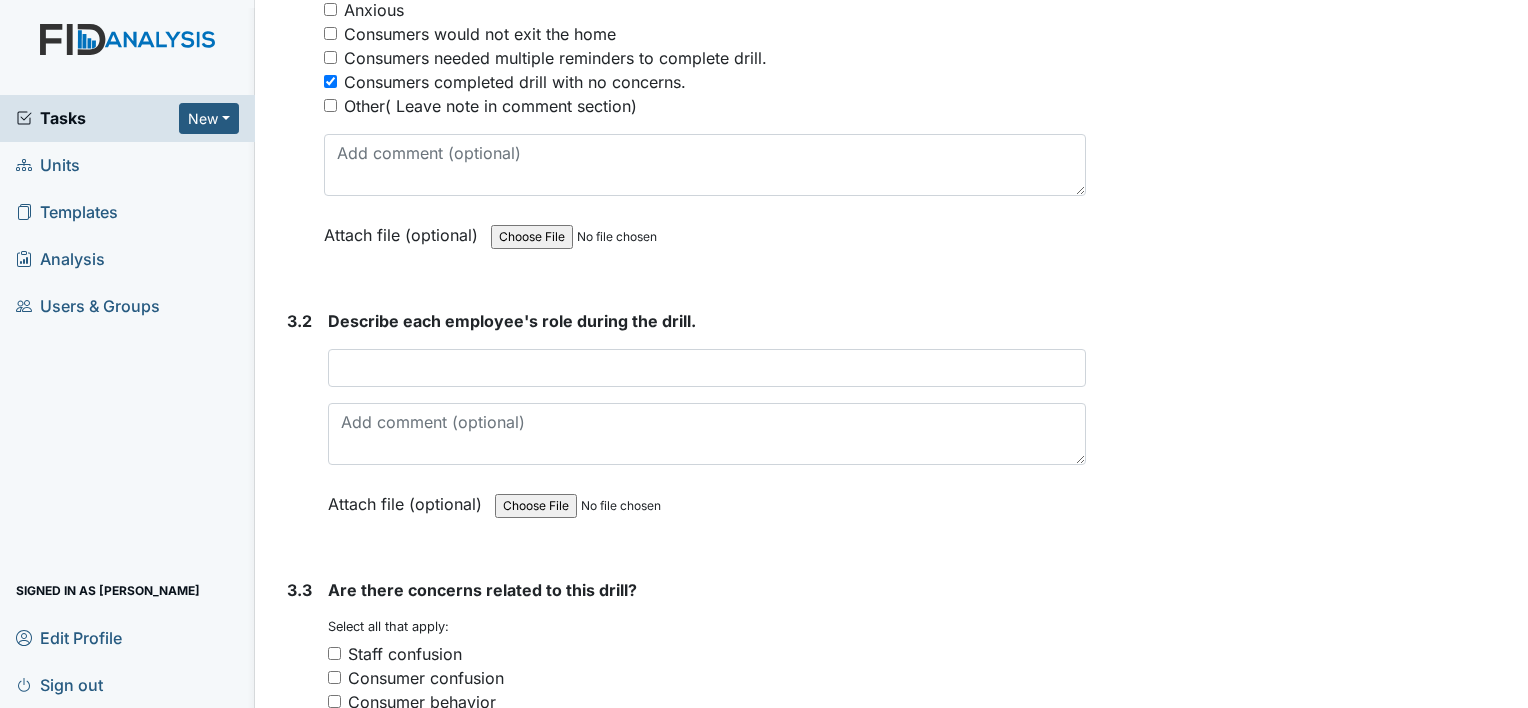scroll, scrollTop: 2567, scrollLeft: 0, axis: vertical 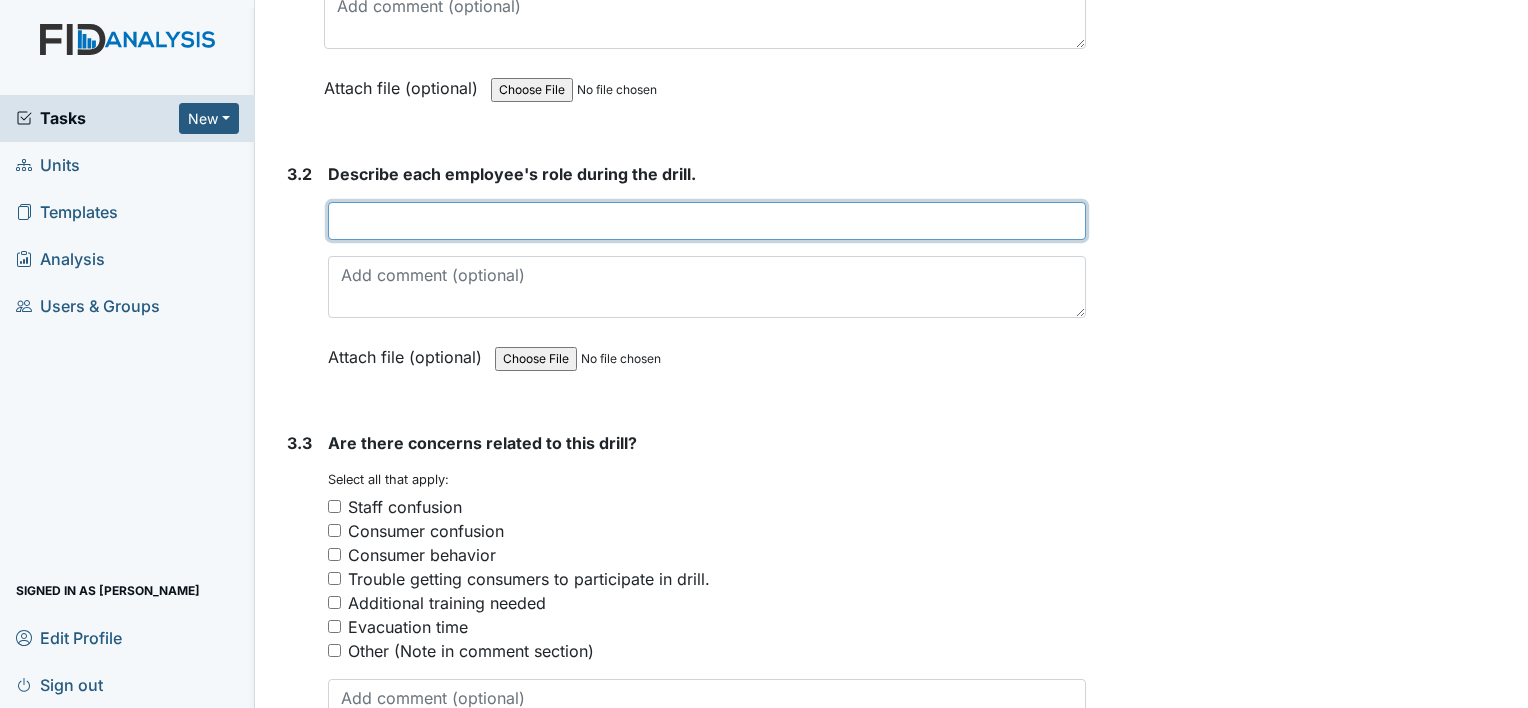 click at bounding box center (707, 221) 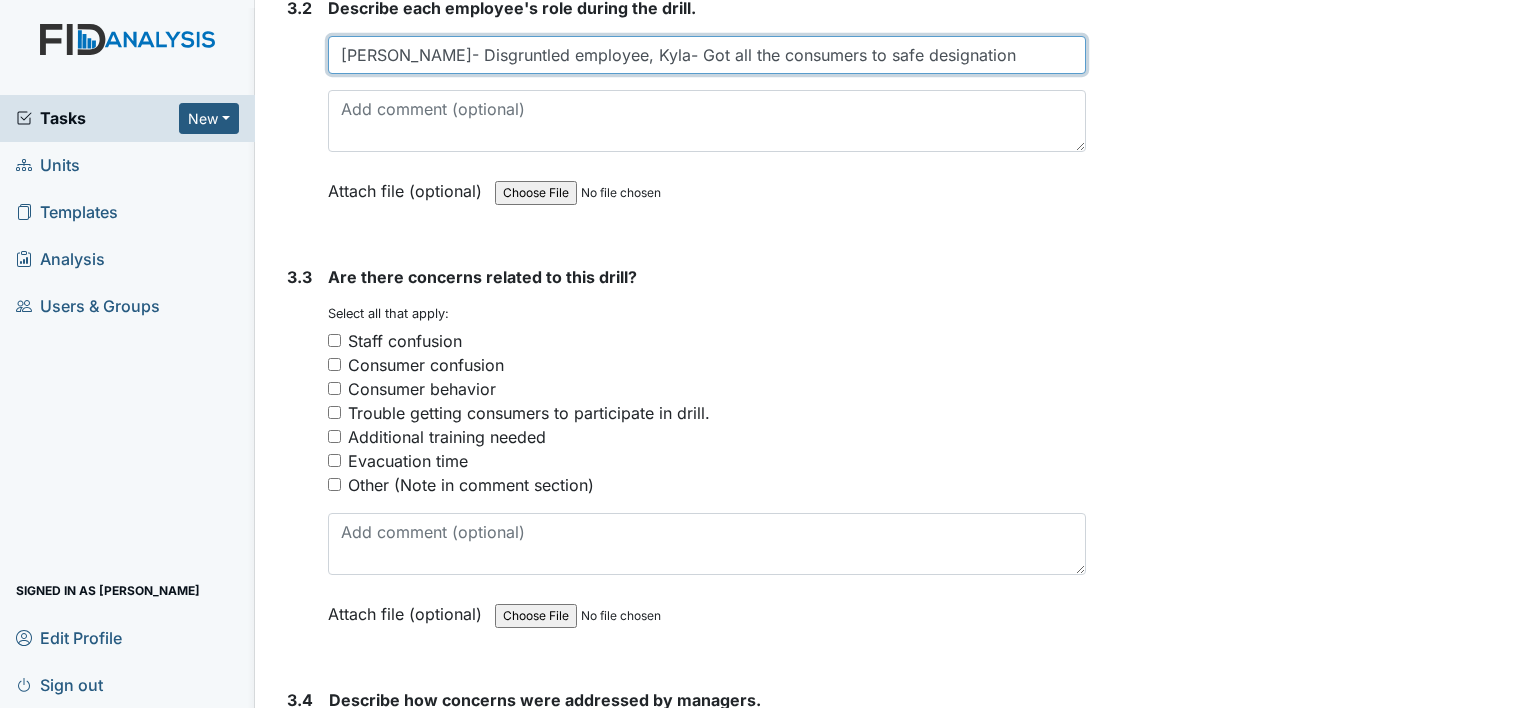scroll, scrollTop: 2767, scrollLeft: 0, axis: vertical 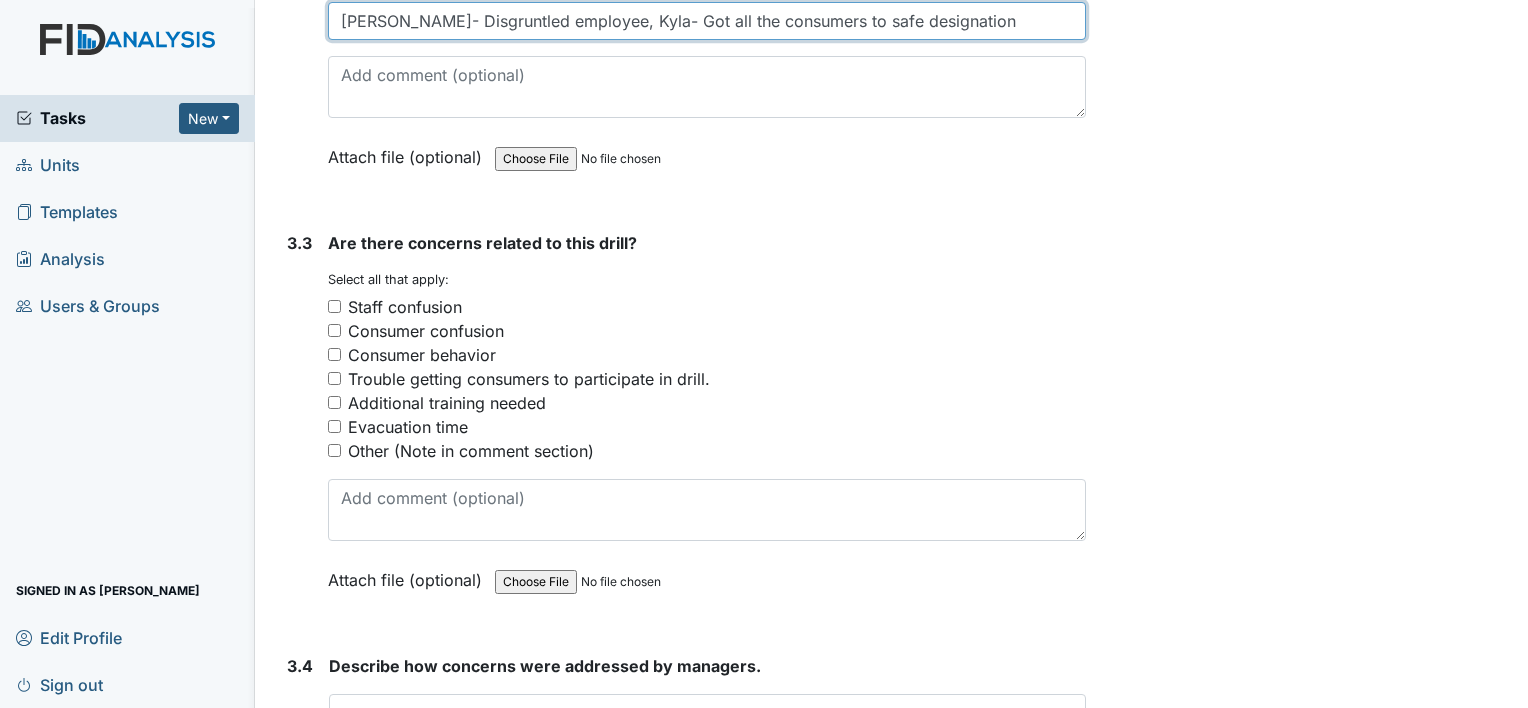 type on "Shirley- Disgruntled employee, Kyla- Got all the consumers to safe designation" 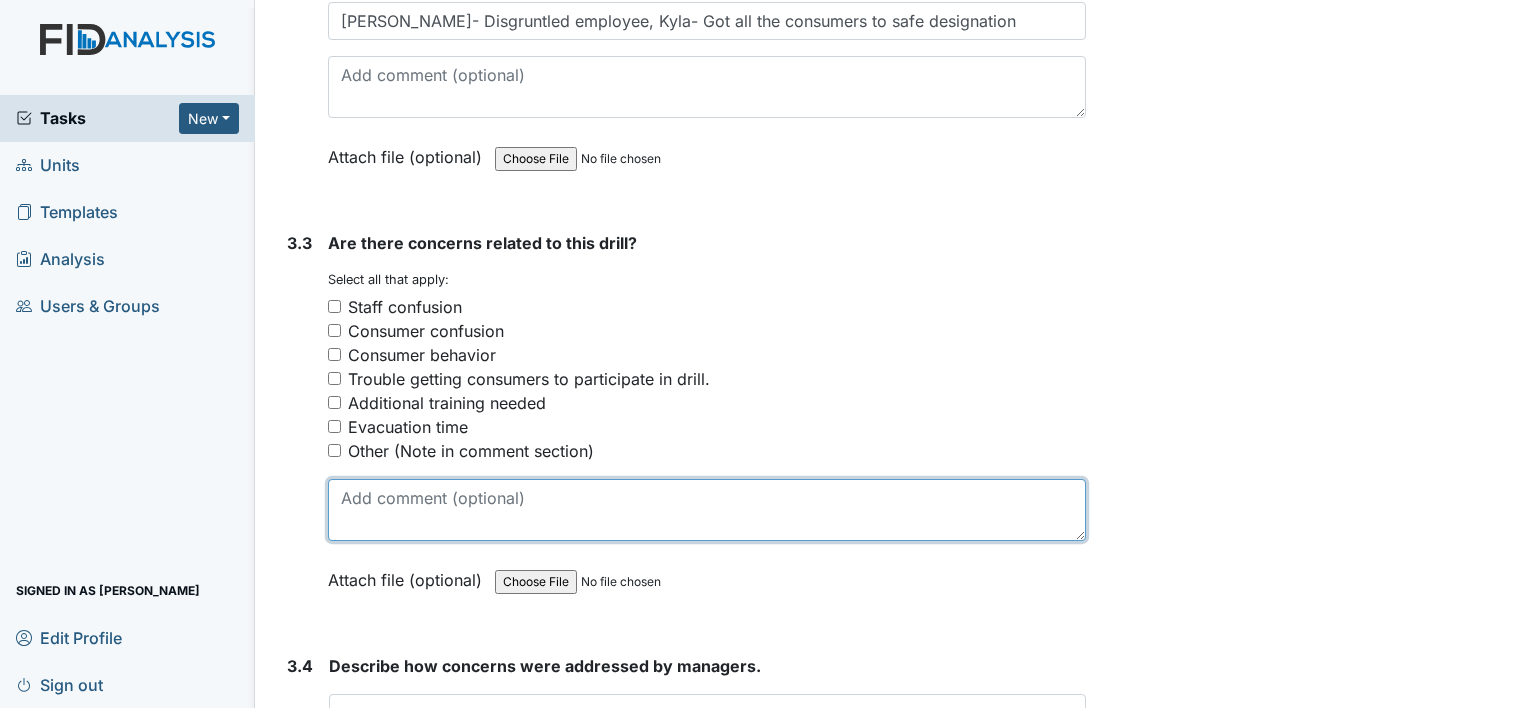 click at bounding box center [707, 510] 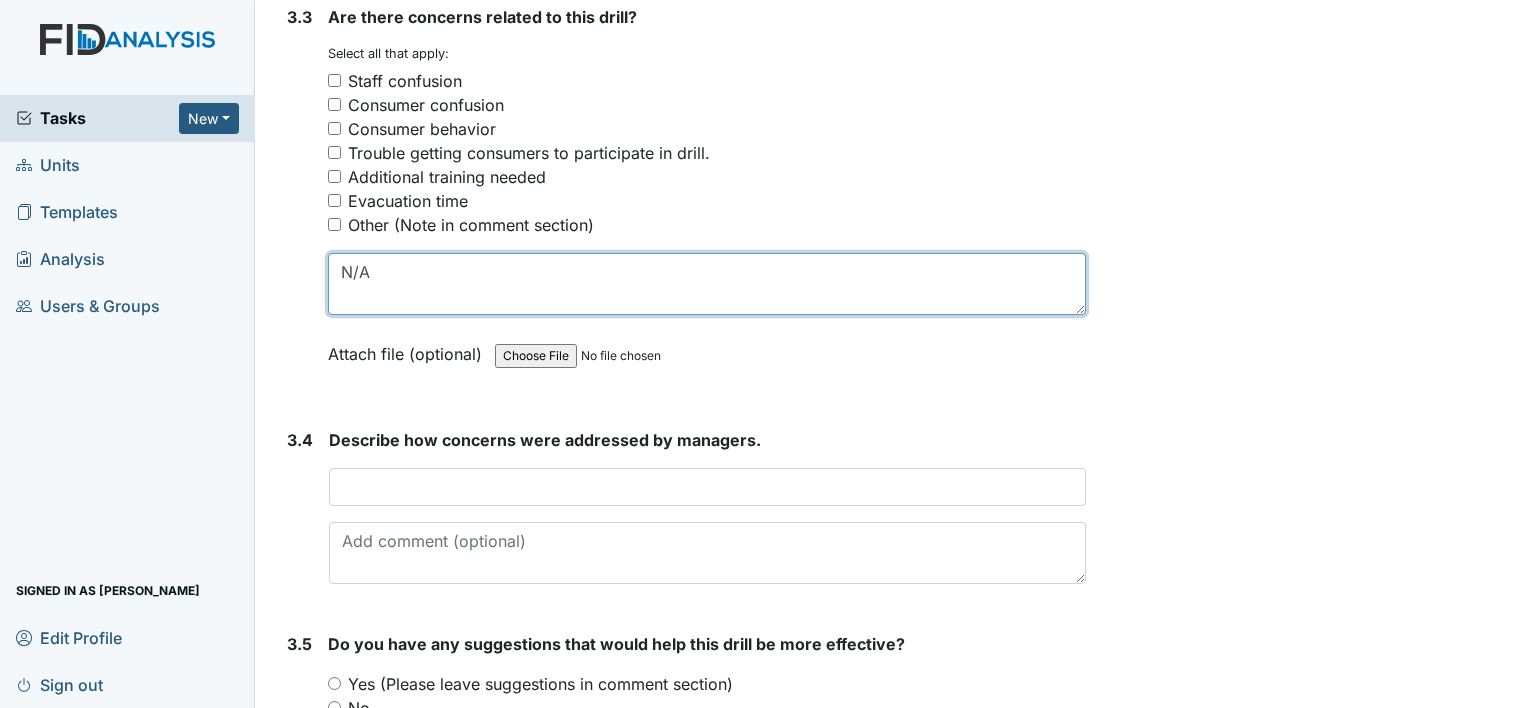 scroll, scrollTop: 3086, scrollLeft: 0, axis: vertical 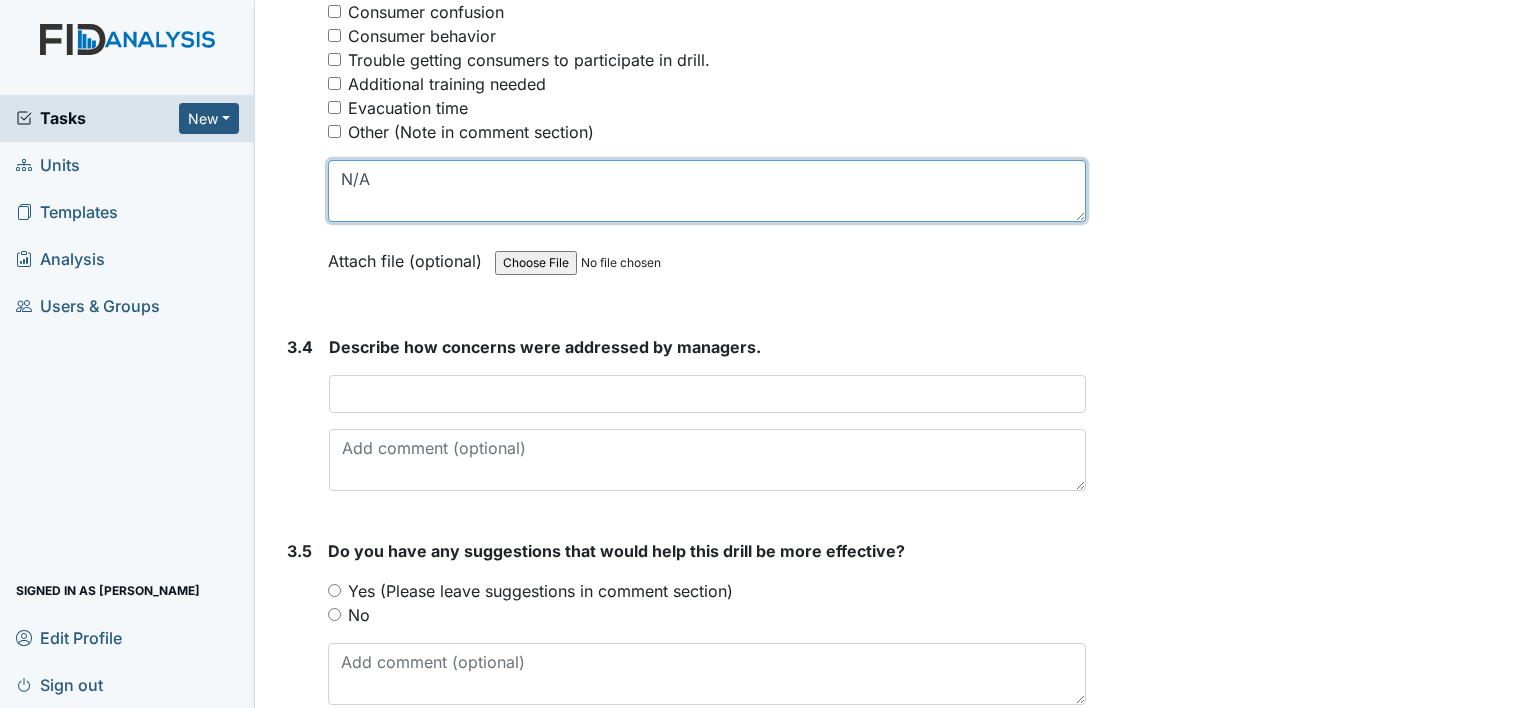 type on "N/A" 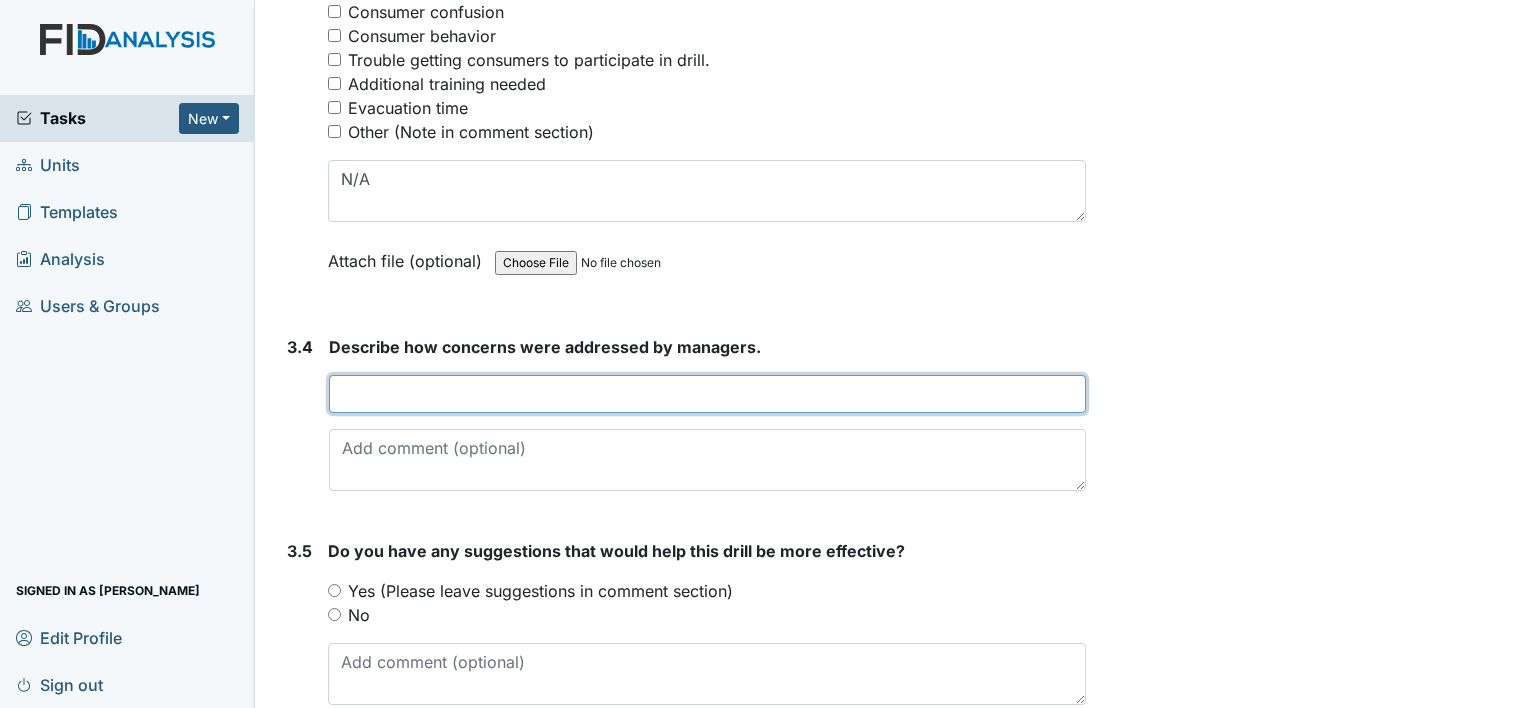 click at bounding box center (707, 394) 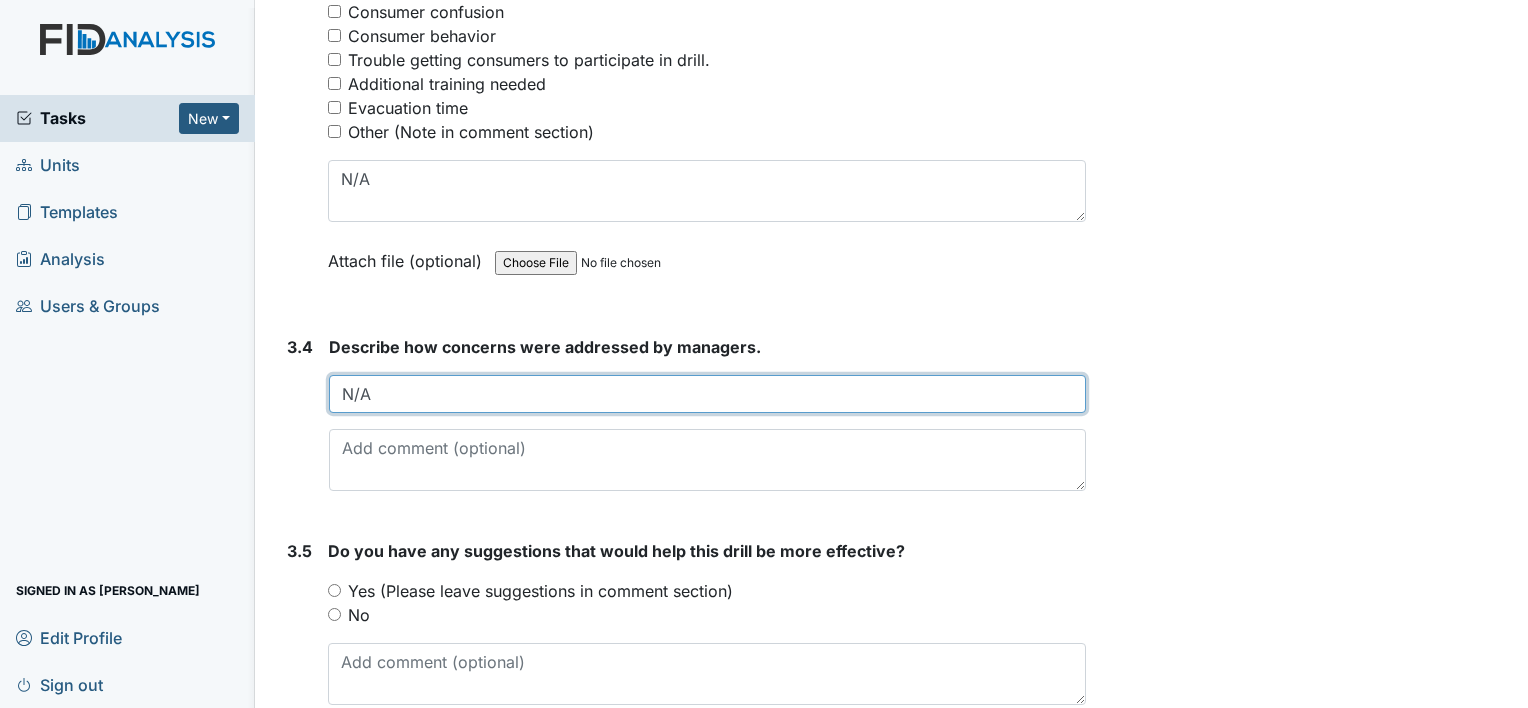 type on "N/A" 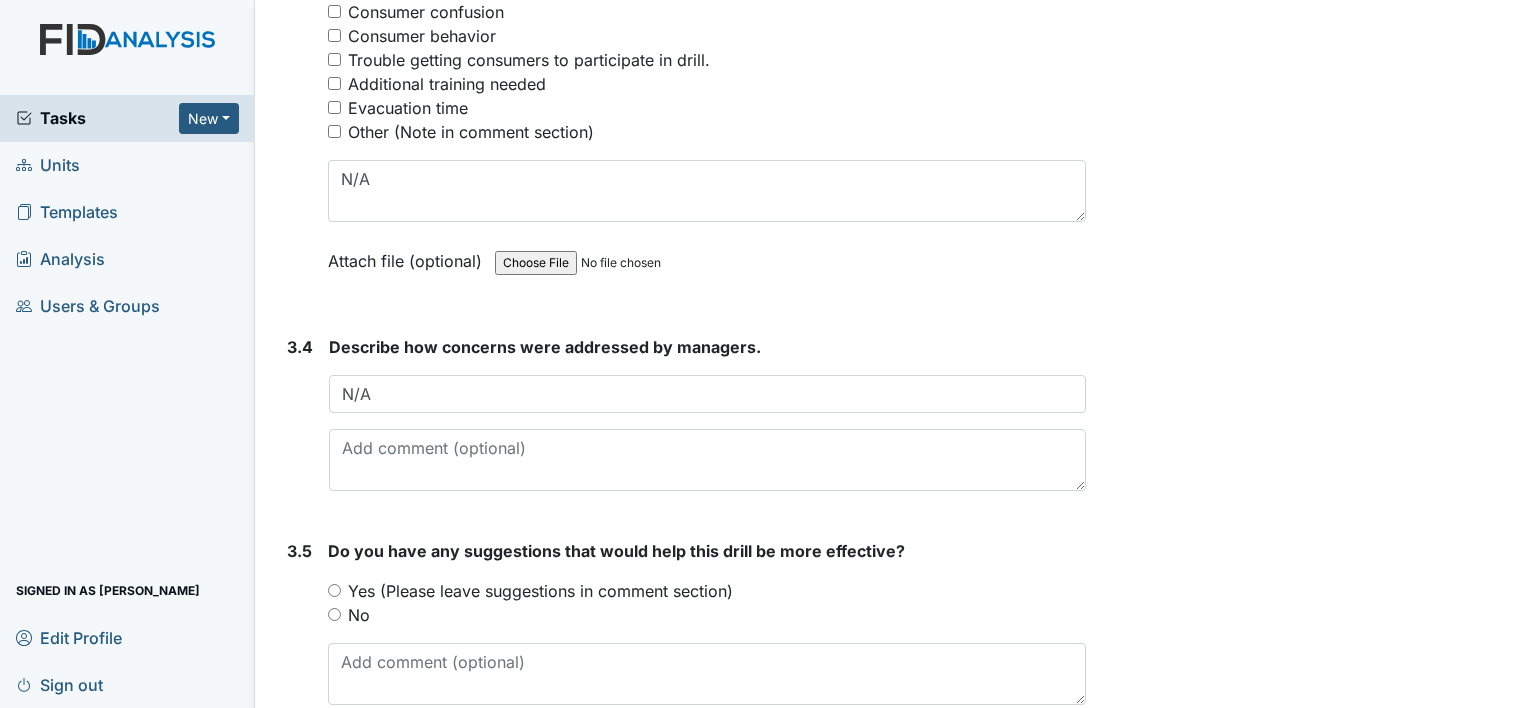 click on "No" at bounding box center [334, 614] 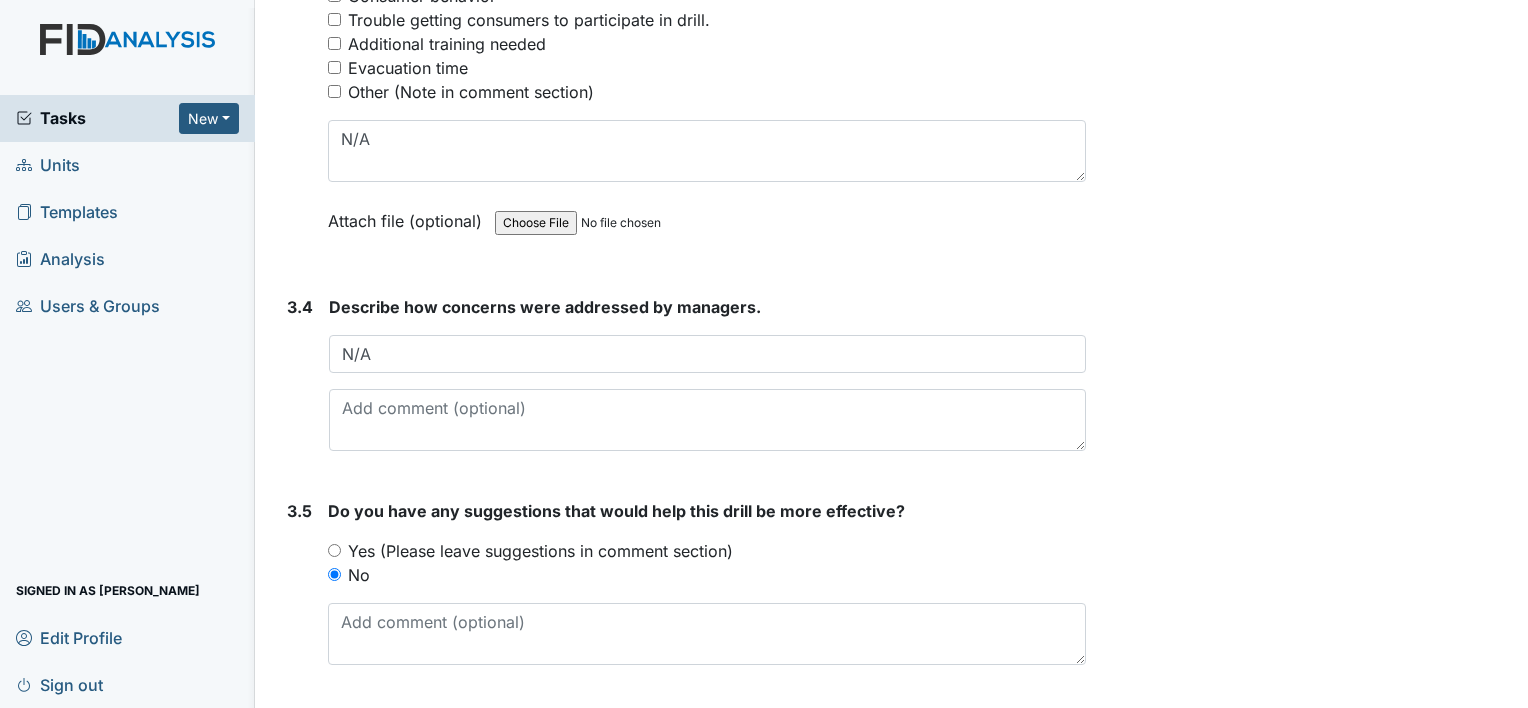 scroll, scrollTop: 3174, scrollLeft: 0, axis: vertical 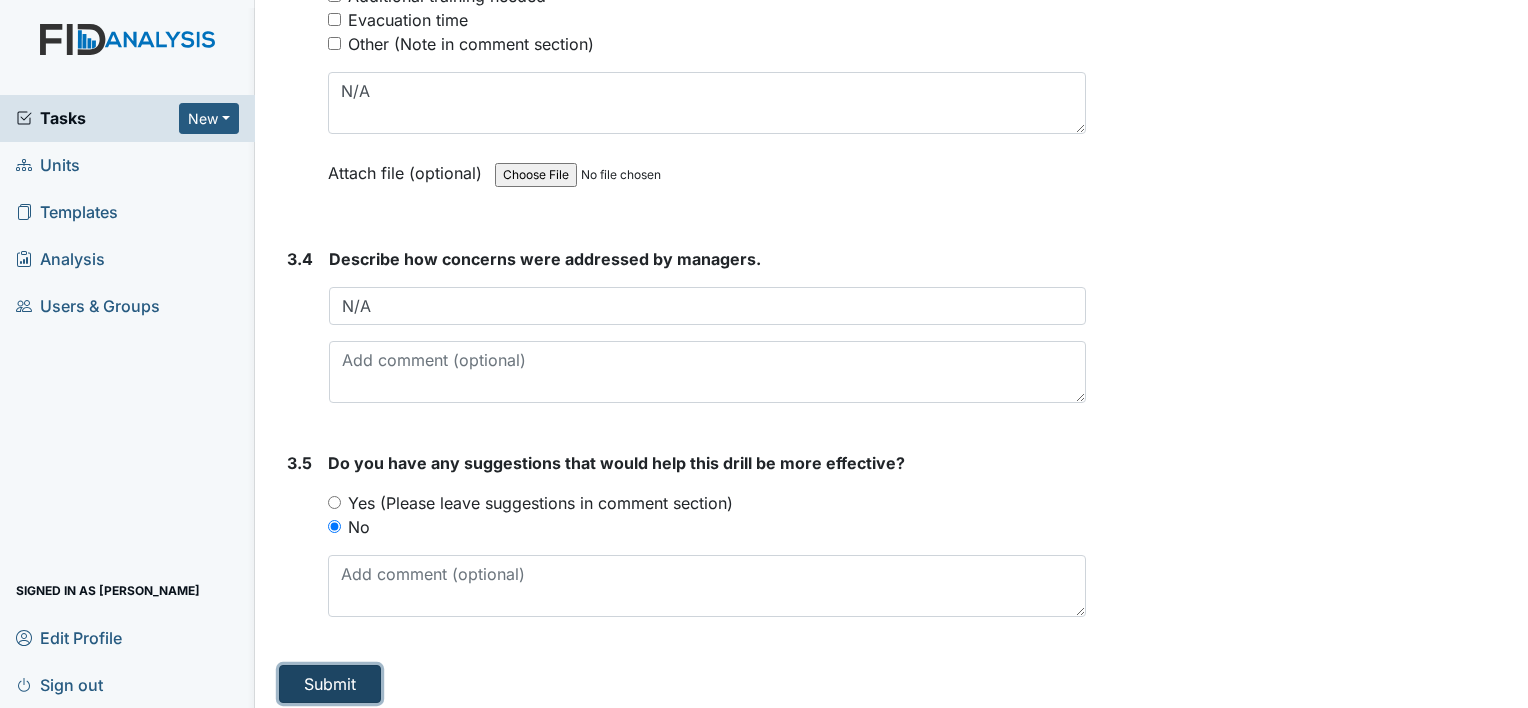 click on "Submit" at bounding box center [330, 684] 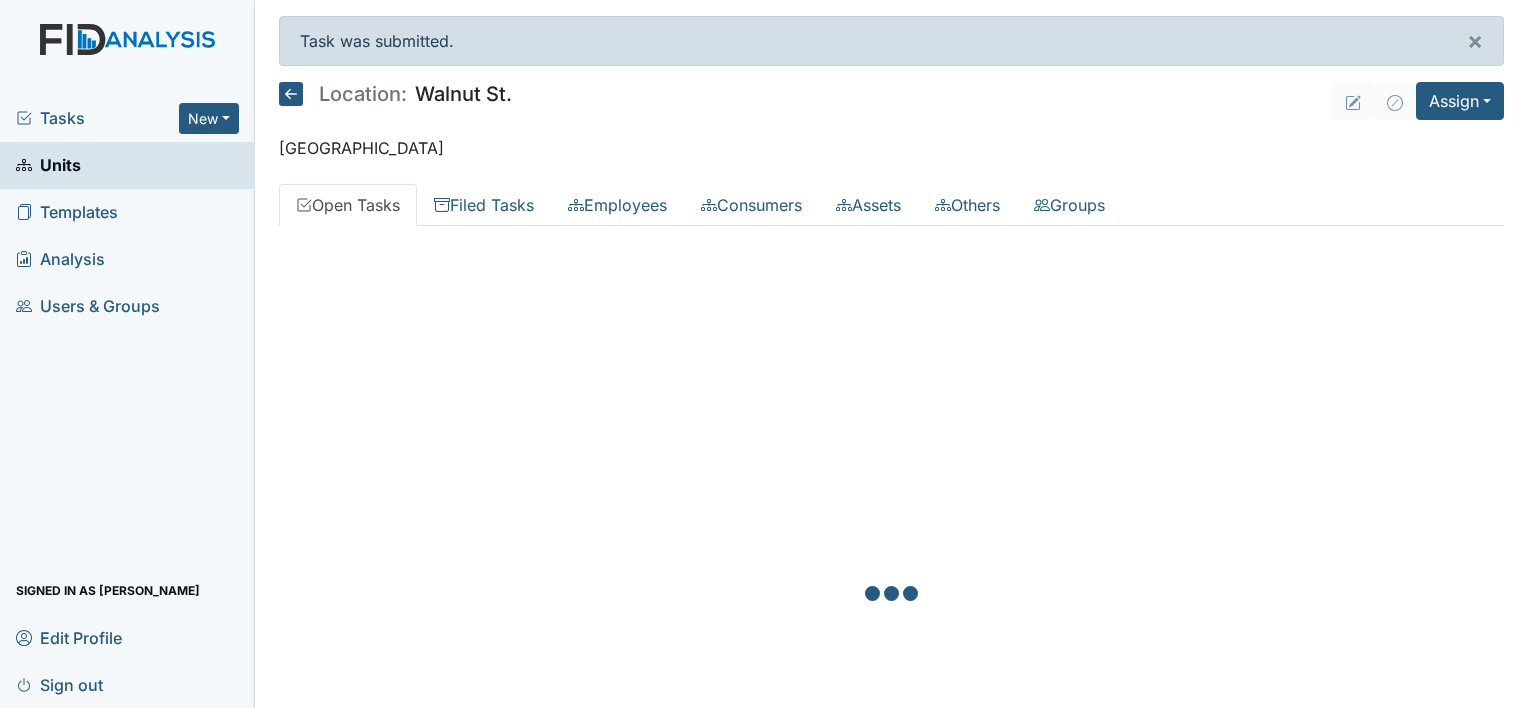 scroll, scrollTop: 0, scrollLeft: 0, axis: both 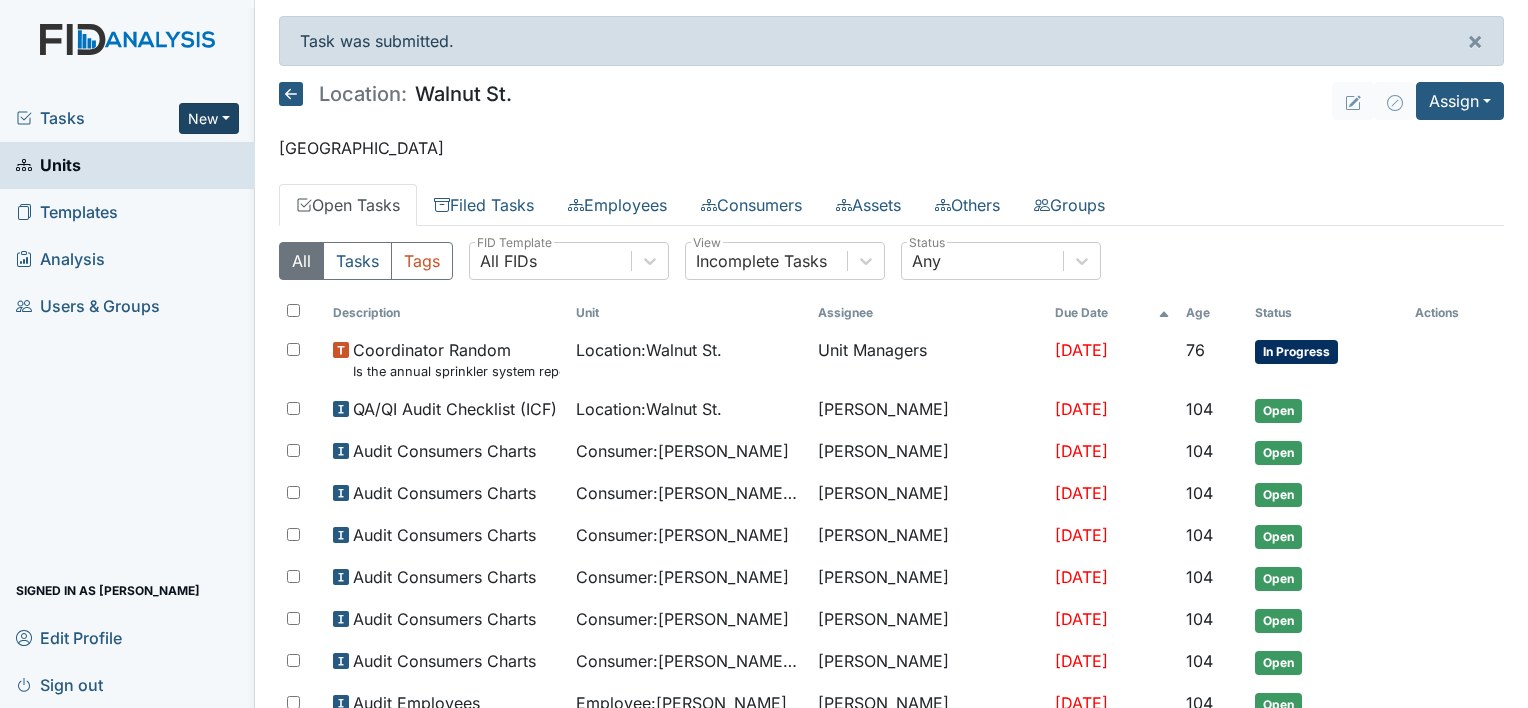 click on "New" at bounding box center [209, 118] 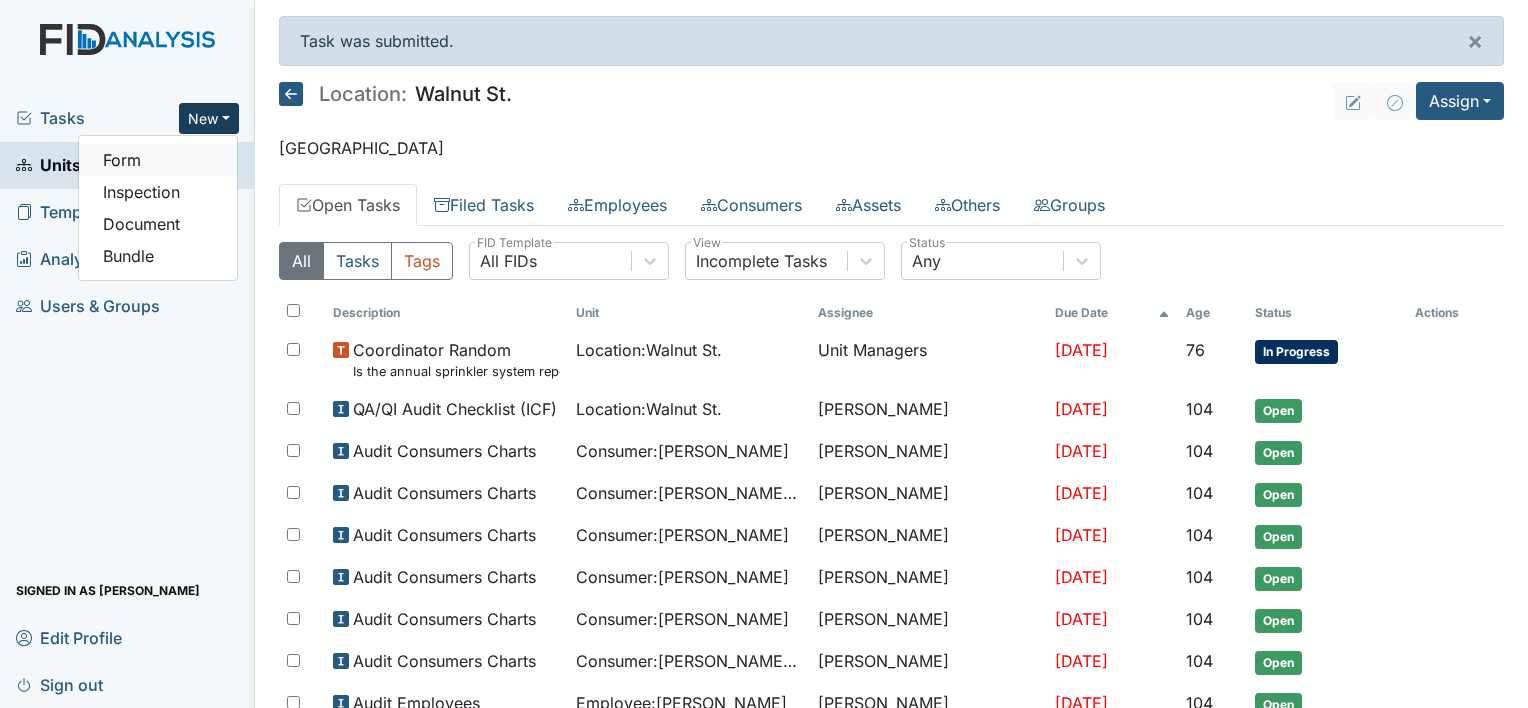 click on "Form" at bounding box center (158, 160) 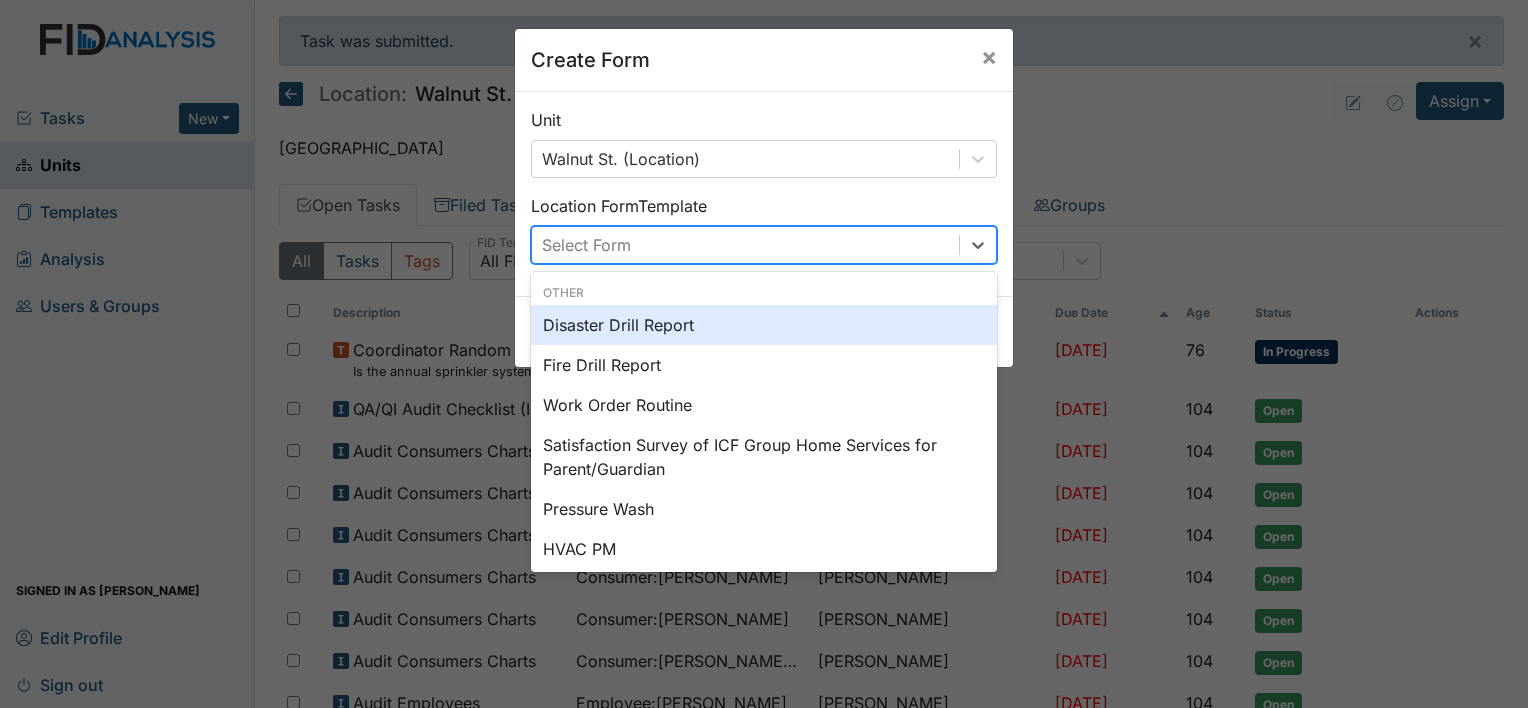 click on "Select Form" at bounding box center [745, 245] 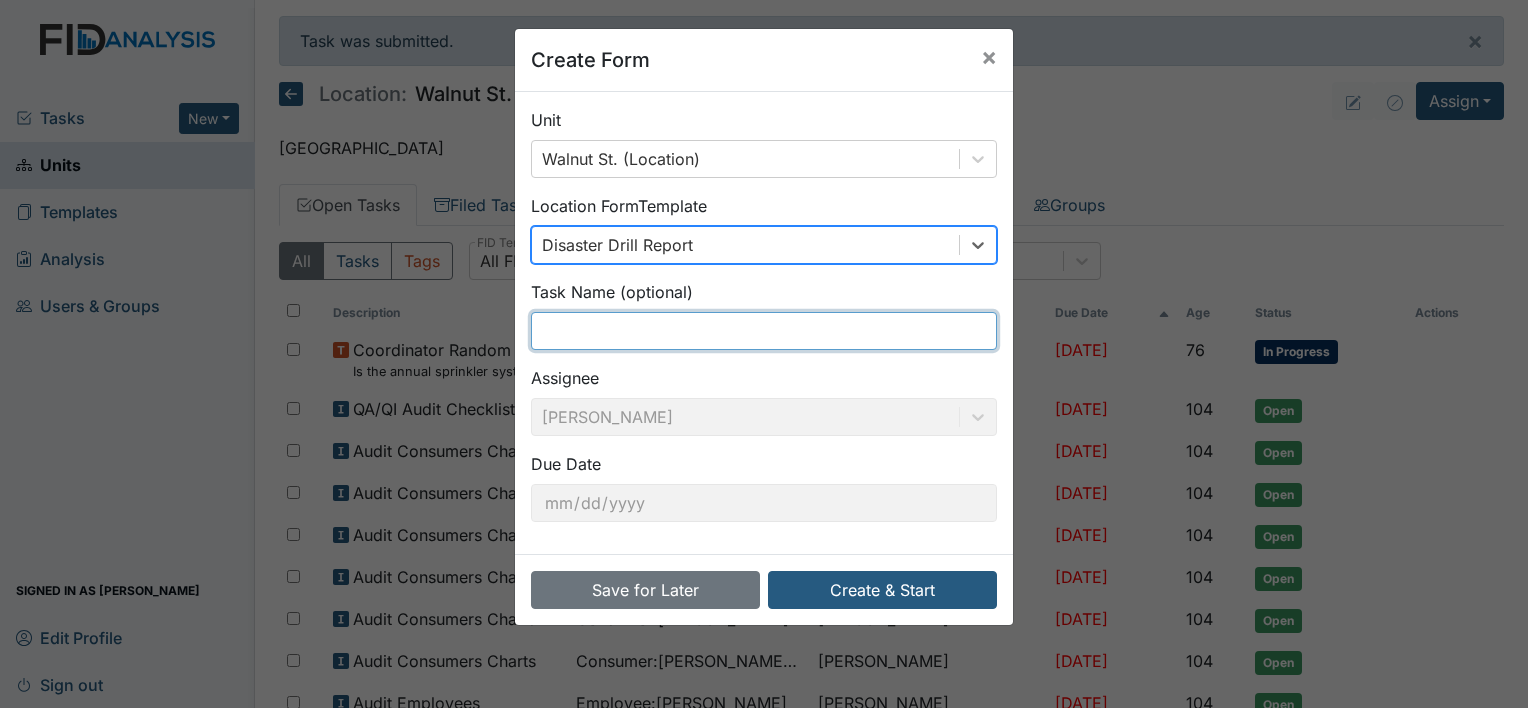 click at bounding box center [764, 331] 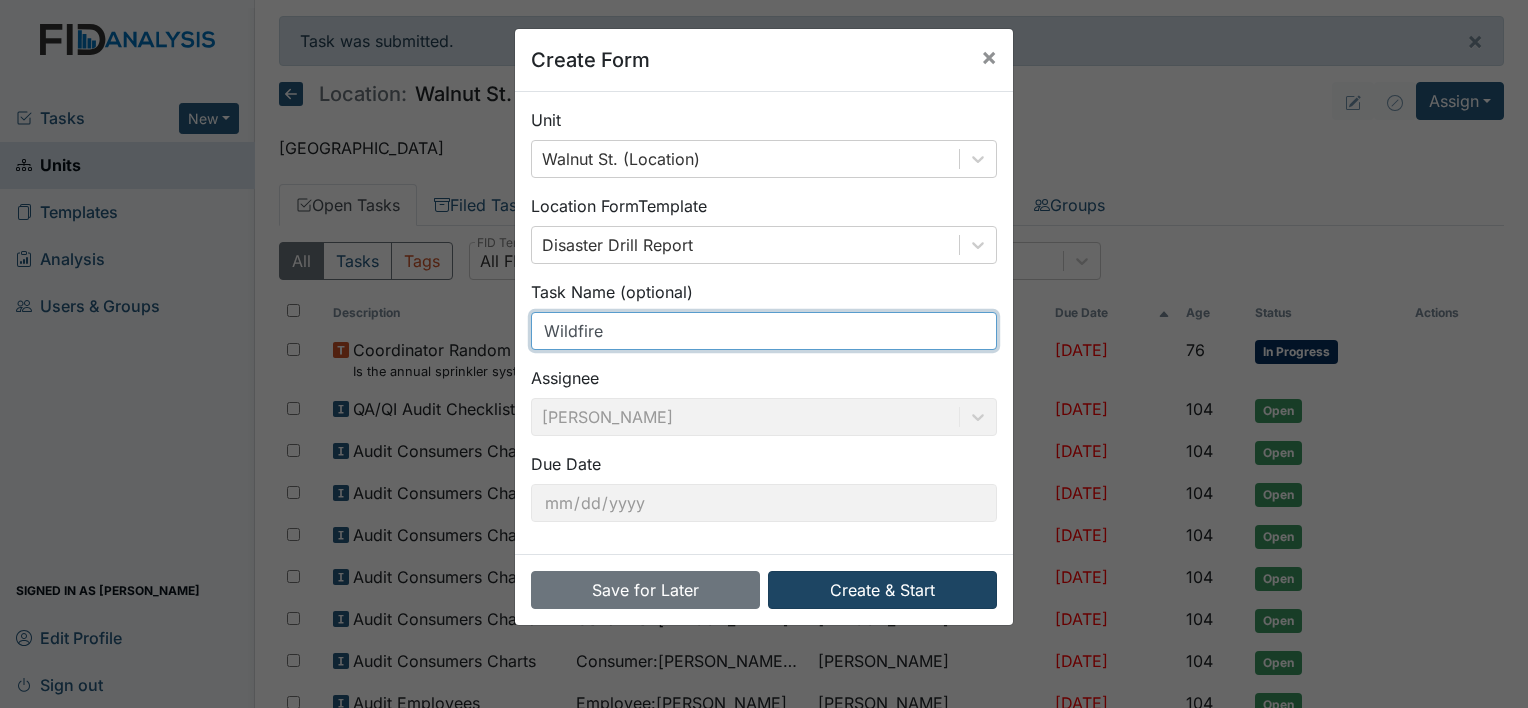 type on "Wildfire" 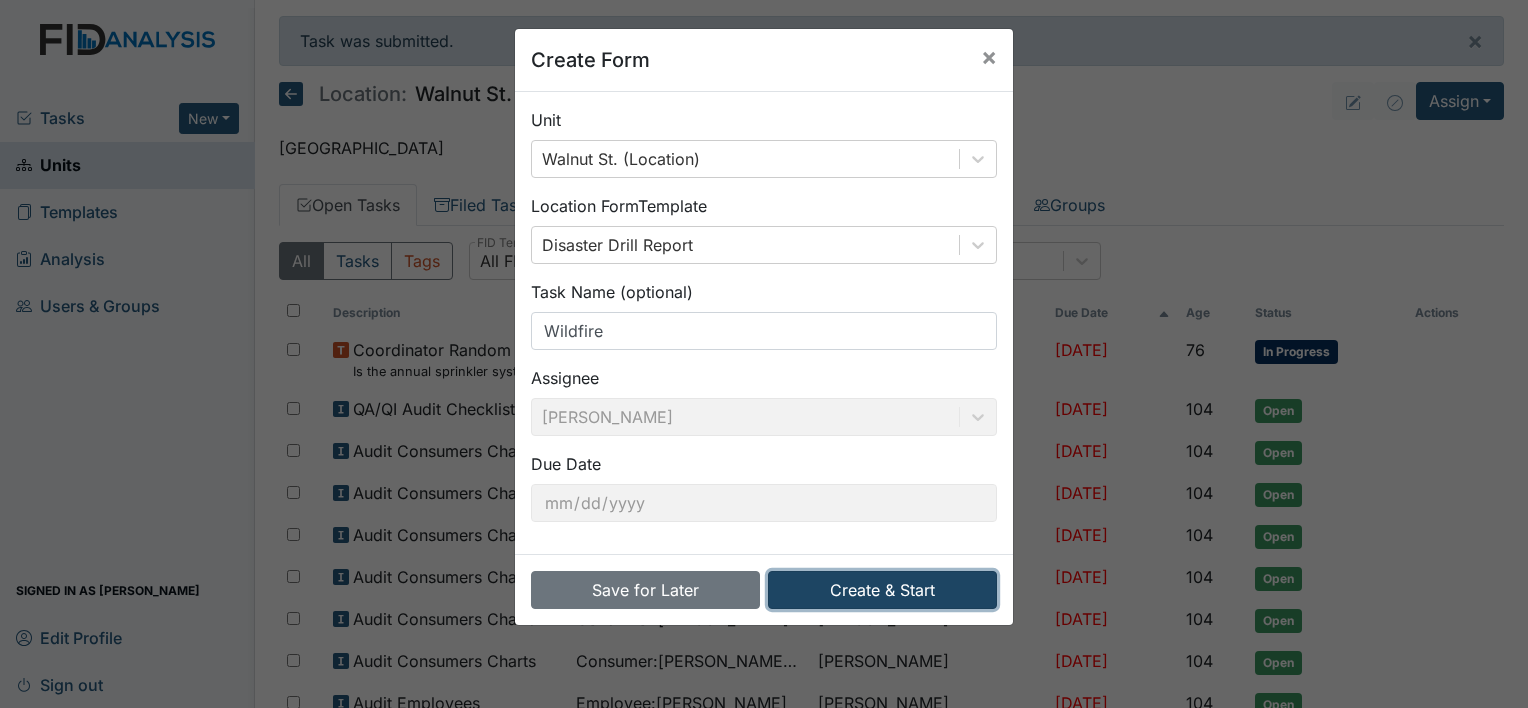 click on "Create & Start" at bounding box center (882, 590) 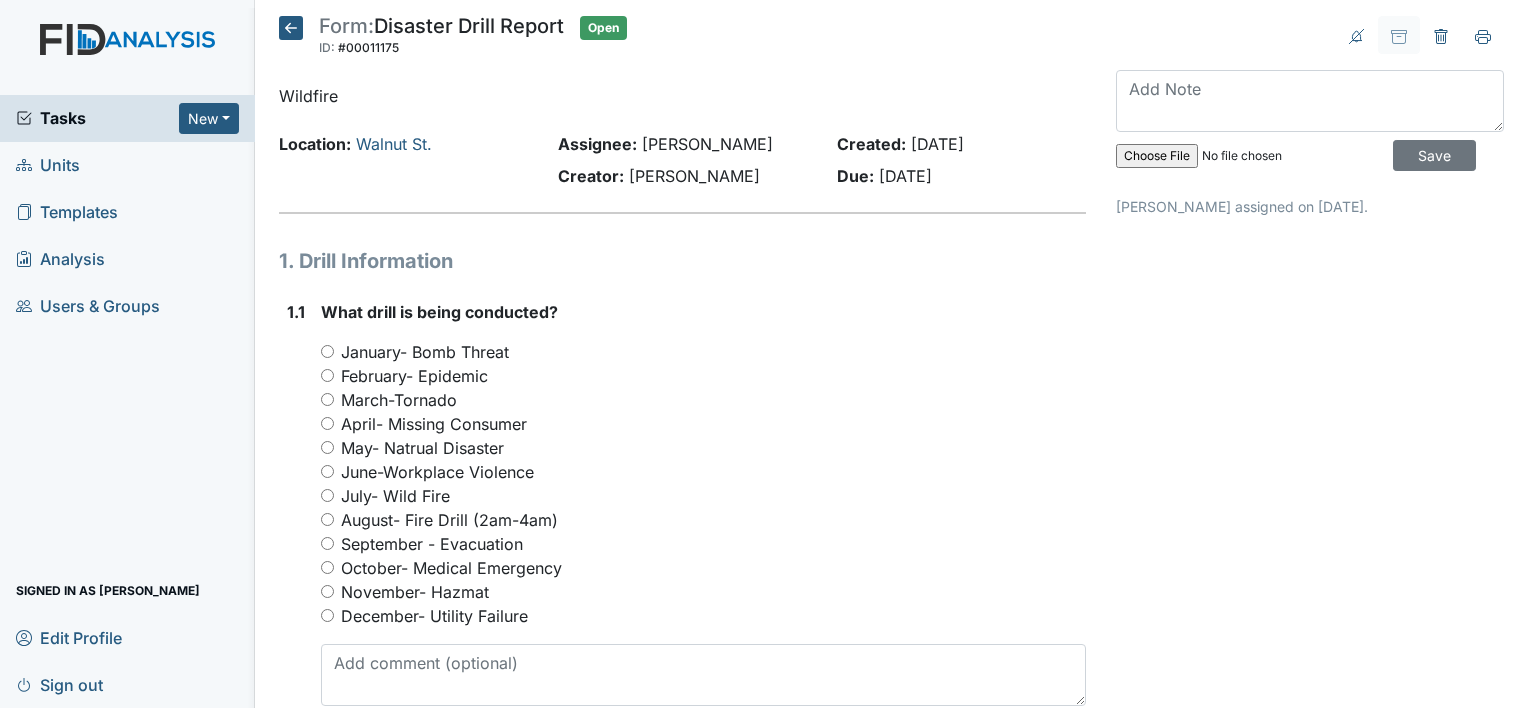 scroll, scrollTop: 0, scrollLeft: 0, axis: both 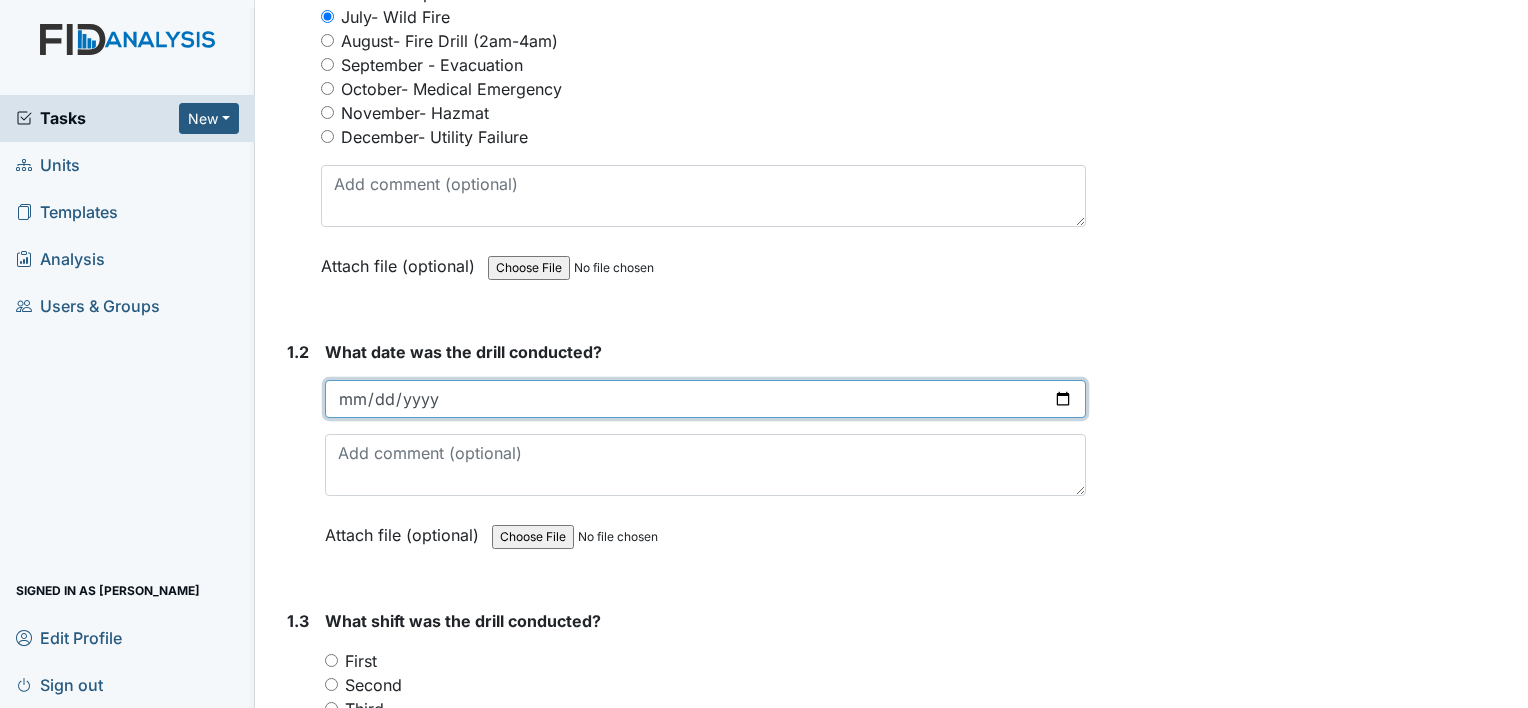 click at bounding box center [705, 399] 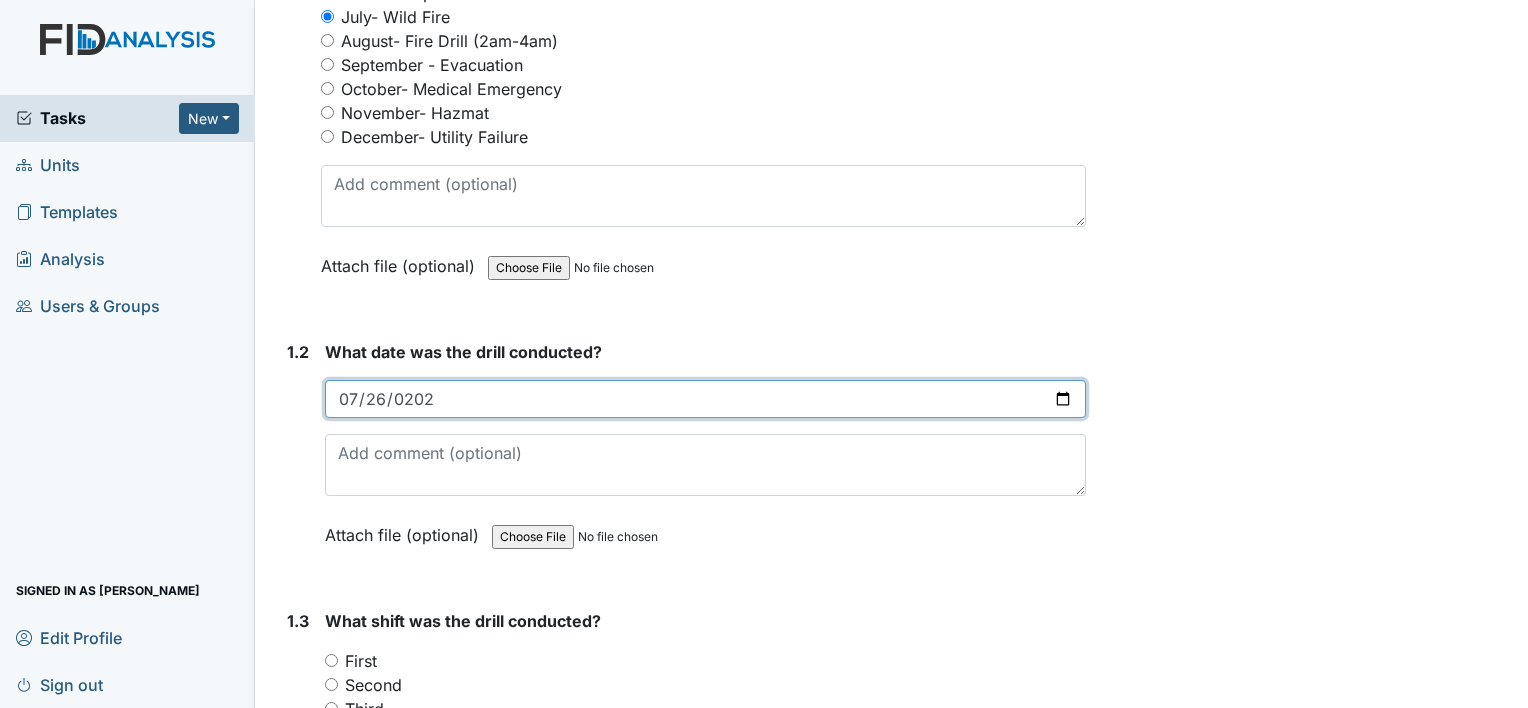 type on "2025-07-26" 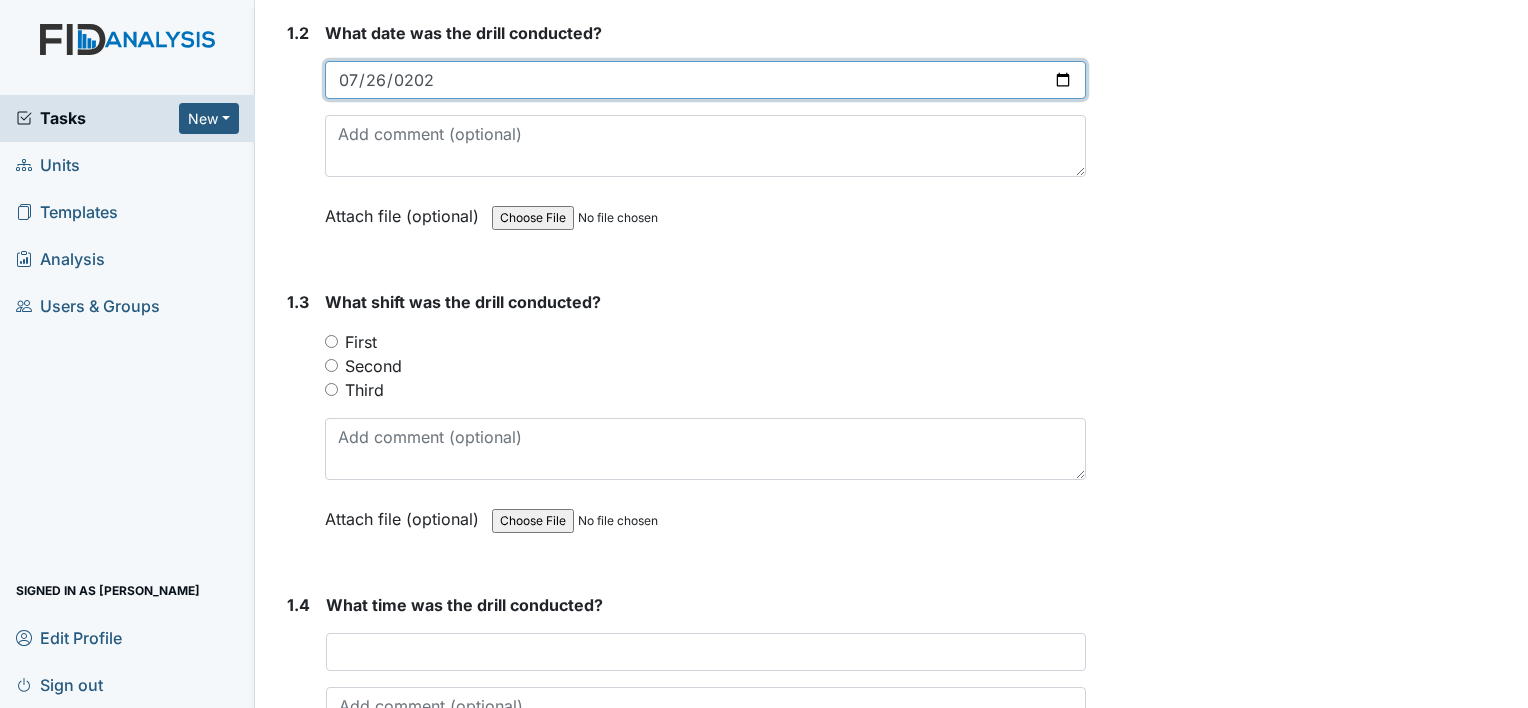 scroll, scrollTop: 811, scrollLeft: 0, axis: vertical 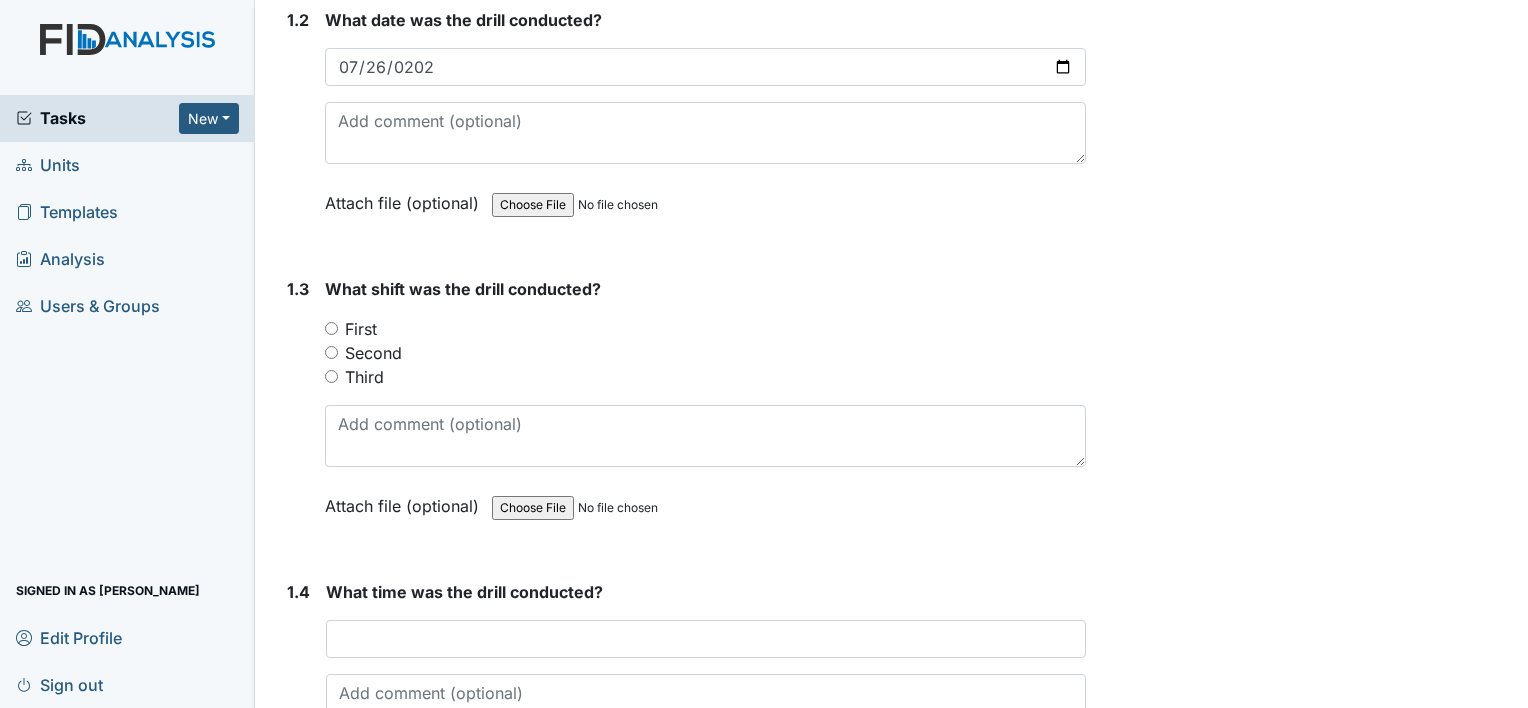 click on "Third" at bounding box center (331, 376) 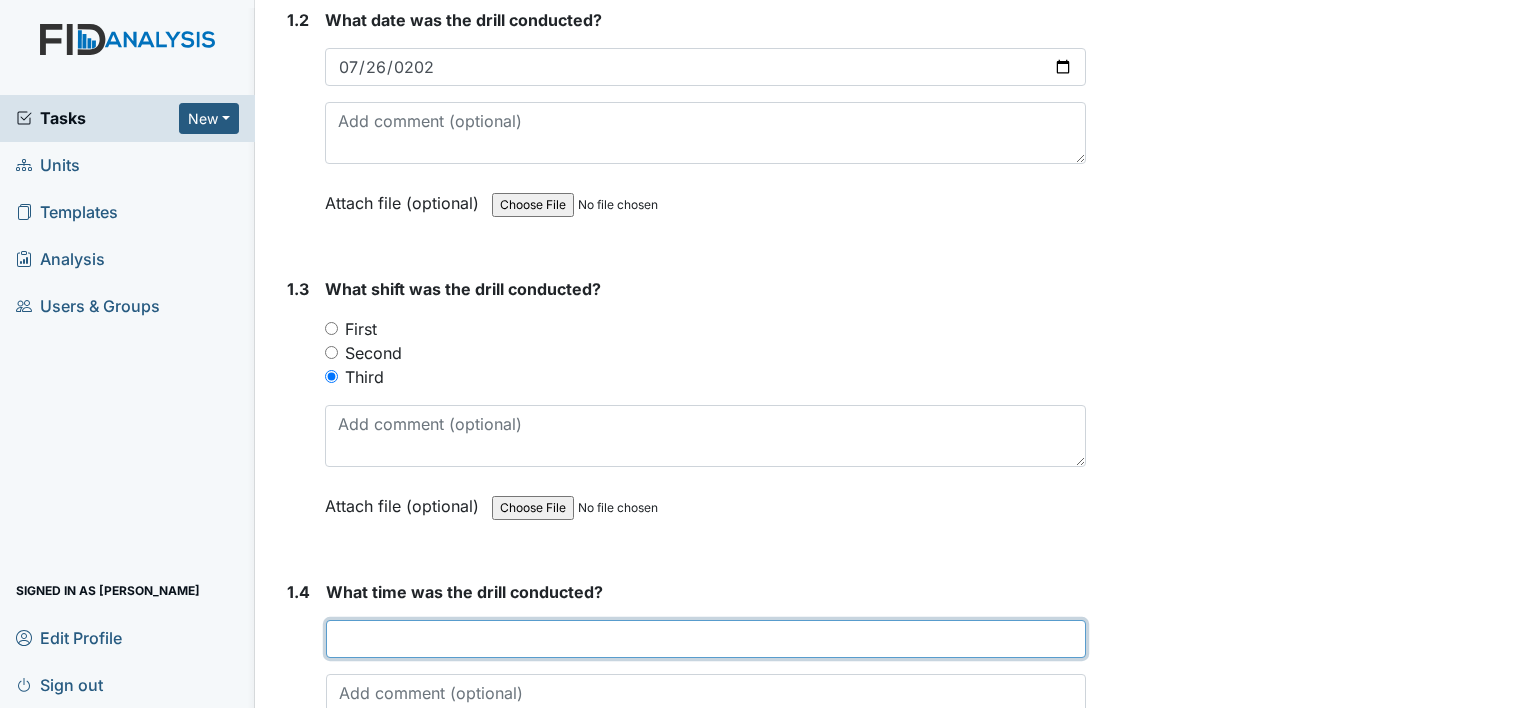 click at bounding box center (706, 639) 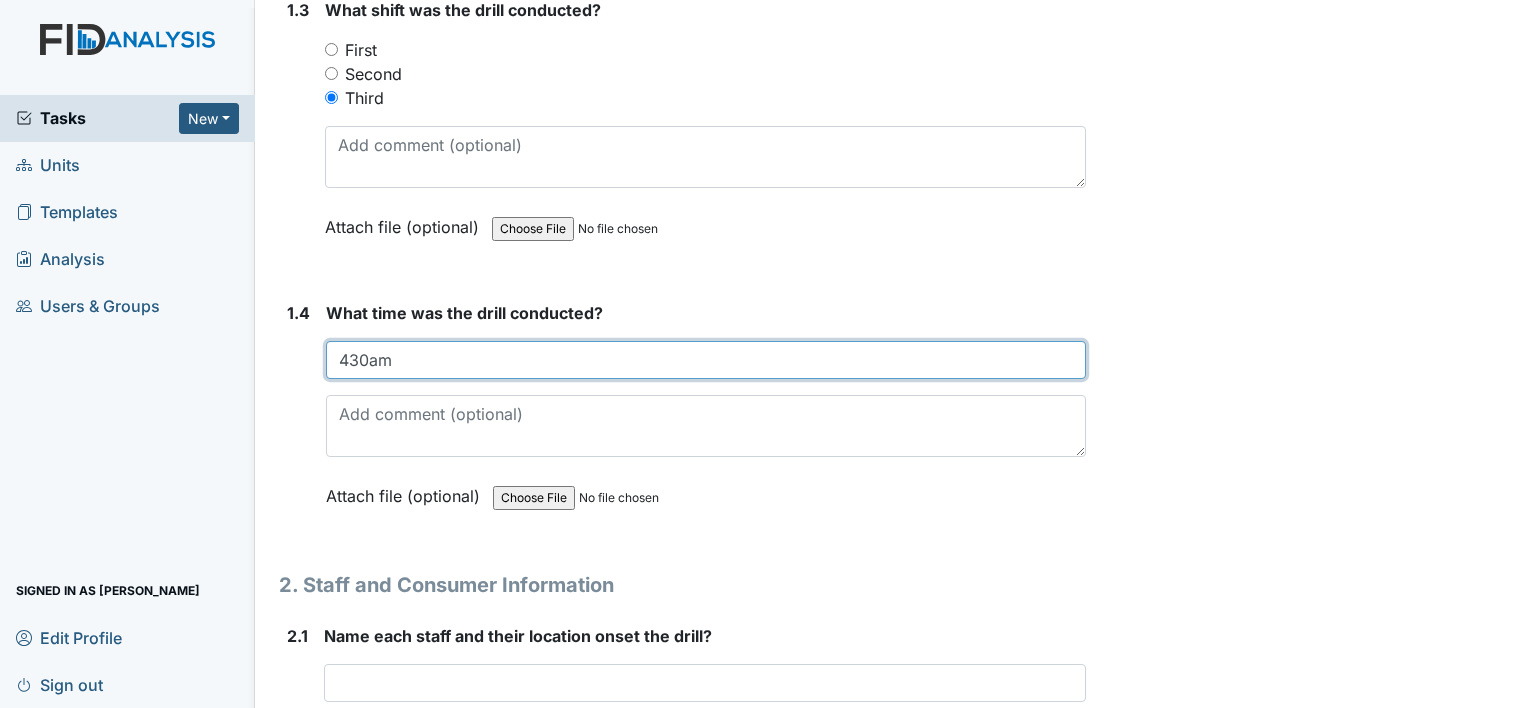 scroll, scrollTop: 1184, scrollLeft: 0, axis: vertical 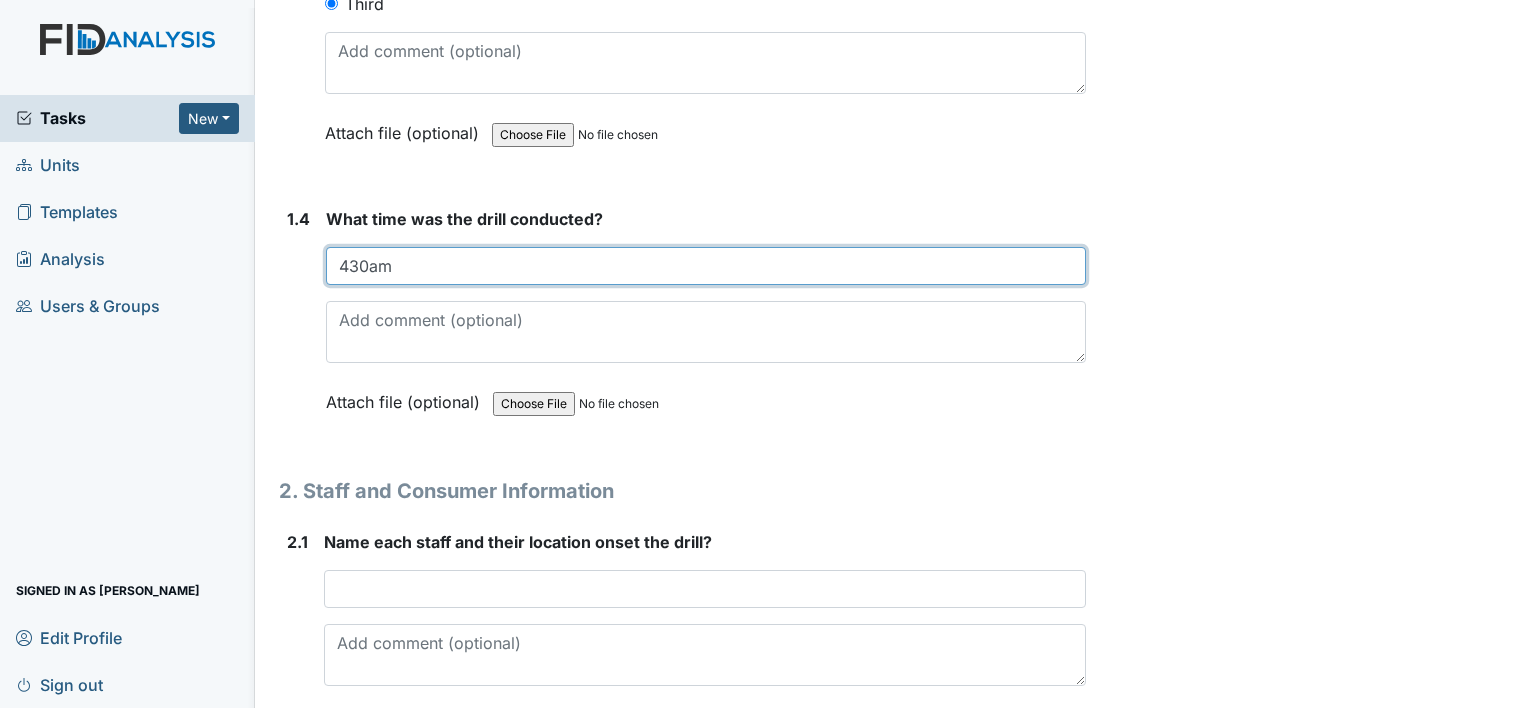 type on "430am" 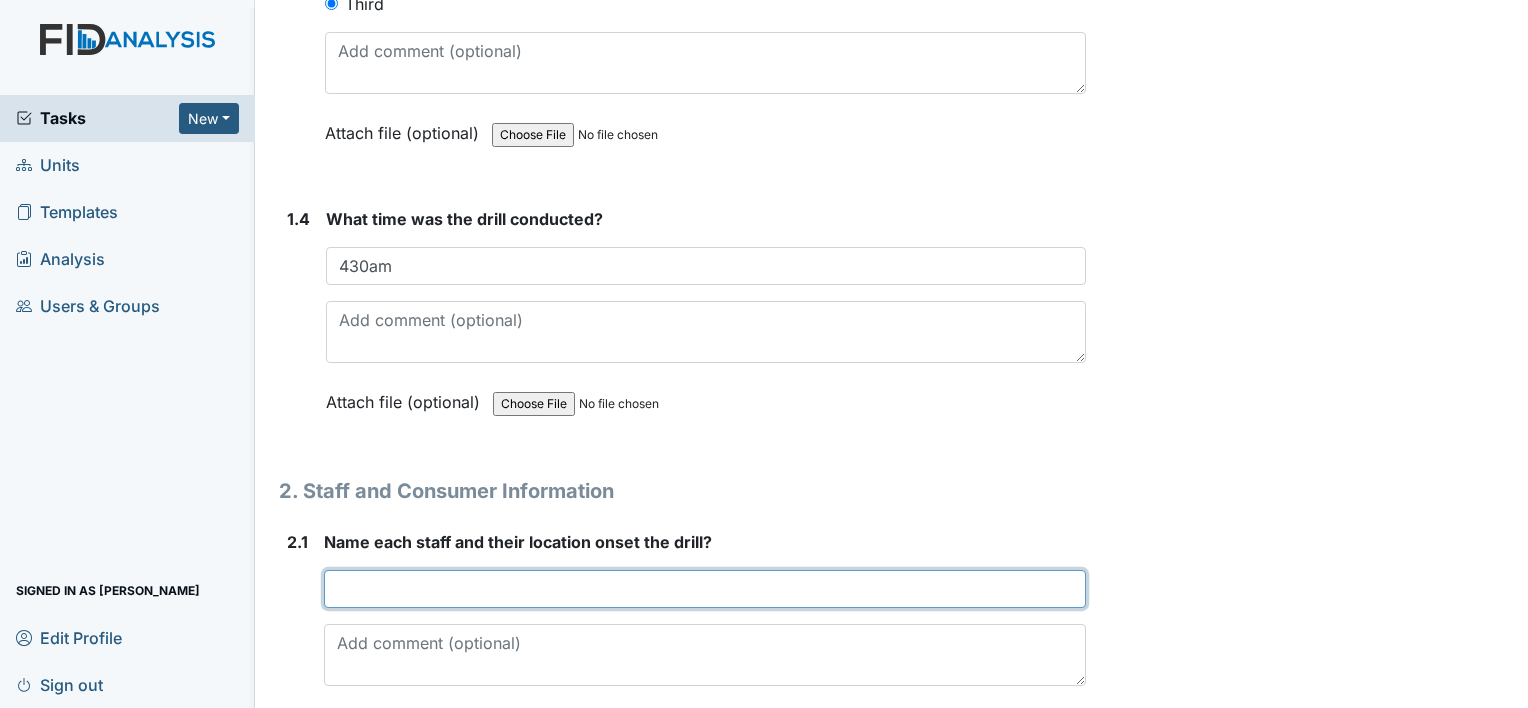 click at bounding box center [705, 589] 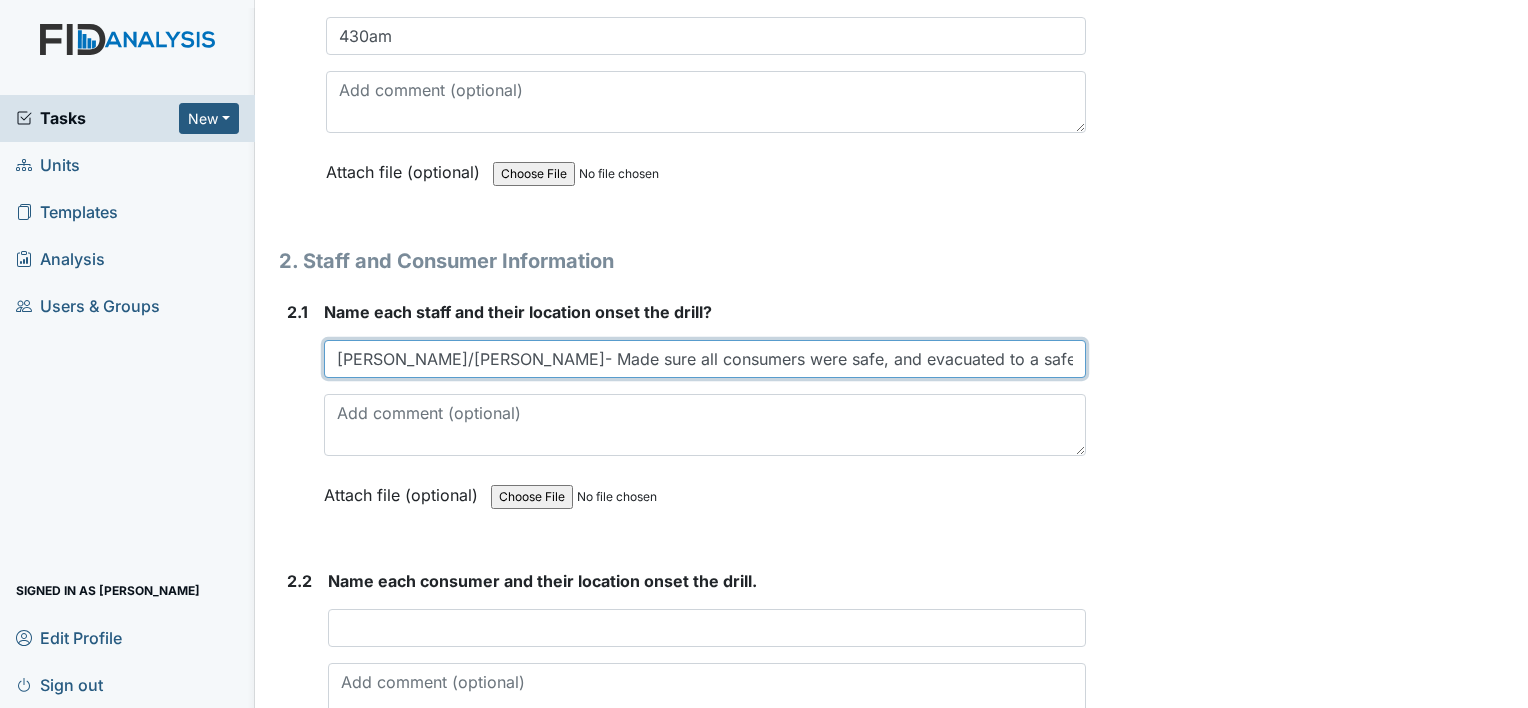 scroll, scrollTop: 1424, scrollLeft: 0, axis: vertical 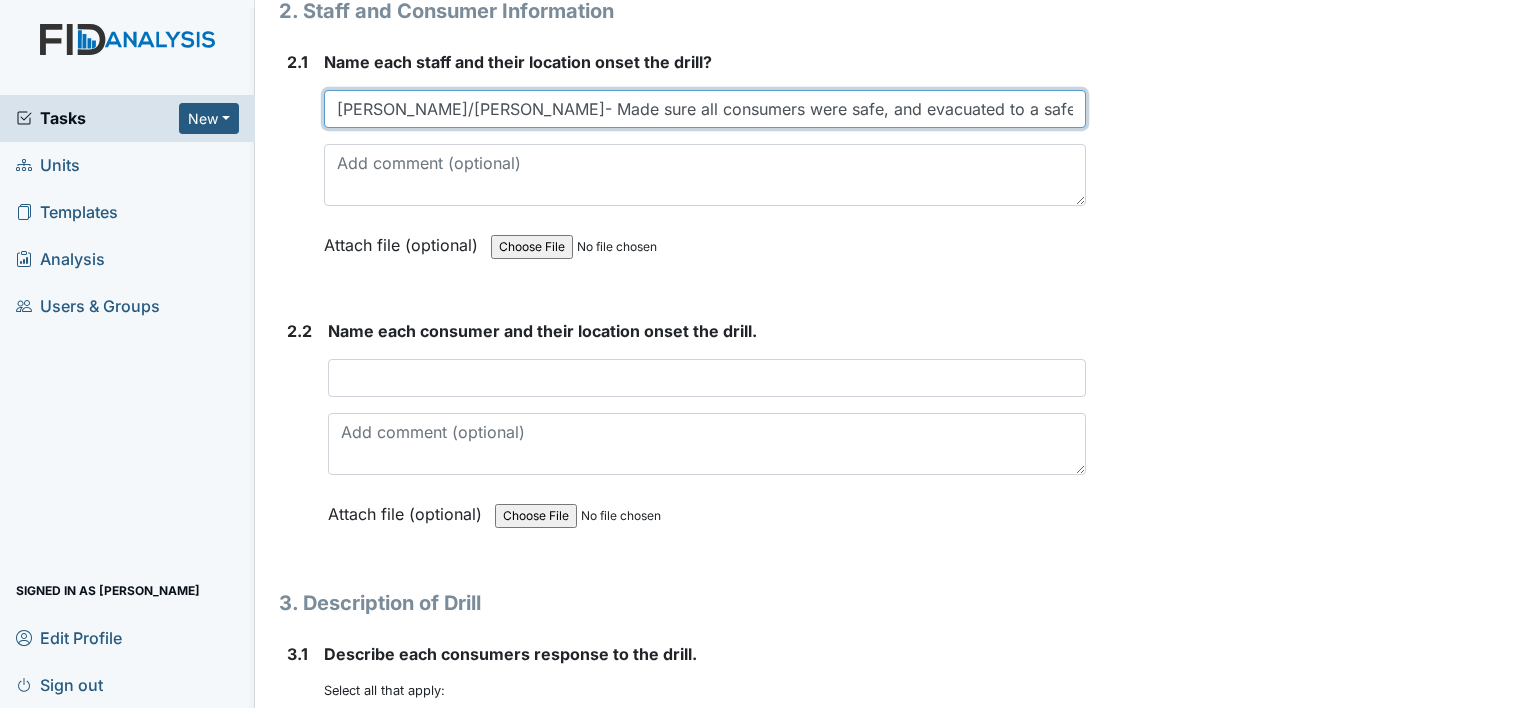 type on "Shirley/Kyla- Made sure all consumers were safe, and evacuated to a safe area." 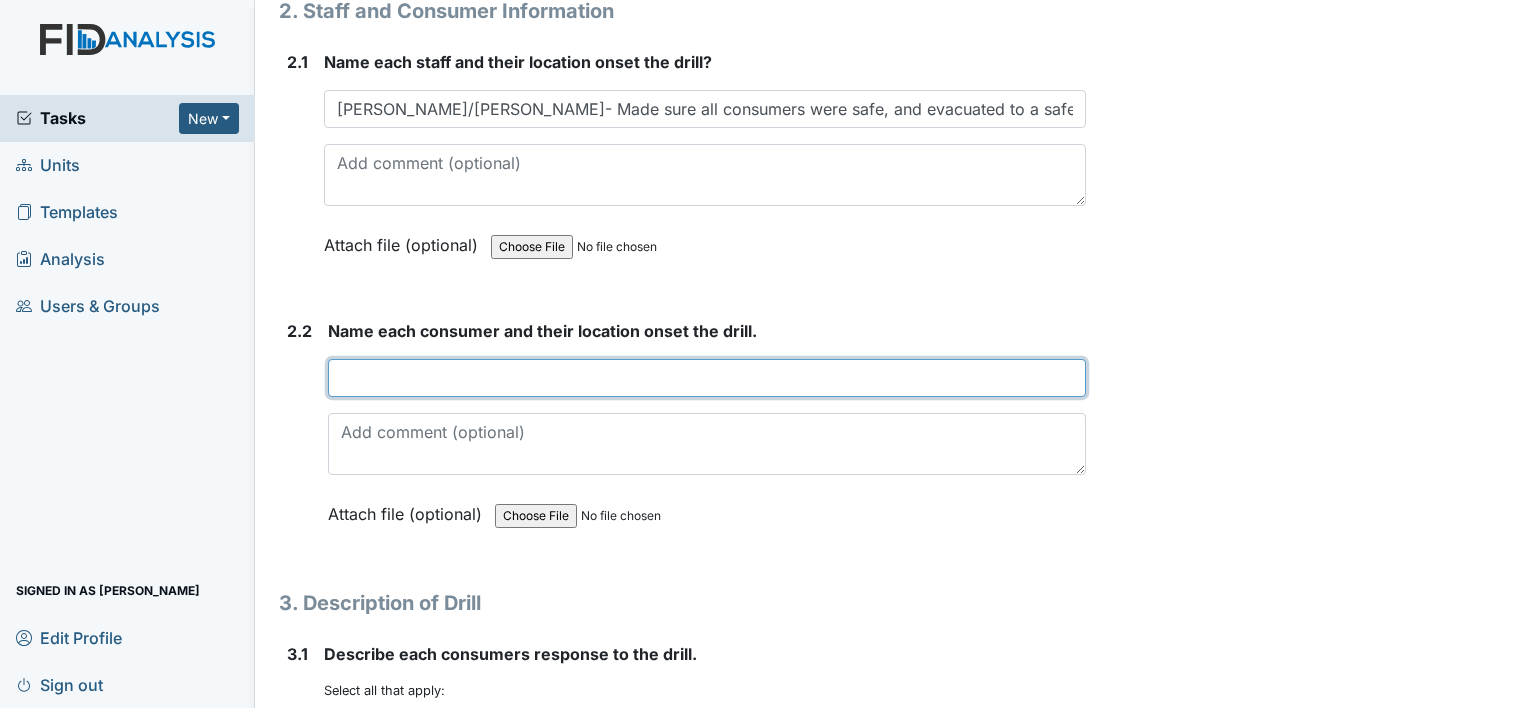 click at bounding box center (707, 378) 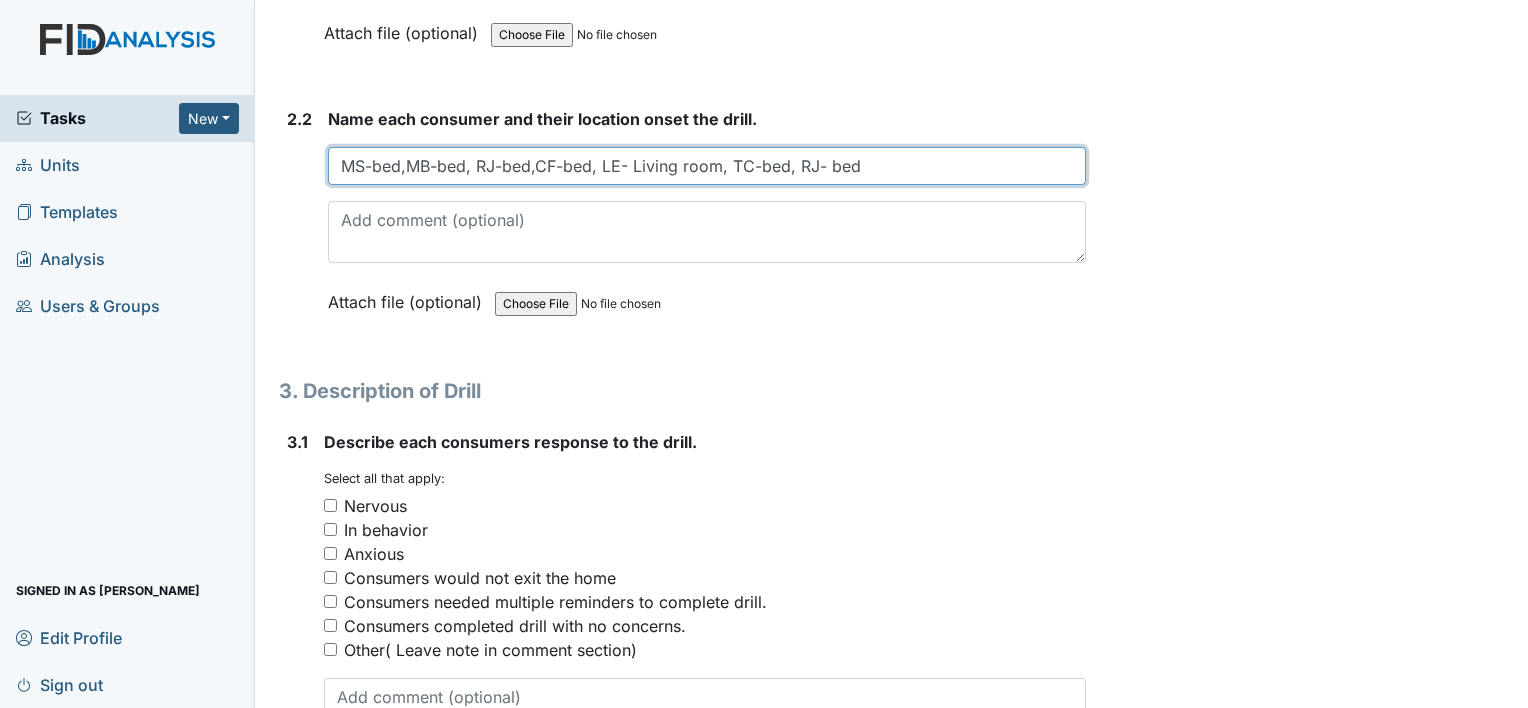 scroll, scrollTop: 1916, scrollLeft: 0, axis: vertical 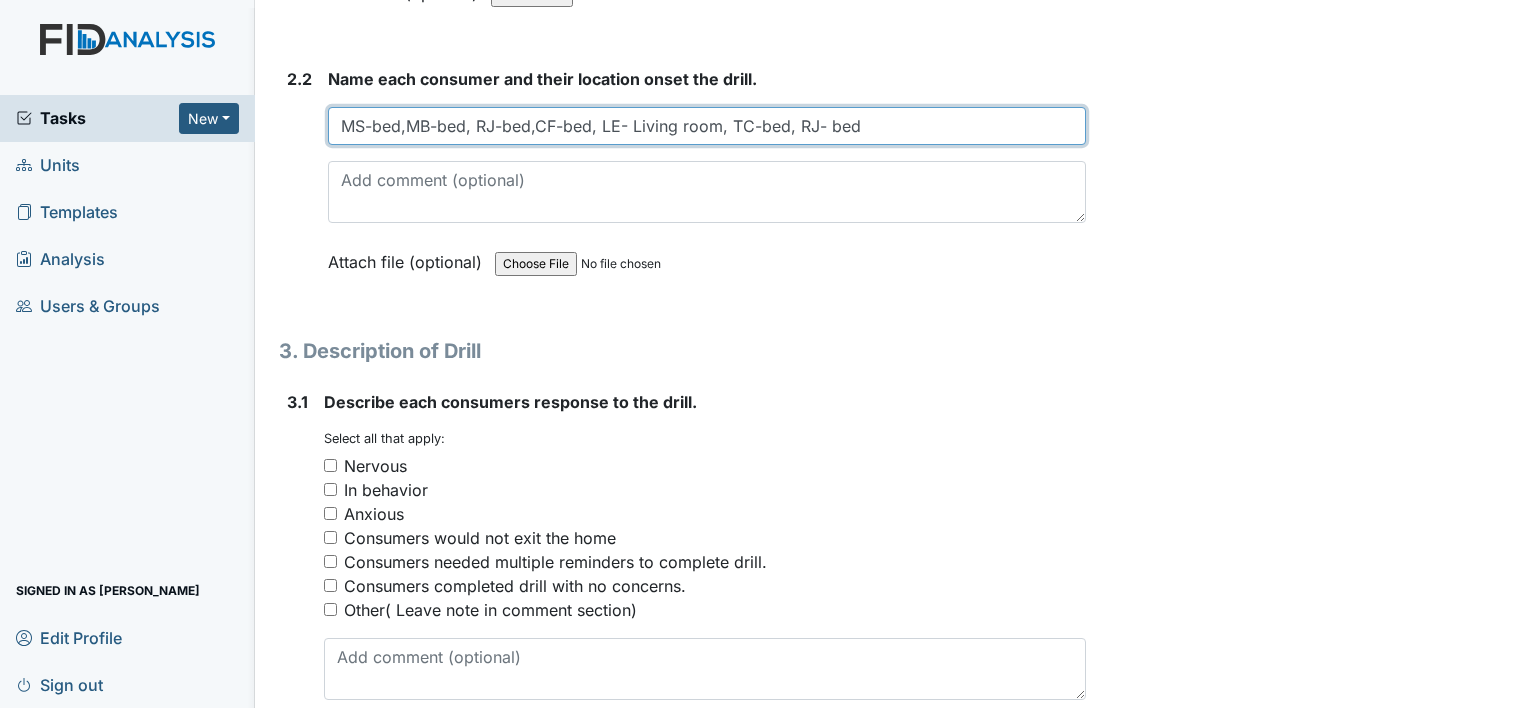 type on "MS-bed,MB-bed, RJ-bed,CF-bed, LE- Living room, TC-bed, RJ- bed" 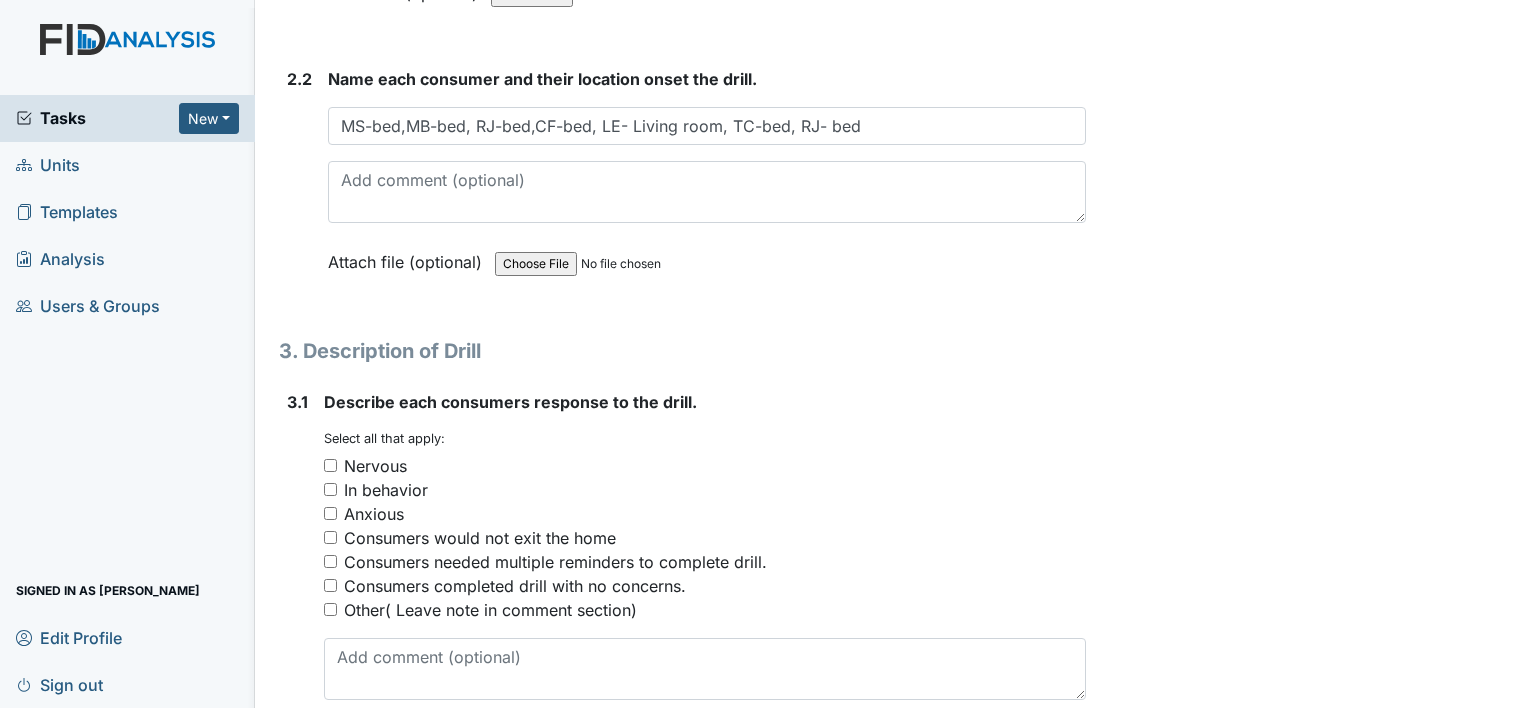 click on "Consumers completed drill with no concerns." at bounding box center (330, 585) 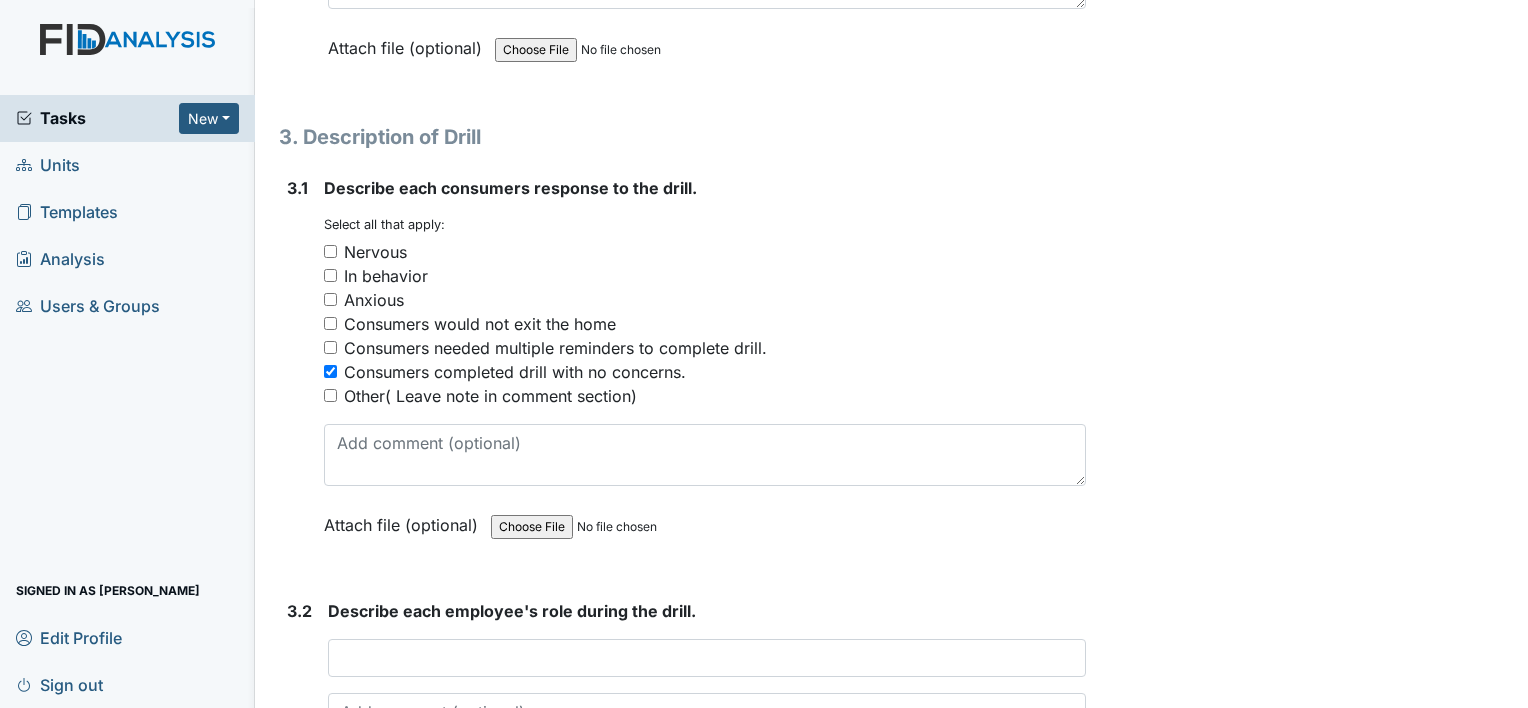 scroll, scrollTop: 2223, scrollLeft: 0, axis: vertical 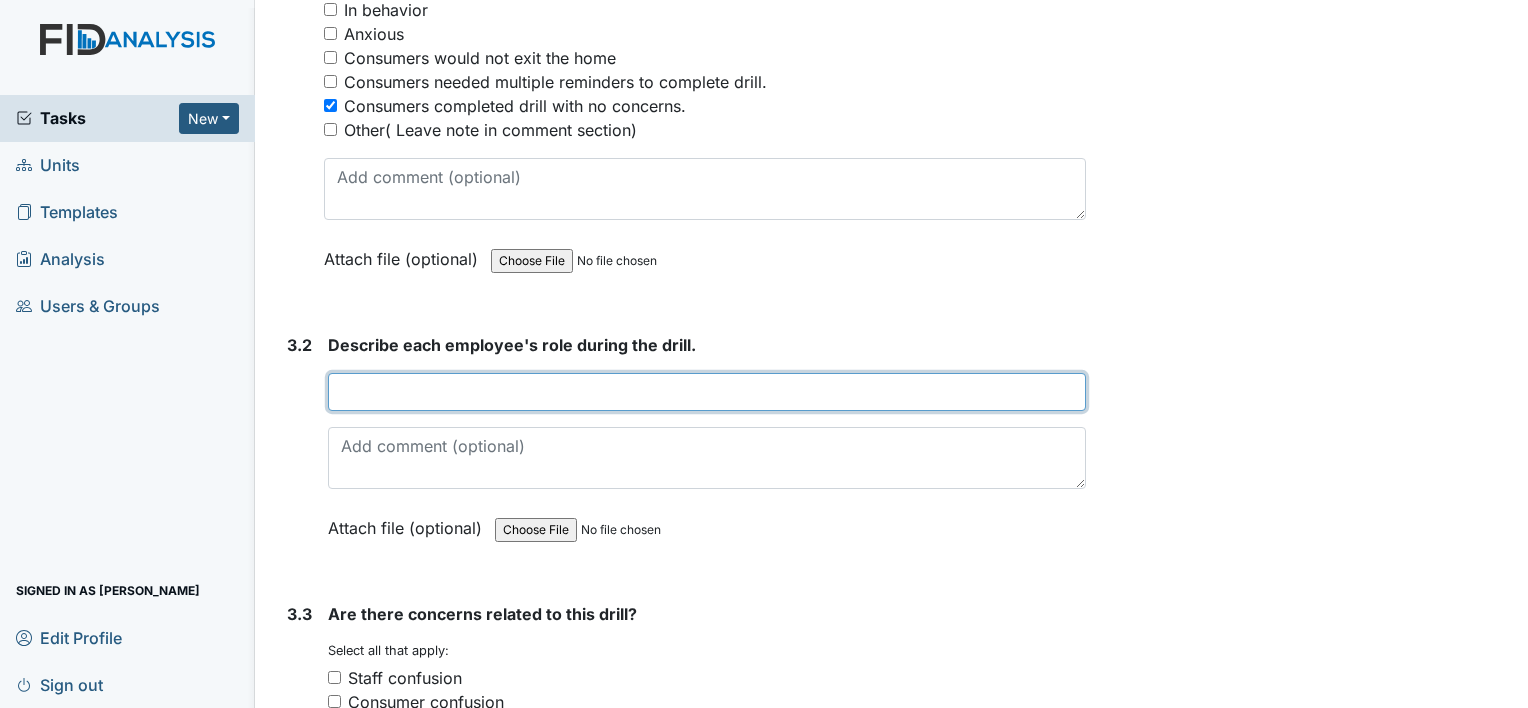 click at bounding box center (707, 392) 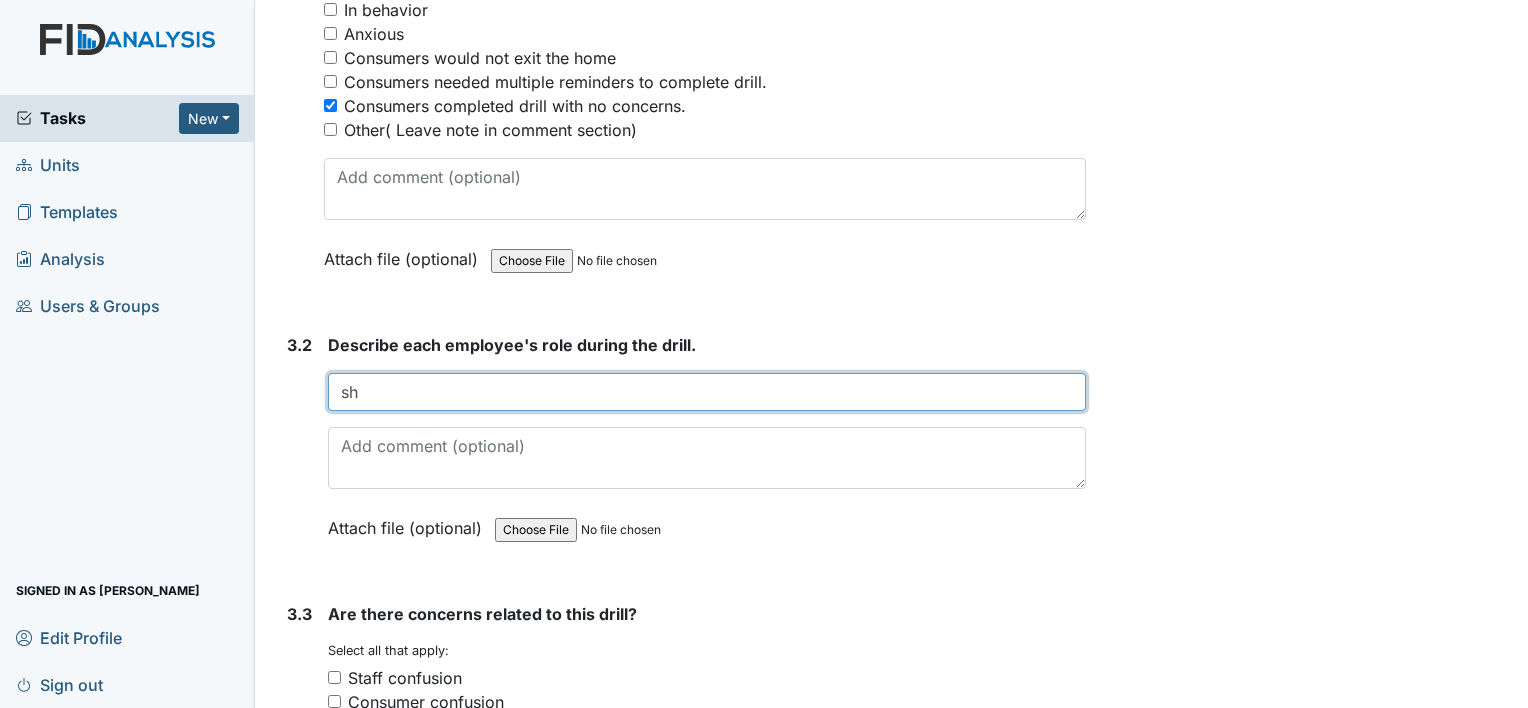 type on "s" 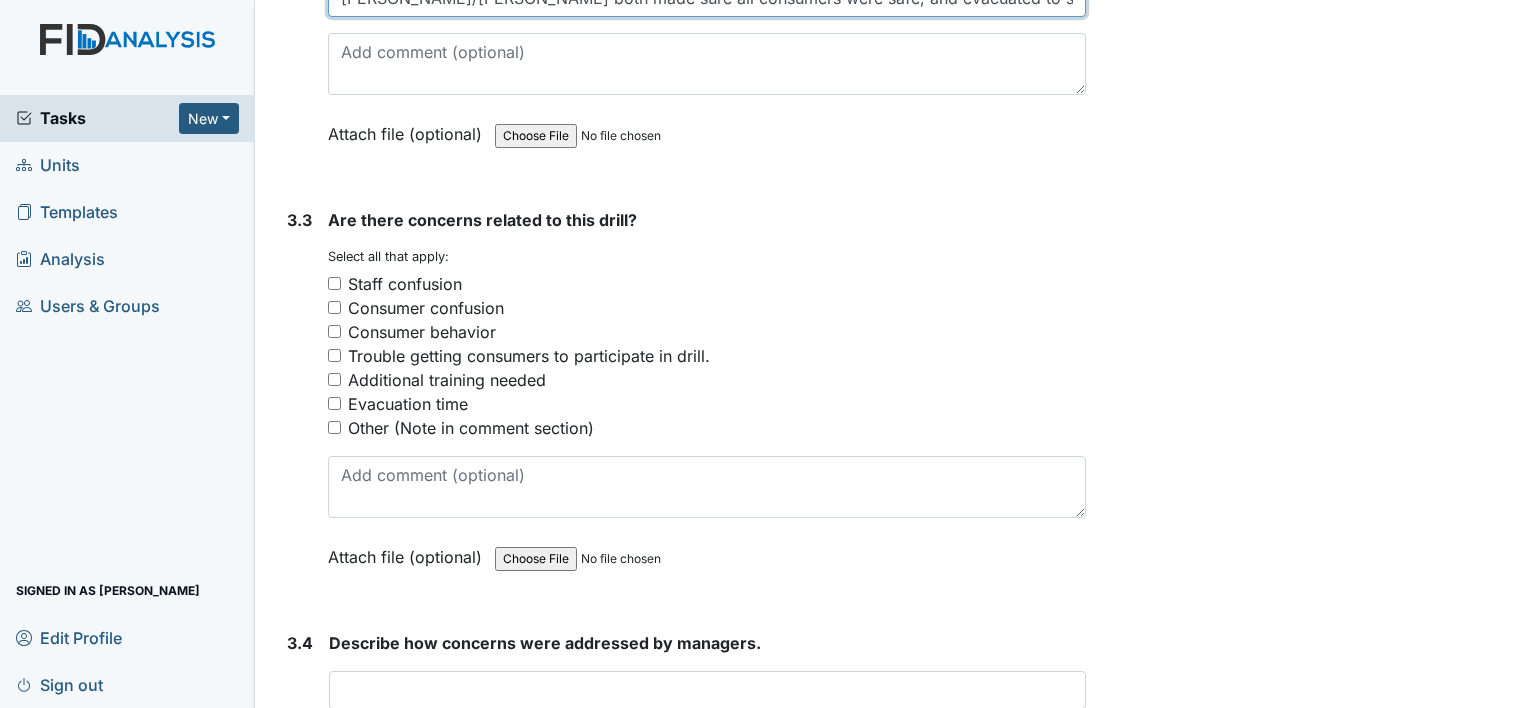 scroll, scrollTop: 2795, scrollLeft: 0, axis: vertical 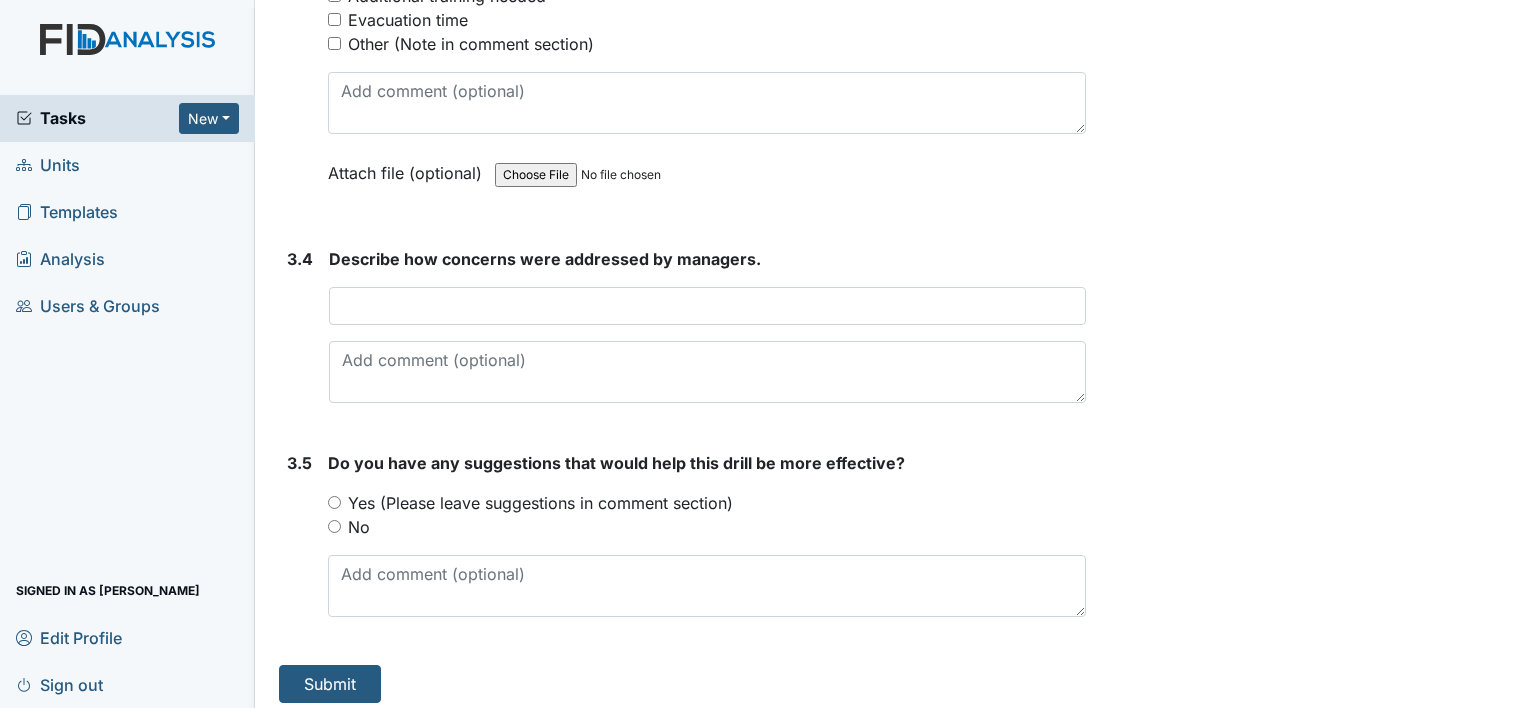 type on "Shirley/Kyla both made sure all consumers were safe, and evacuated to safe area." 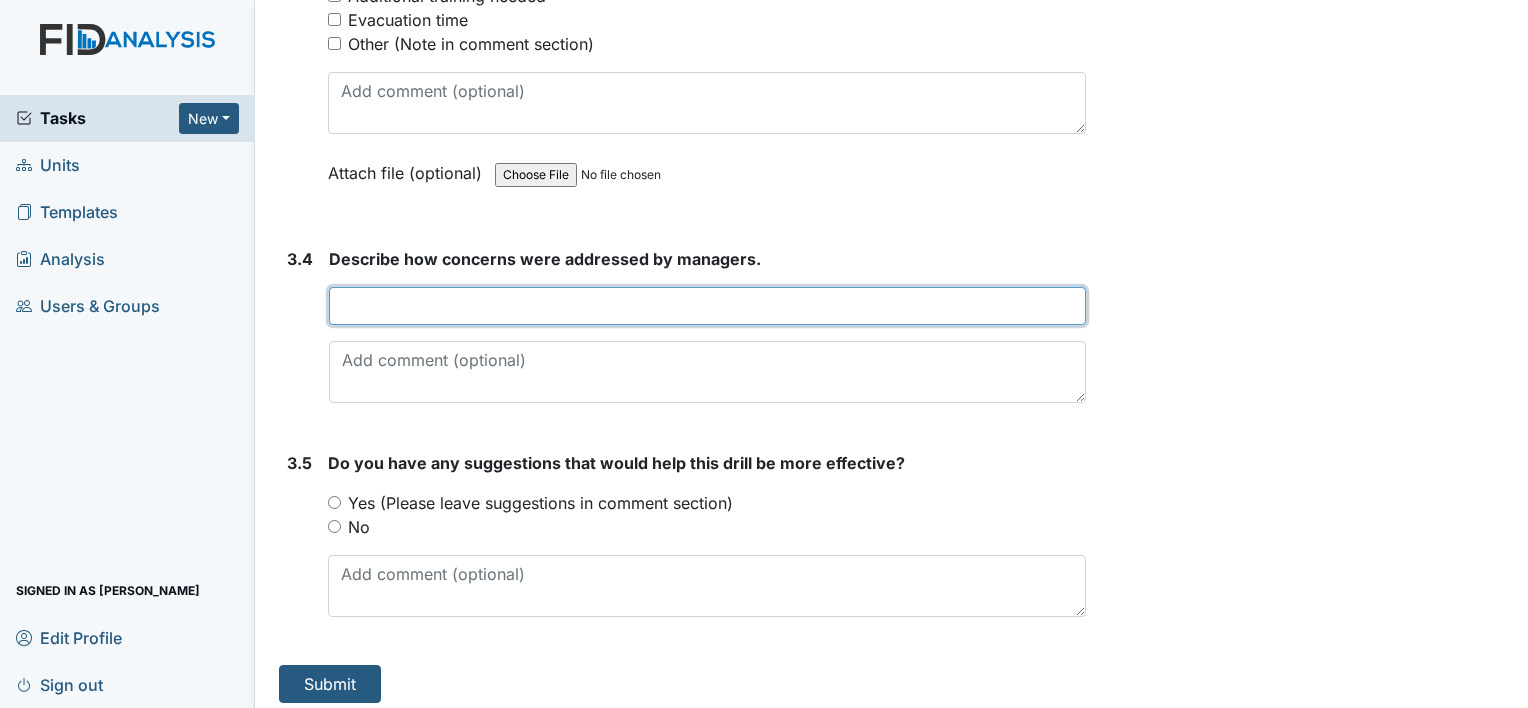 click at bounding box center [707, 306] 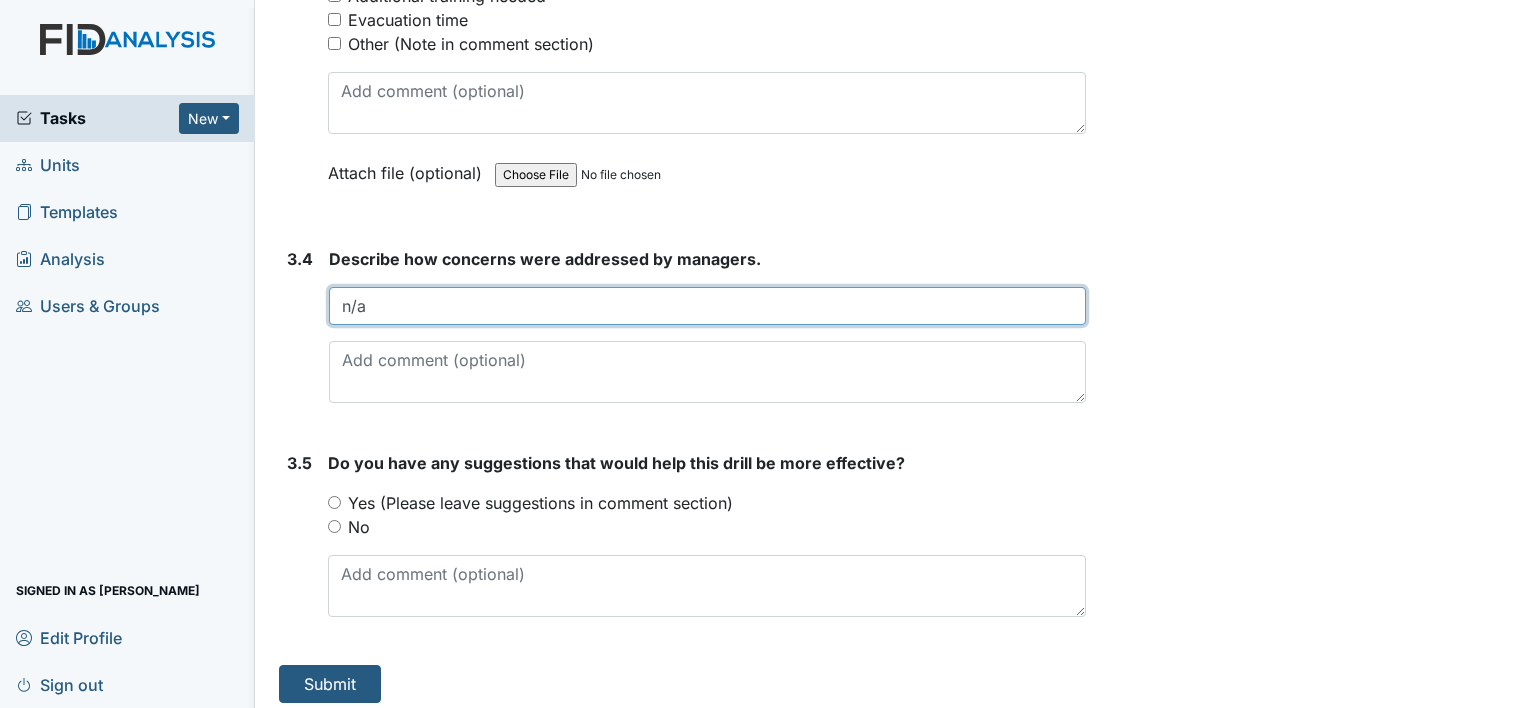 type on "n/a" 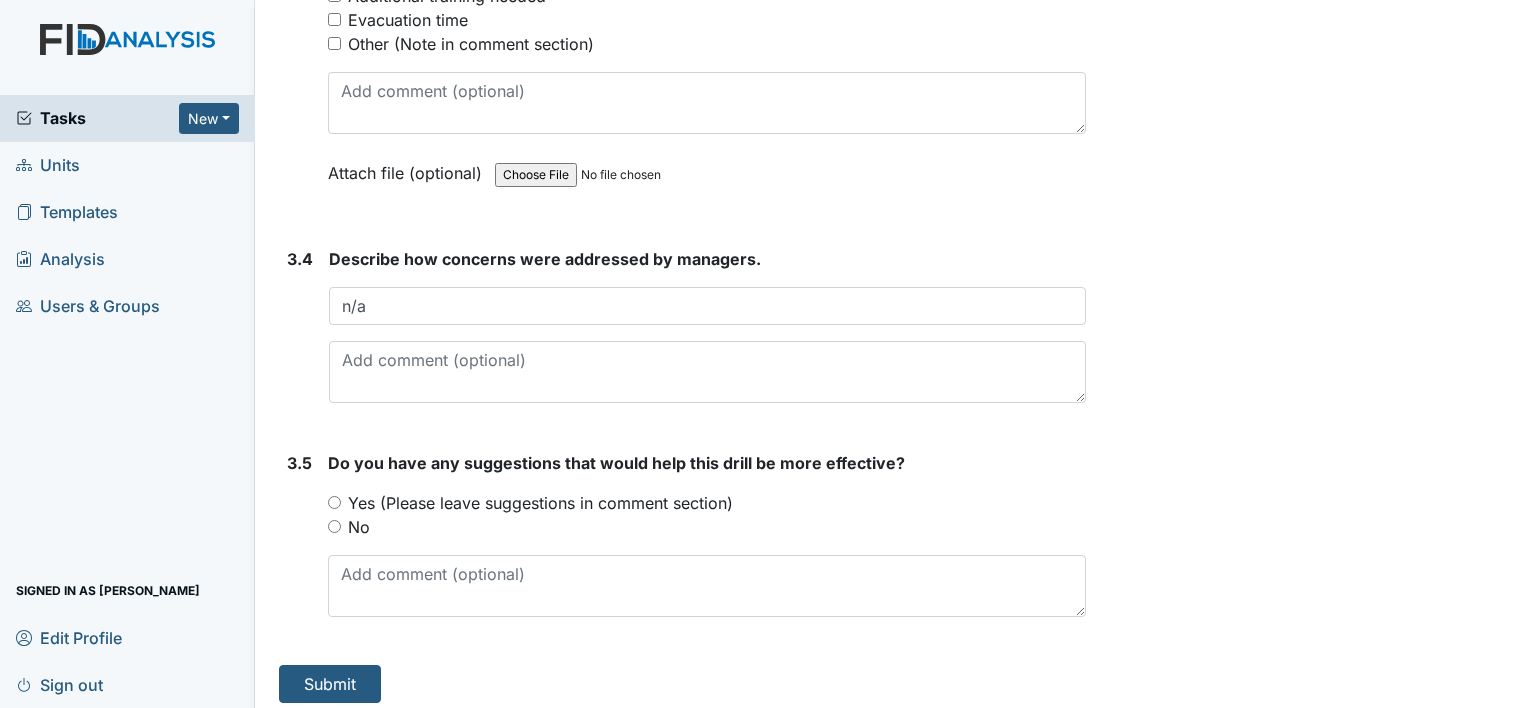 click on "No" at bounding box center (334, 526) 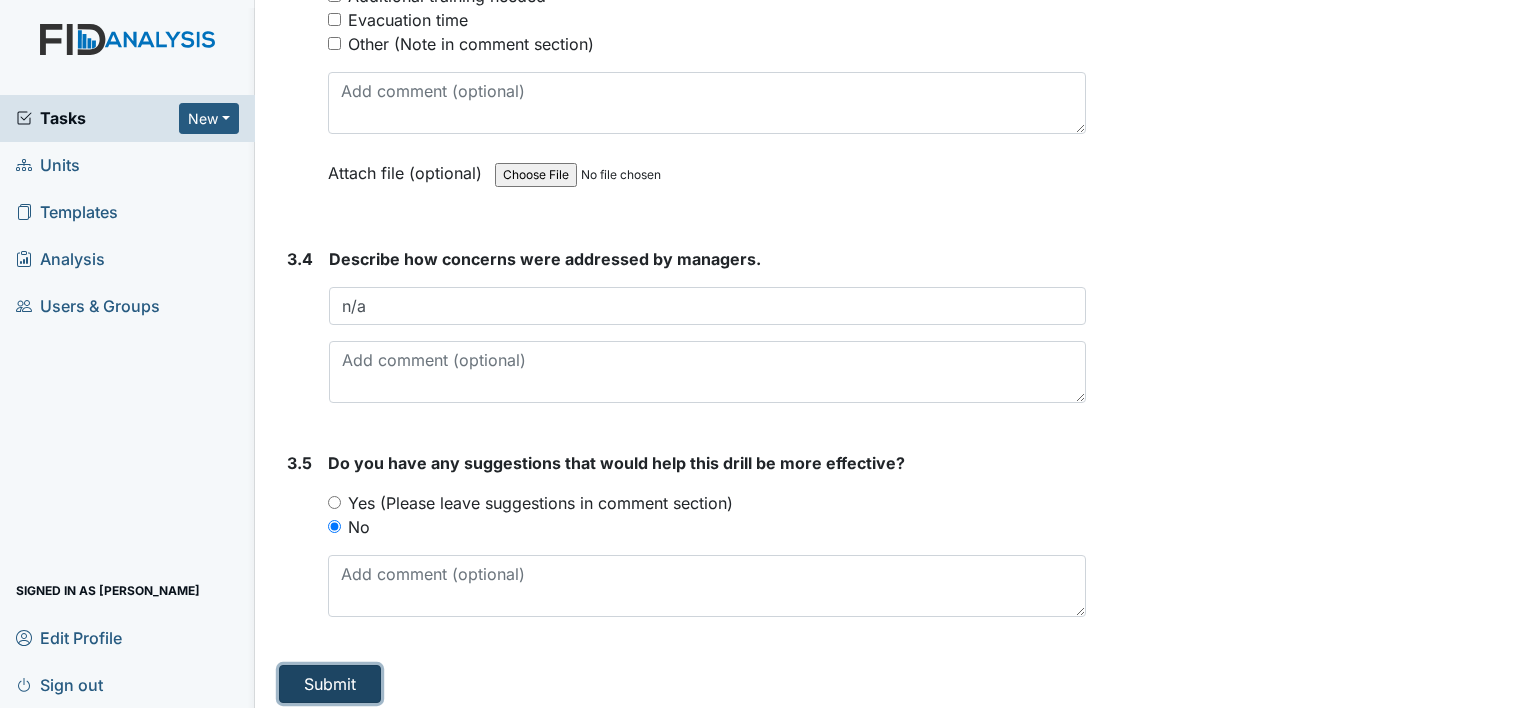click on "Submit" at bounding box center [330, 684] 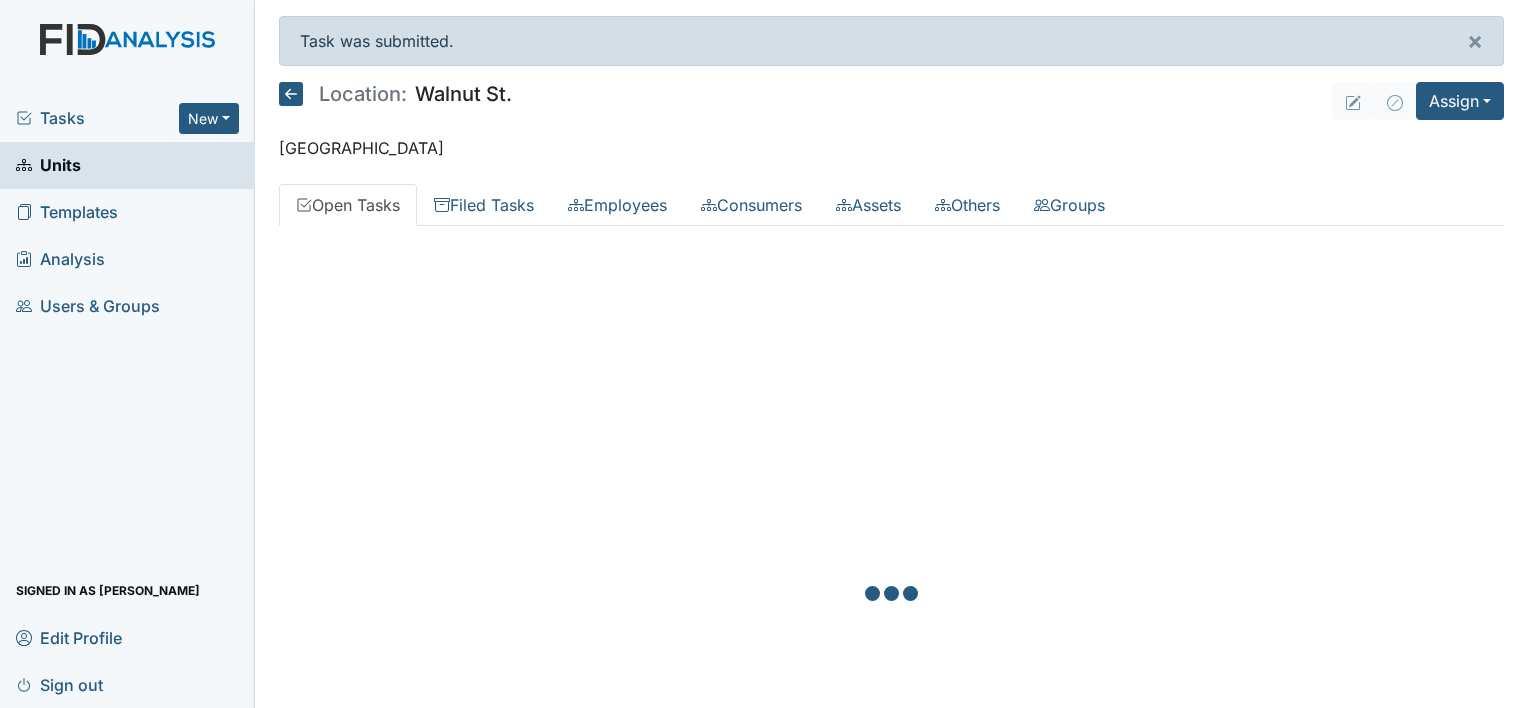 scroll, scrollTop: 0, scrollLeft: 0, axis: both 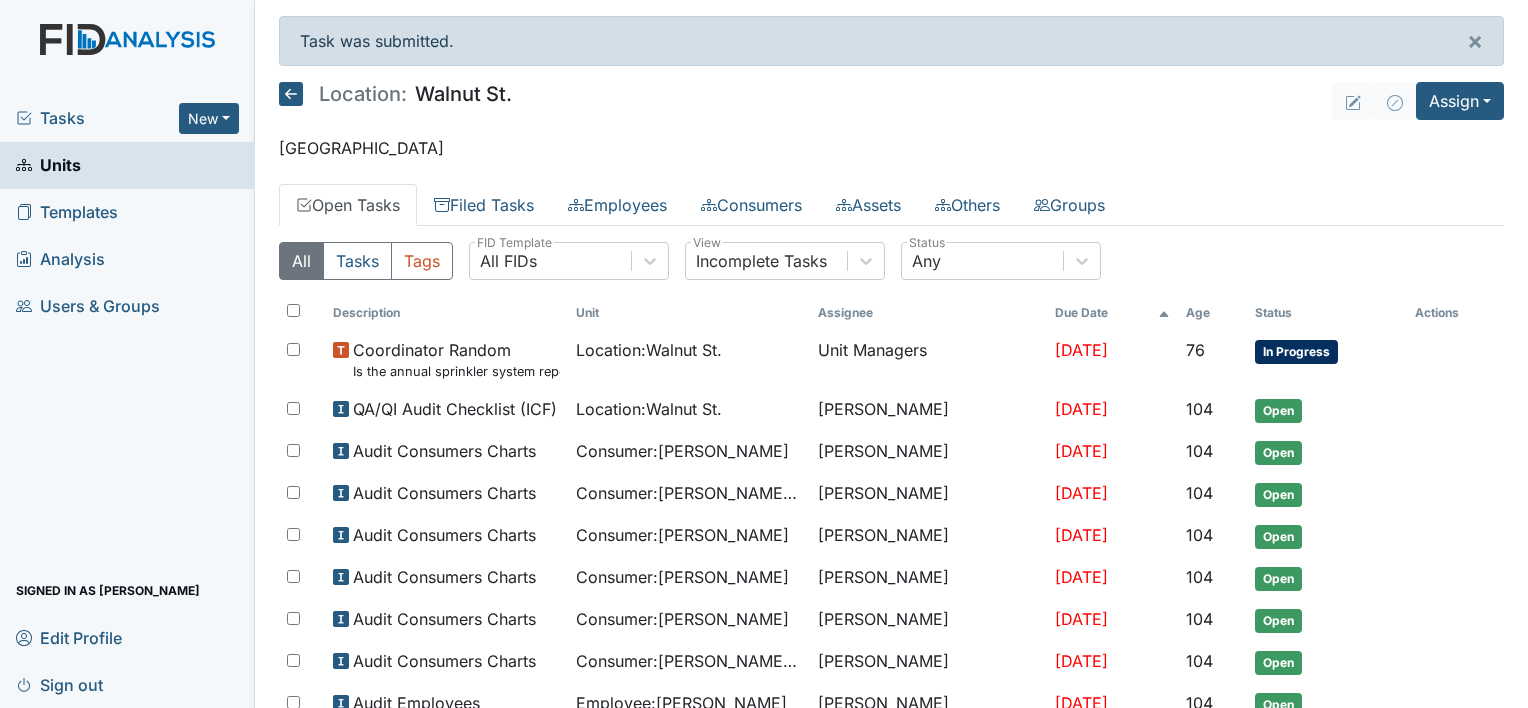 click at bounding box center (127, 59) 